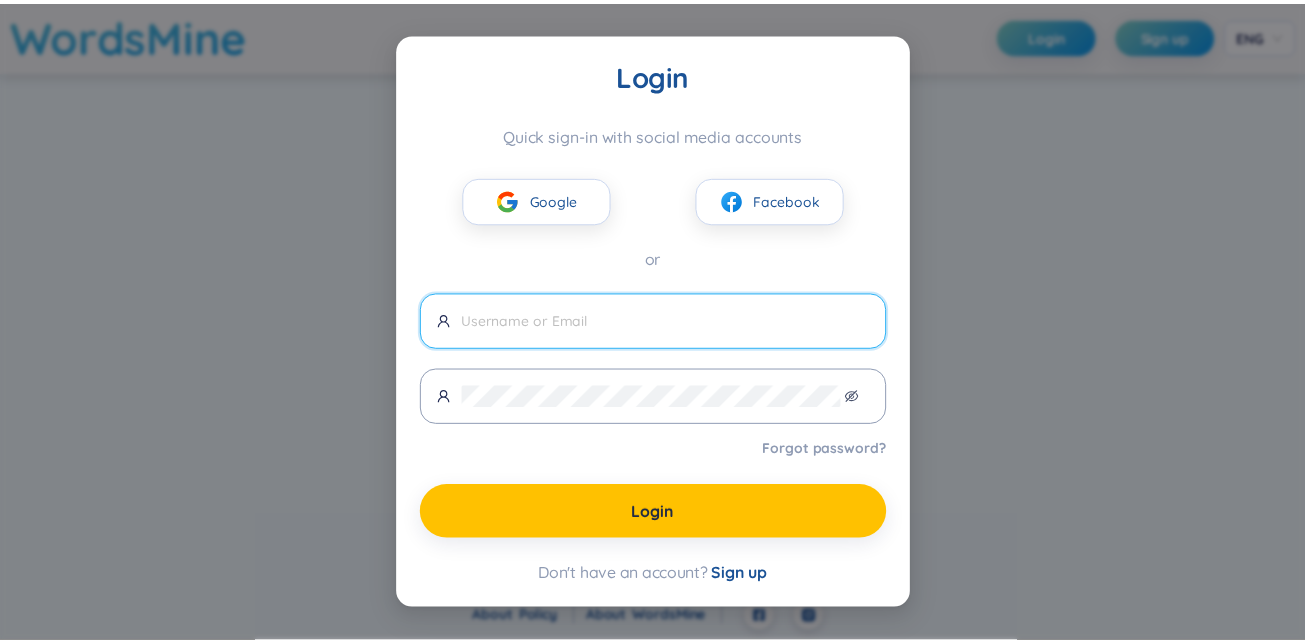 scroll, scrollTop: 0, scrollLeft: 0, axis: both 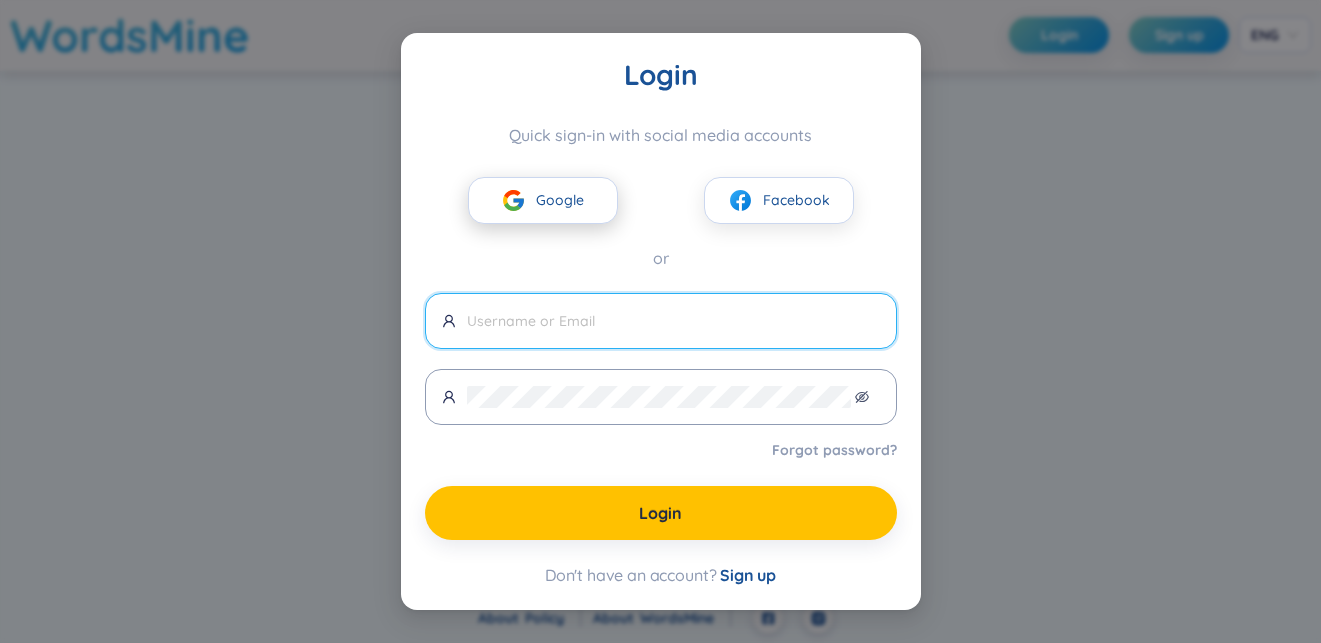 click on "Google" at bounding box center (560, 200) 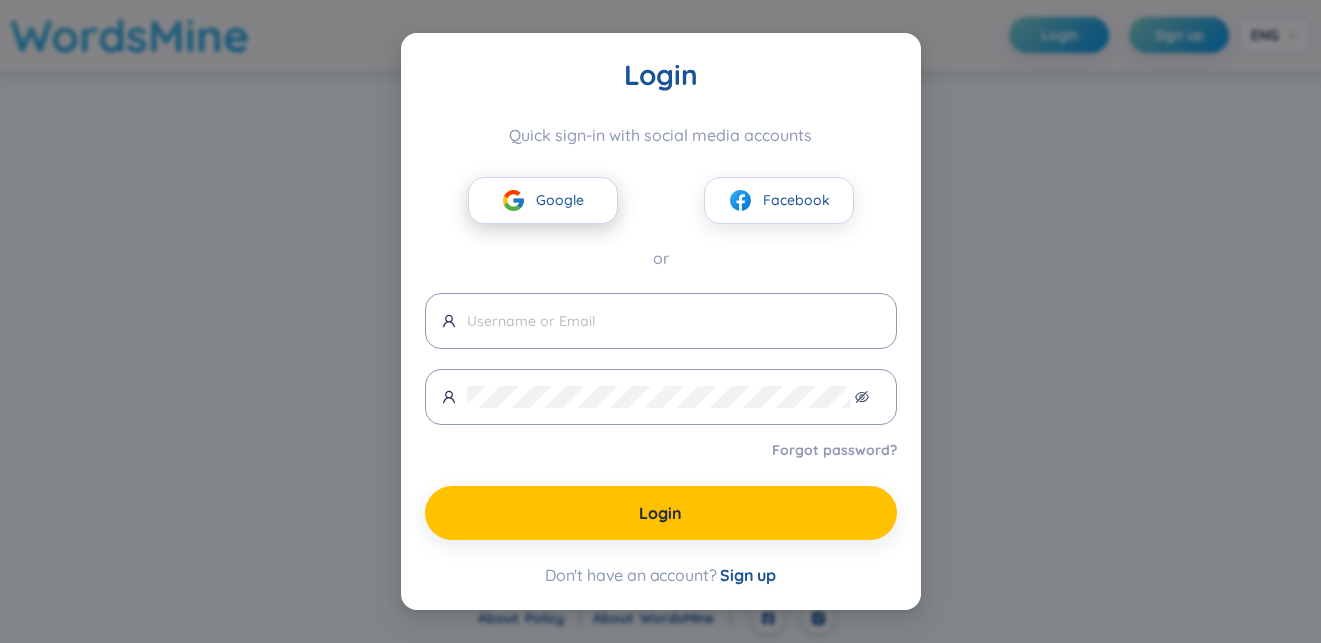 click on "Google" at bounding box center [543, 200] 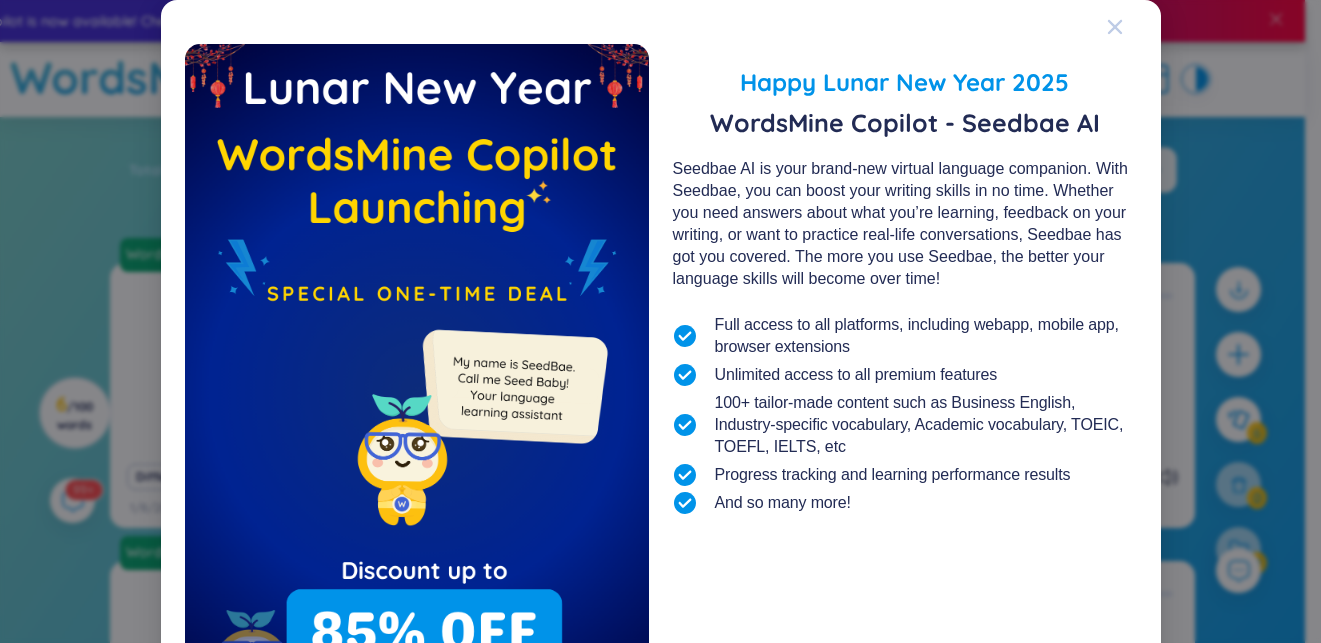 click at bounding box center [1134, 27] 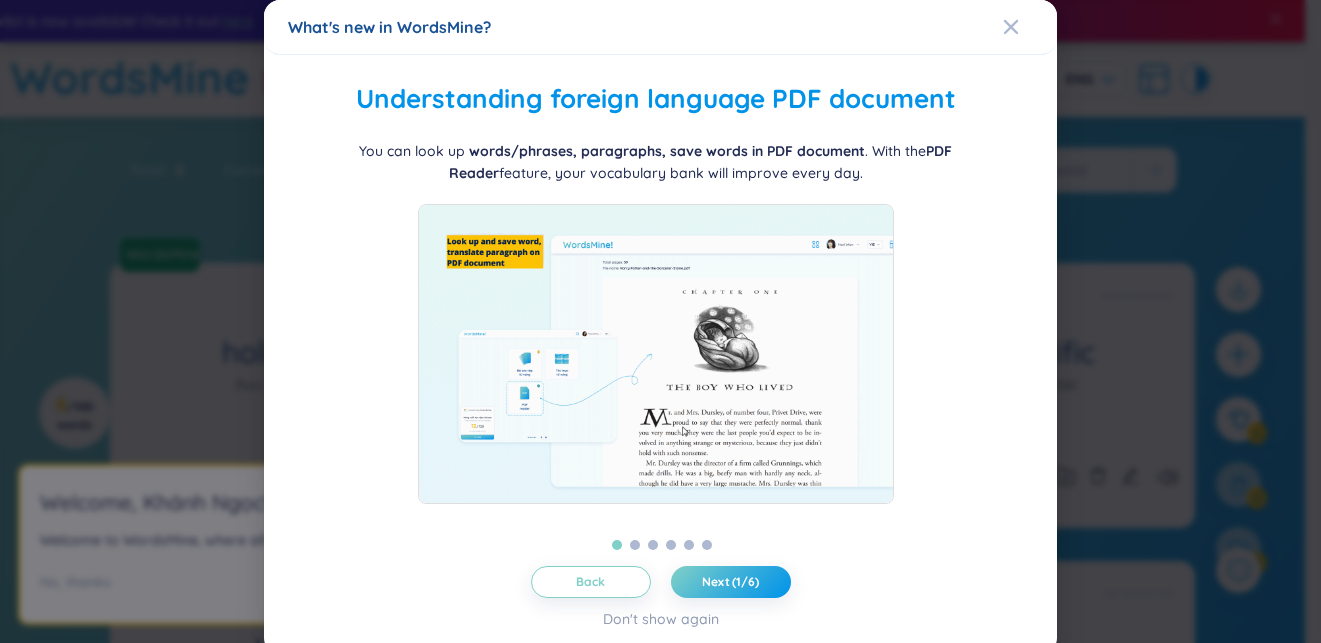 click on "What's new in WordsMine? Folder management WordsMine lets you   manage and personalize your folder  based on your priorities. In this folder, you can transfer many vocabularies simultaneously to another folder, or you can change the name to match your needs. All yours. Understanding foreign language PDF document You can look up   words/phrases, paragraphs, save words in PDF document . With the  PDF Reader  feature, your vocabulary bank will improve every day. Enhanced PDF reading experience The new upgrade of  PDF Reader  allows you to   manipulate, experience the full set of PDF reading features . Reading foreign language PDF document is now more joyful yet you can leverage all the WordsMine features to make the language learning experience more productive. Evaluating your memory level of vocabulary Word Scoring  feature helps you   distinguish difficult, easy and medium words  so that you can pay attention to those words to practice learning later. Improving your memory of saved words With the      Then  )." at bounding box center (660, 321) 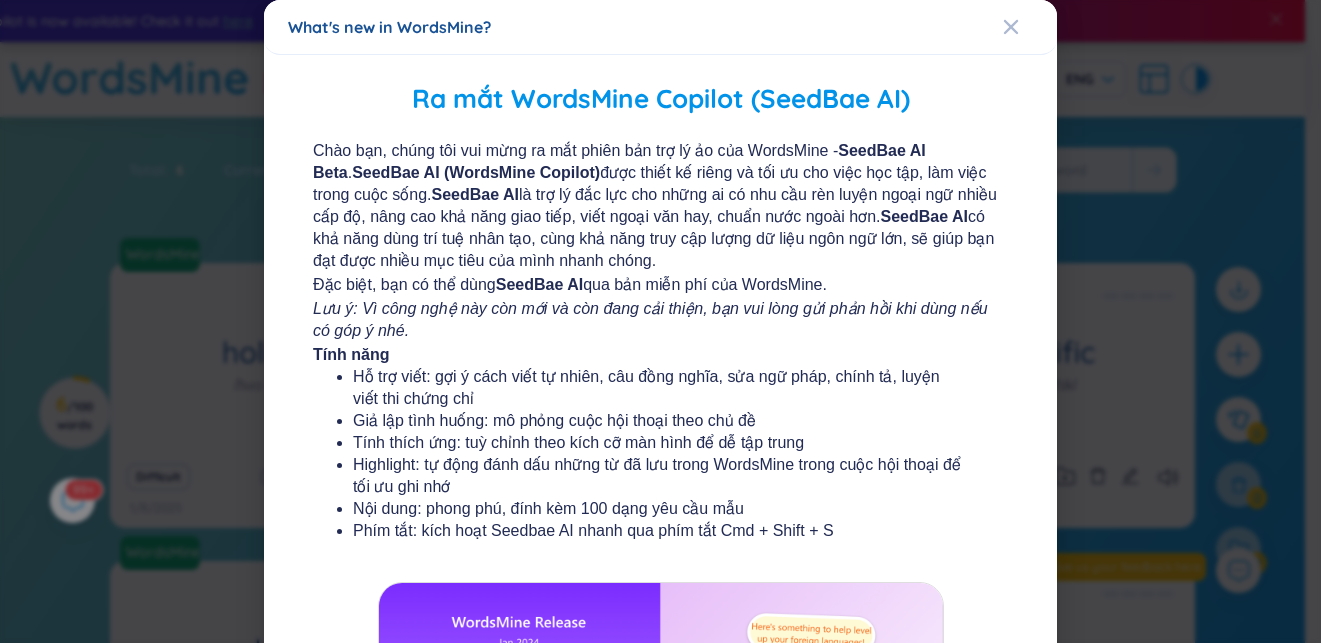 click on "What's new in WordsMine?" at bounding box center [660, 27] 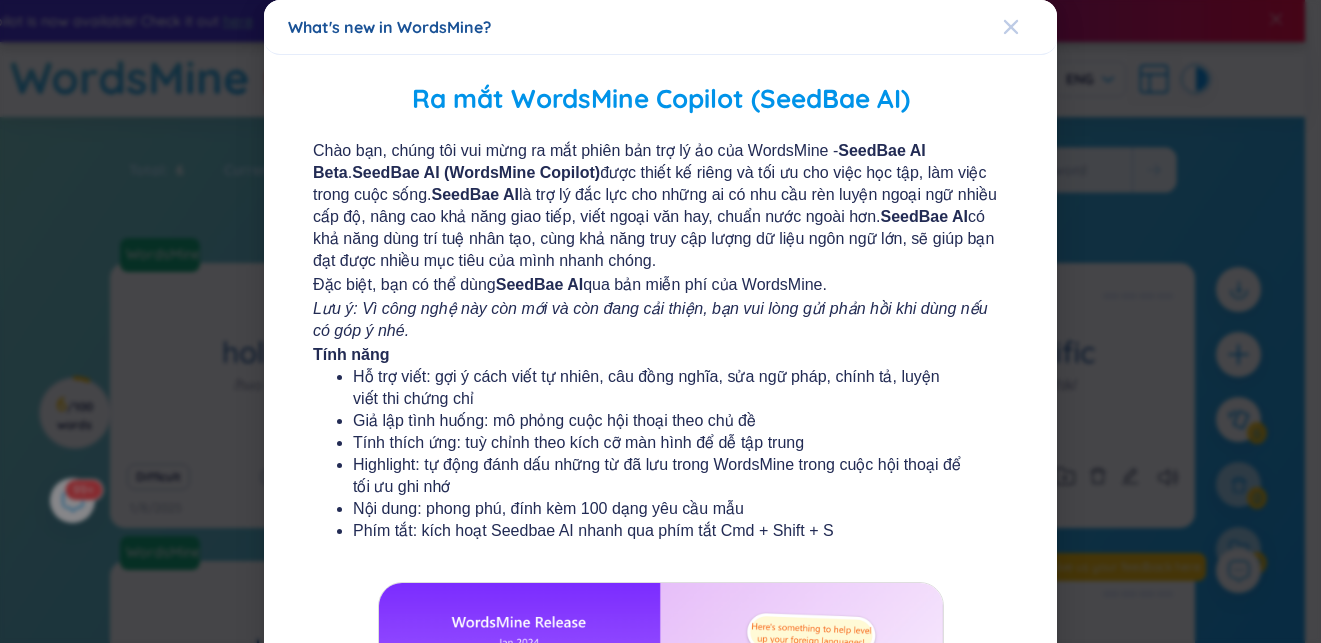 click 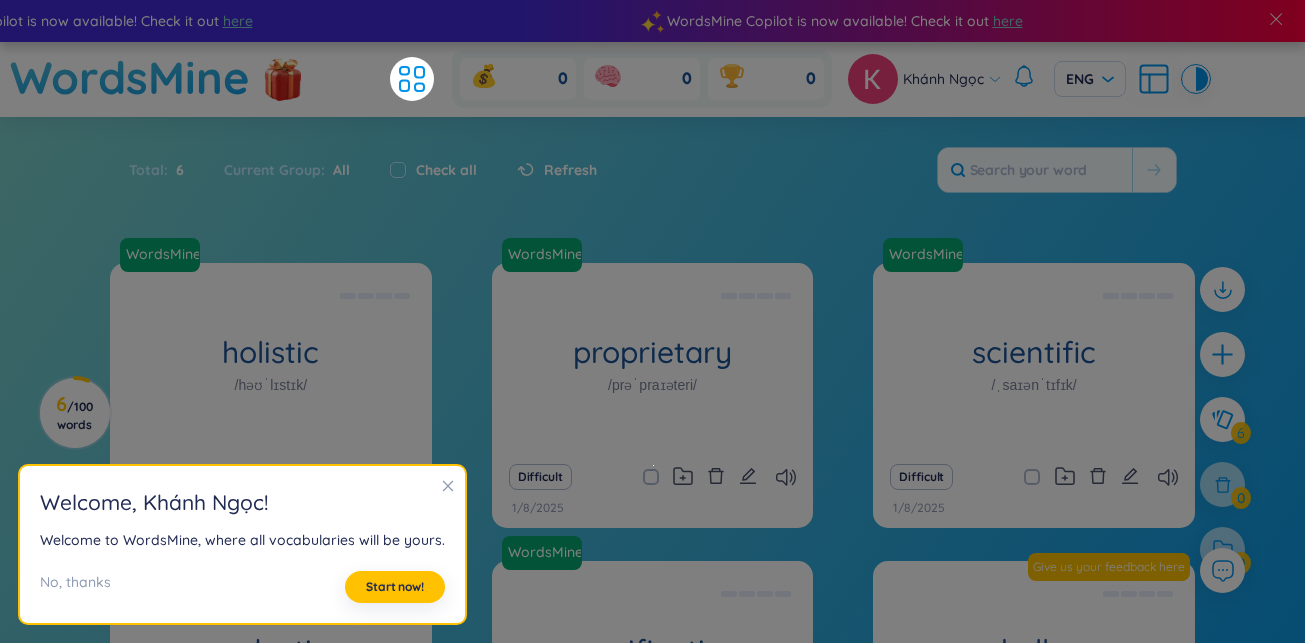 click 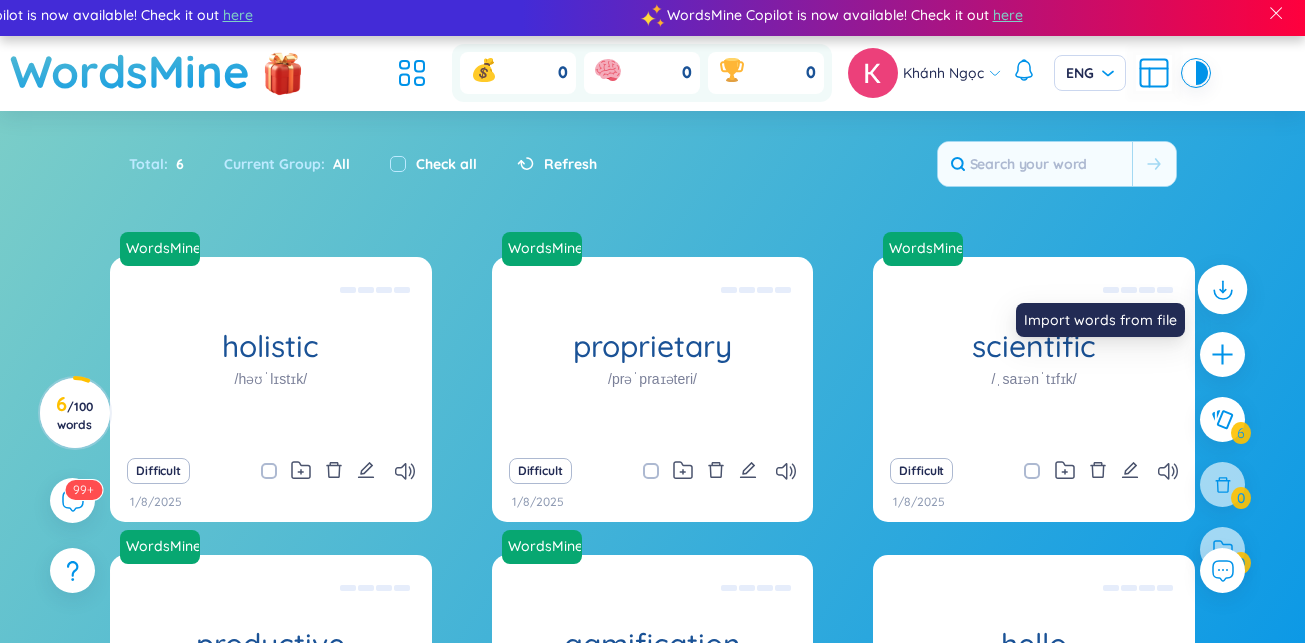scroll, scrollTop: 0, scrollLeft: 0, axis: both 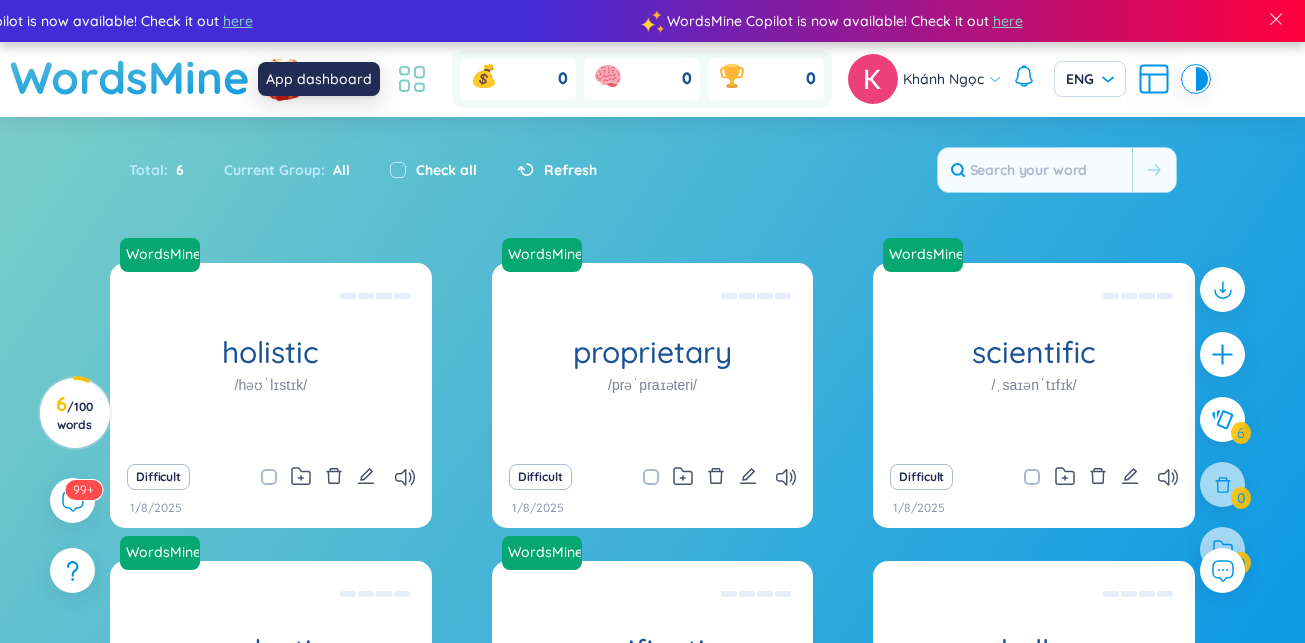 click 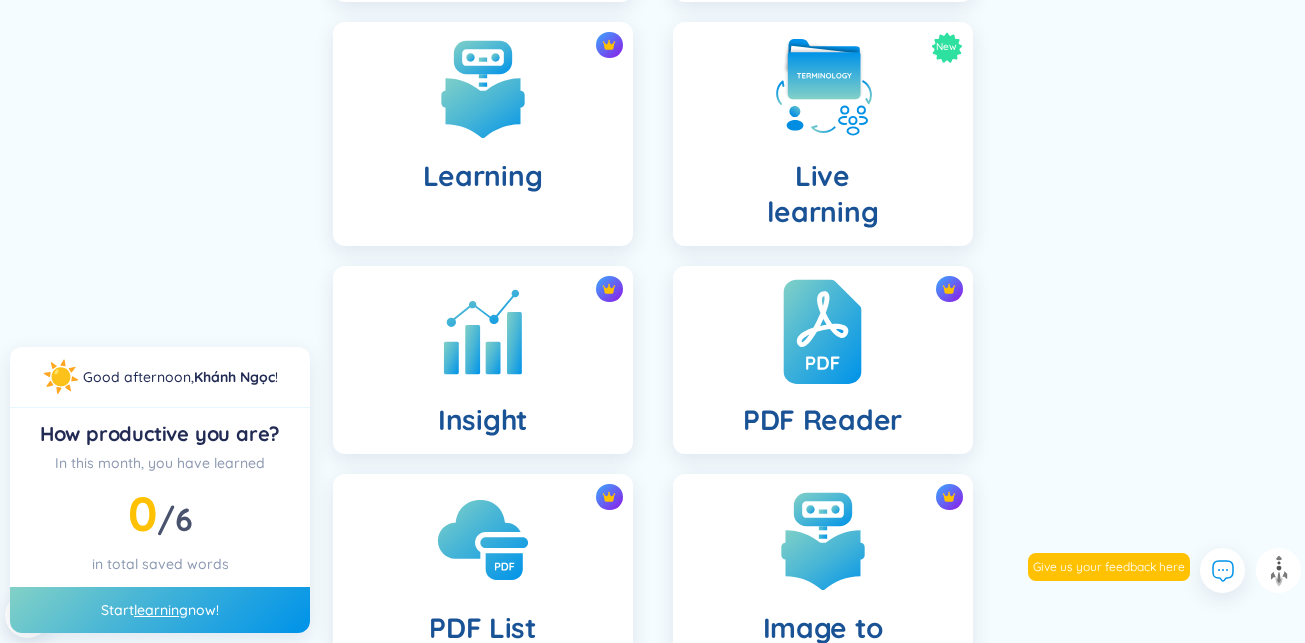 scroll, scrollTop: 612, scrollLeft: 0, axis: vertical 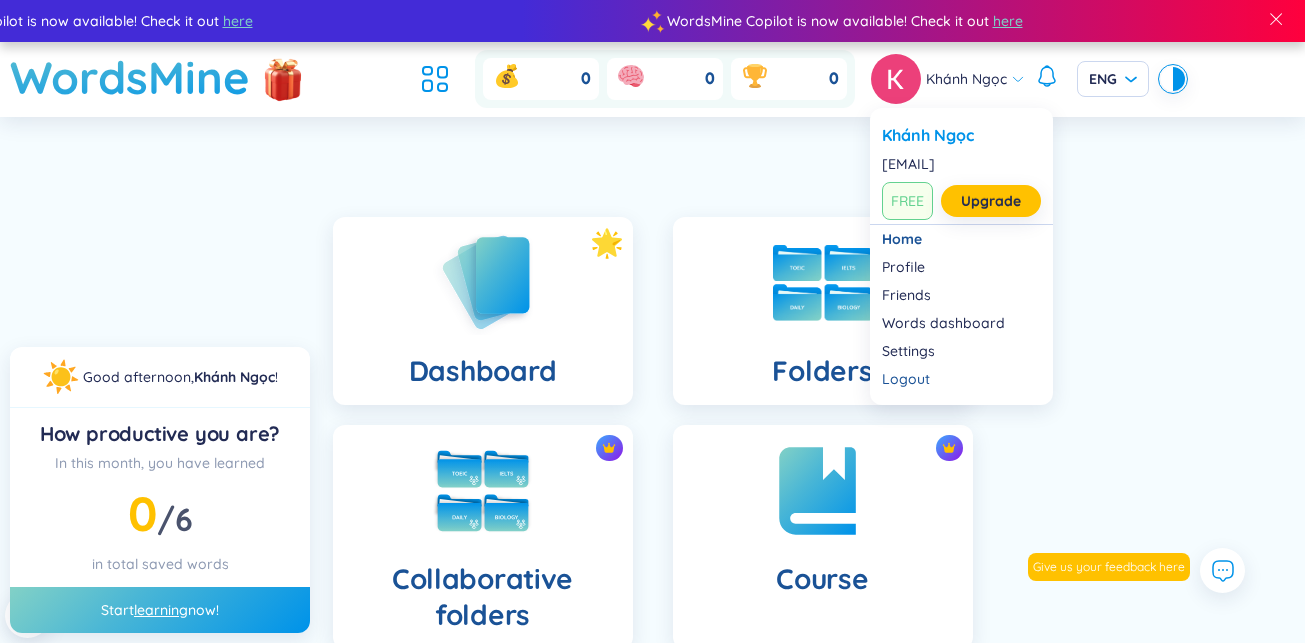 click 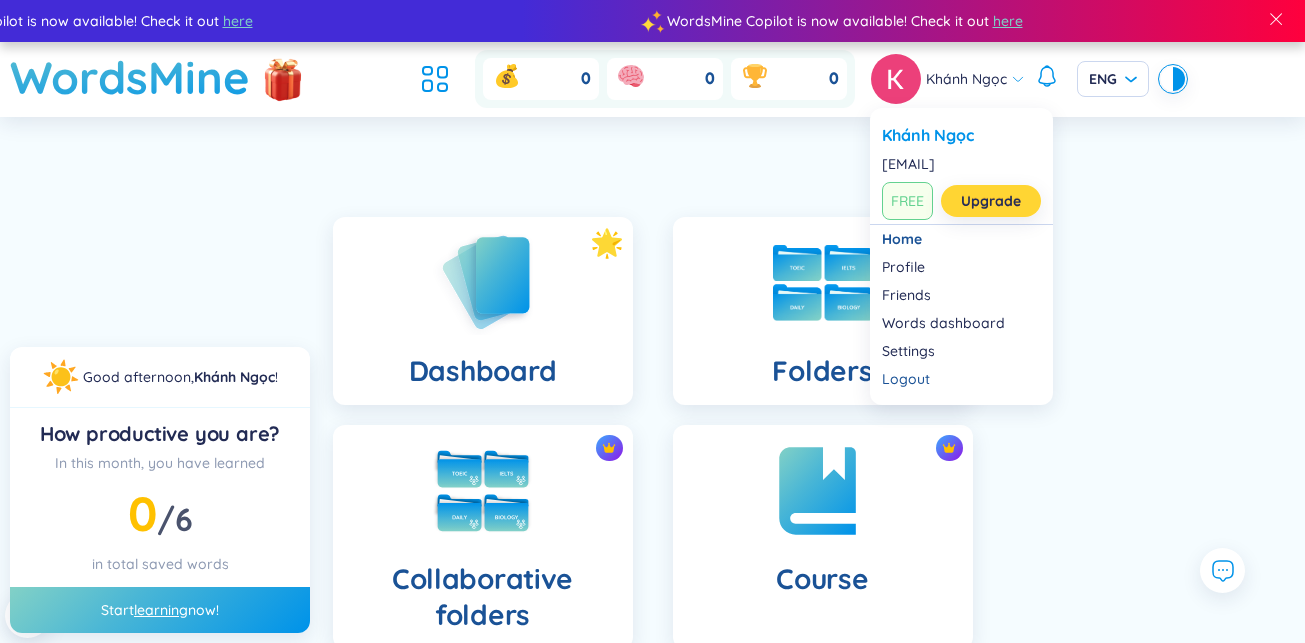 click on "Upgrade" at bounding box center [991, 201] 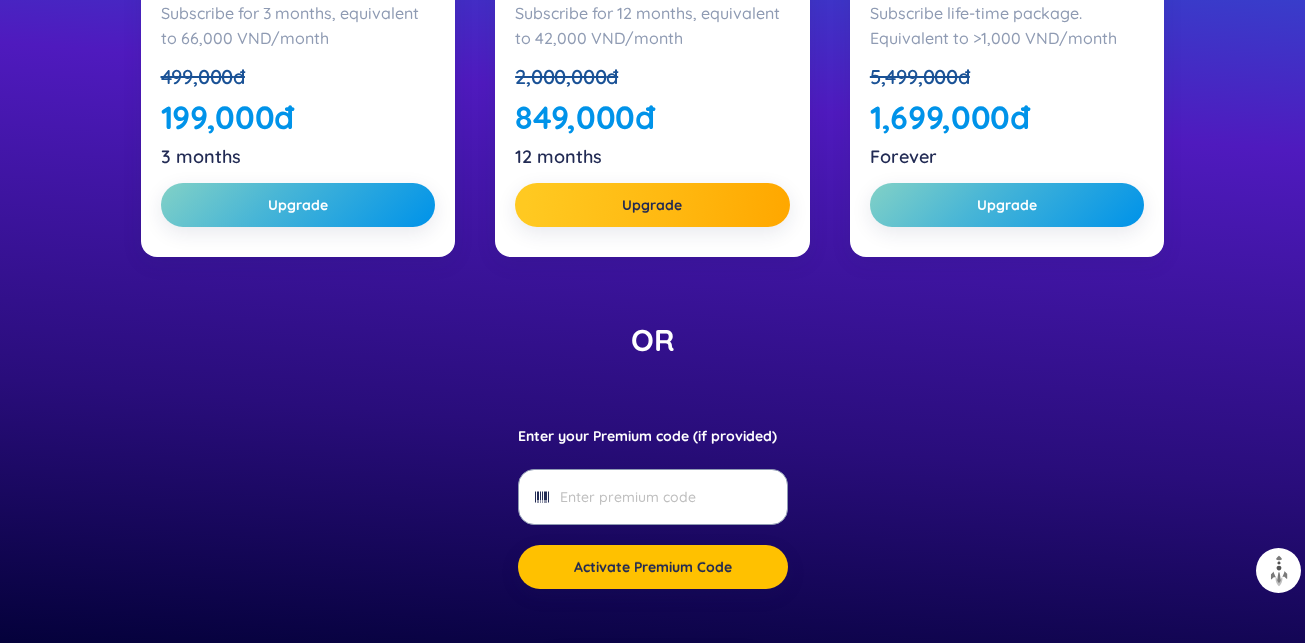 scroll, scrollTop: 600, scrollLeft: 0, axis: vertical 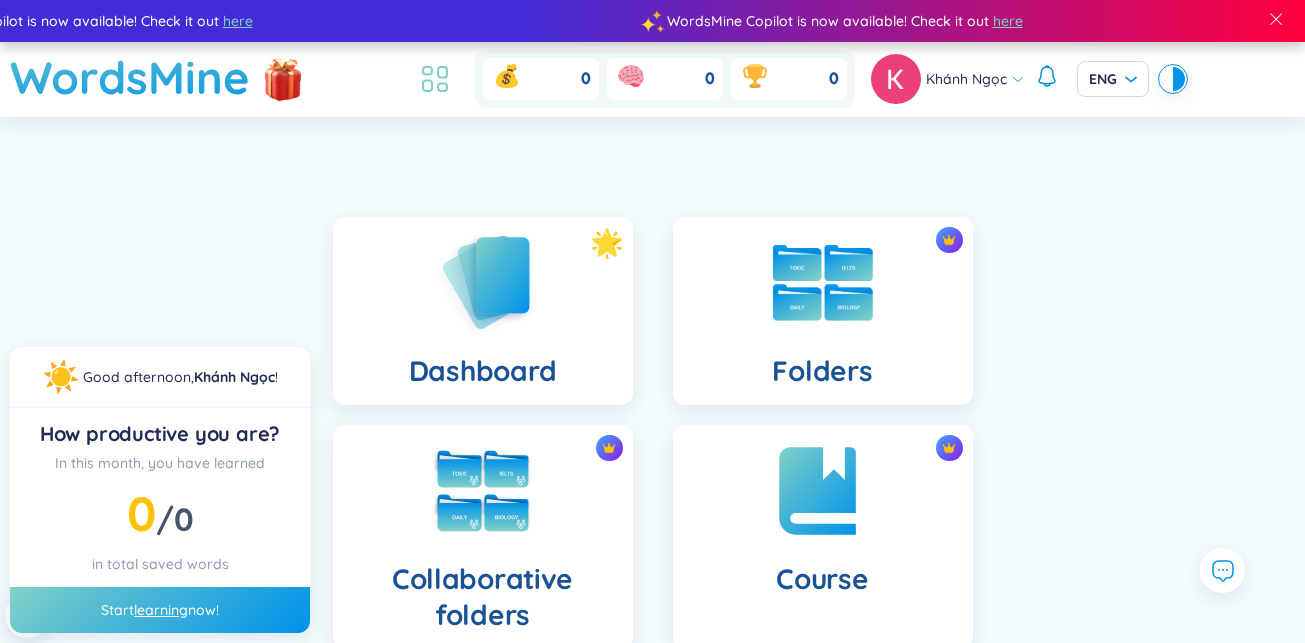 click 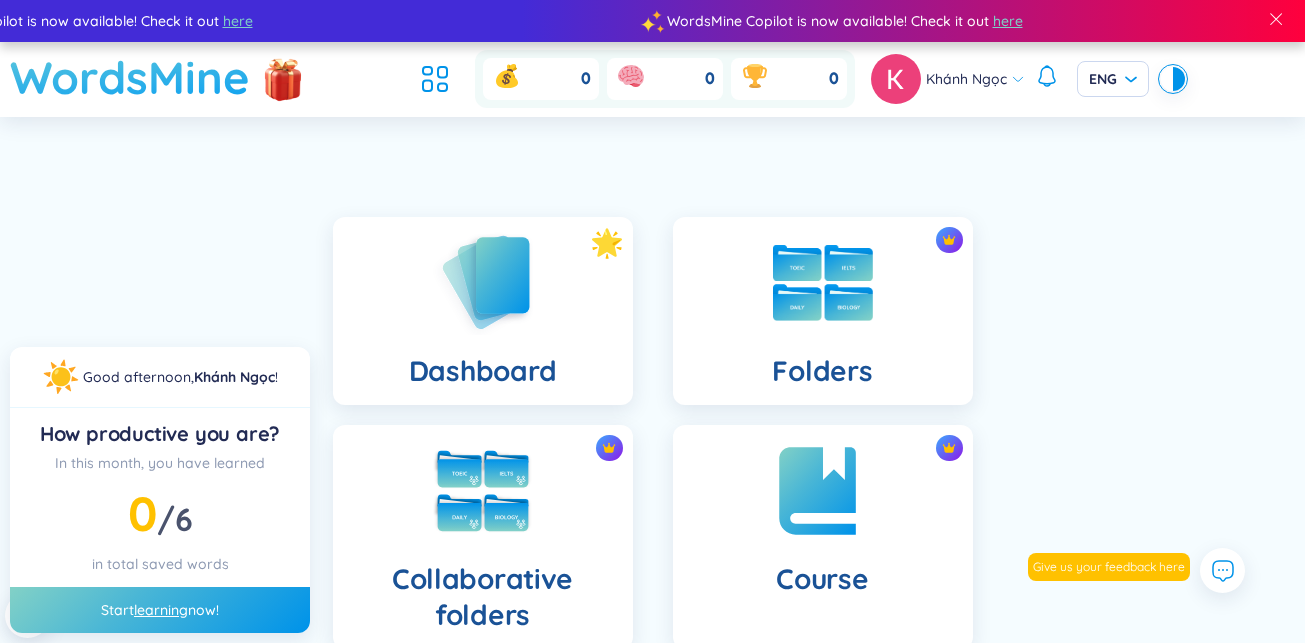 click on "WordsMine" at bounding box center (130, 77) 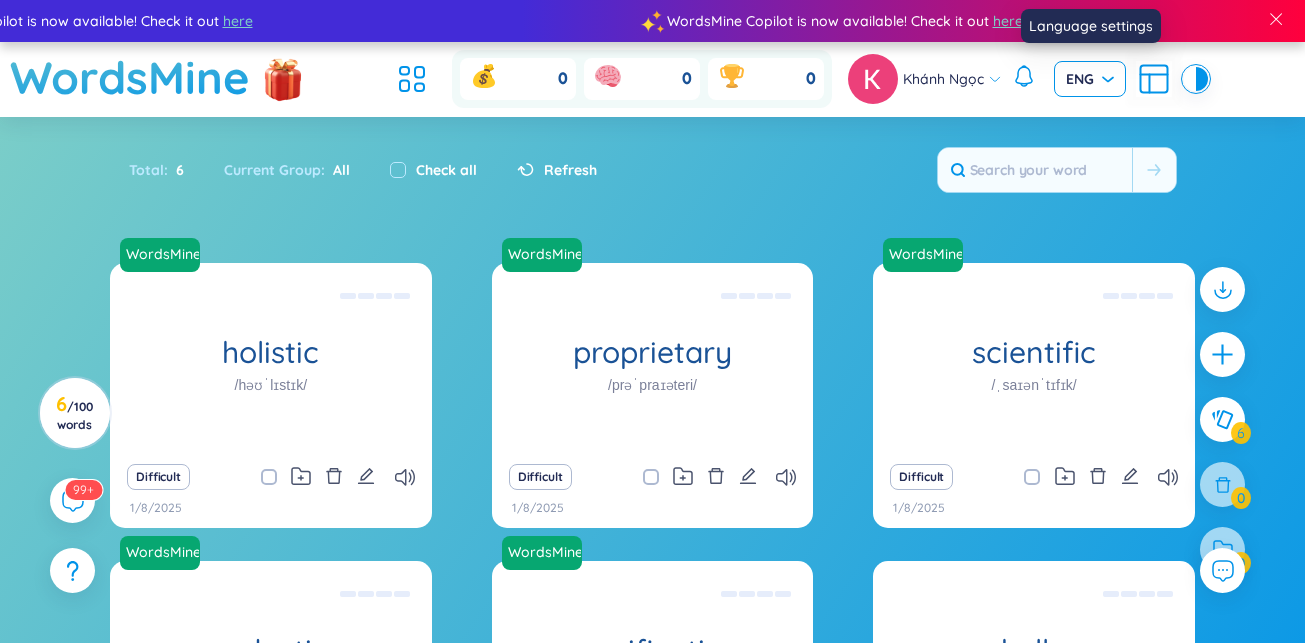 click on "ENG" at bounding box center (1090, 79) 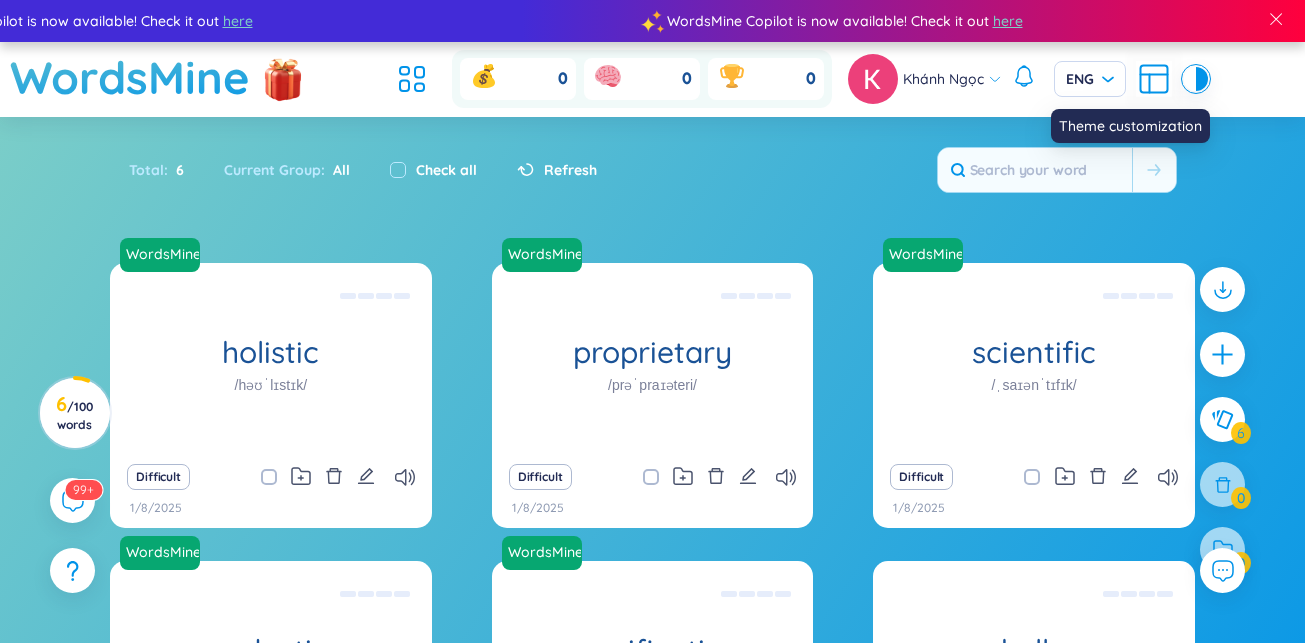 click at bounding box center (1202, 79) 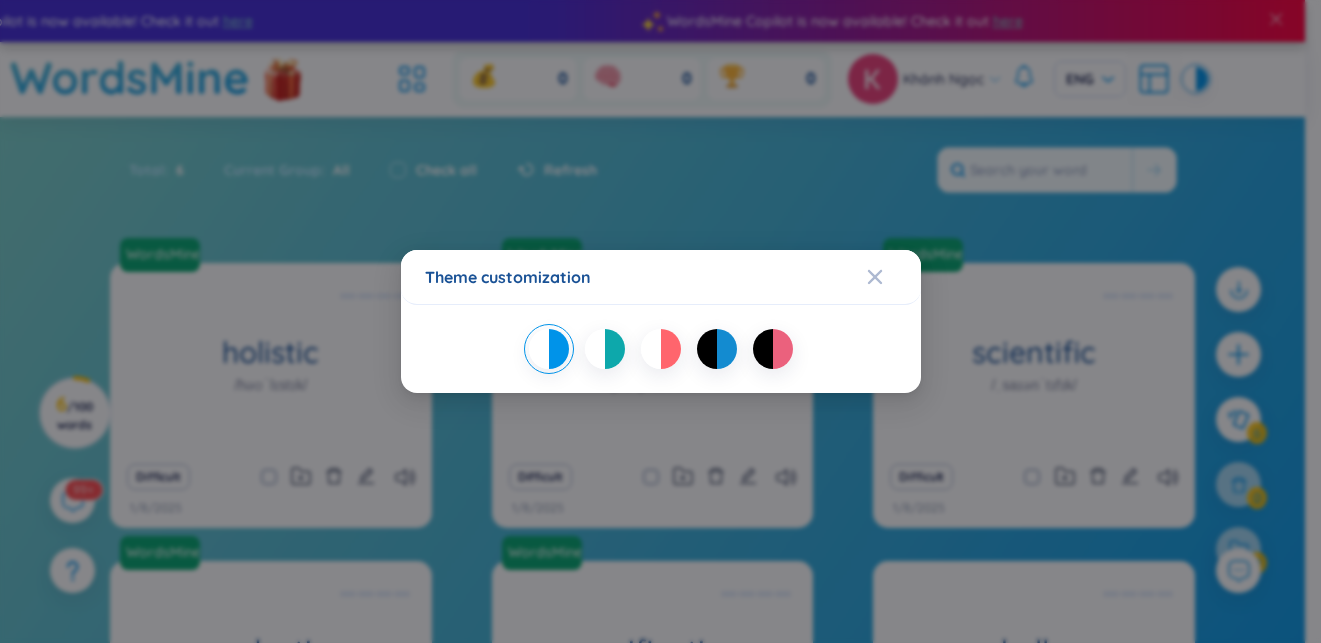 click on "Theme customization" at bounding box center (660, 321) 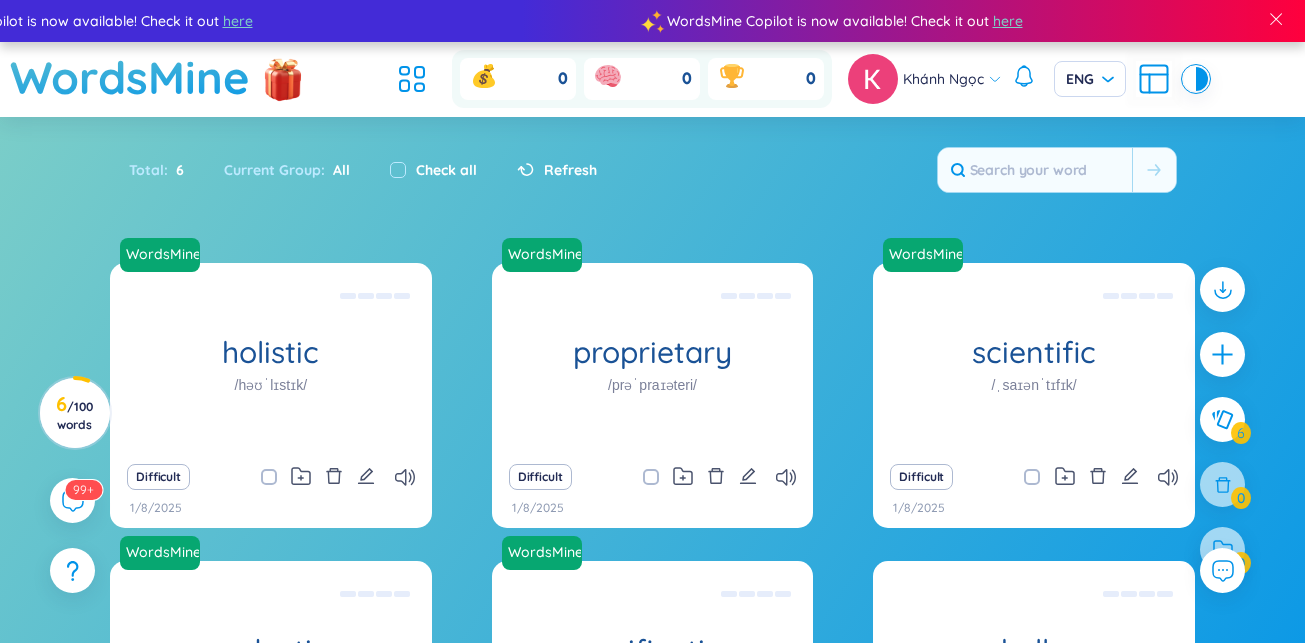 click 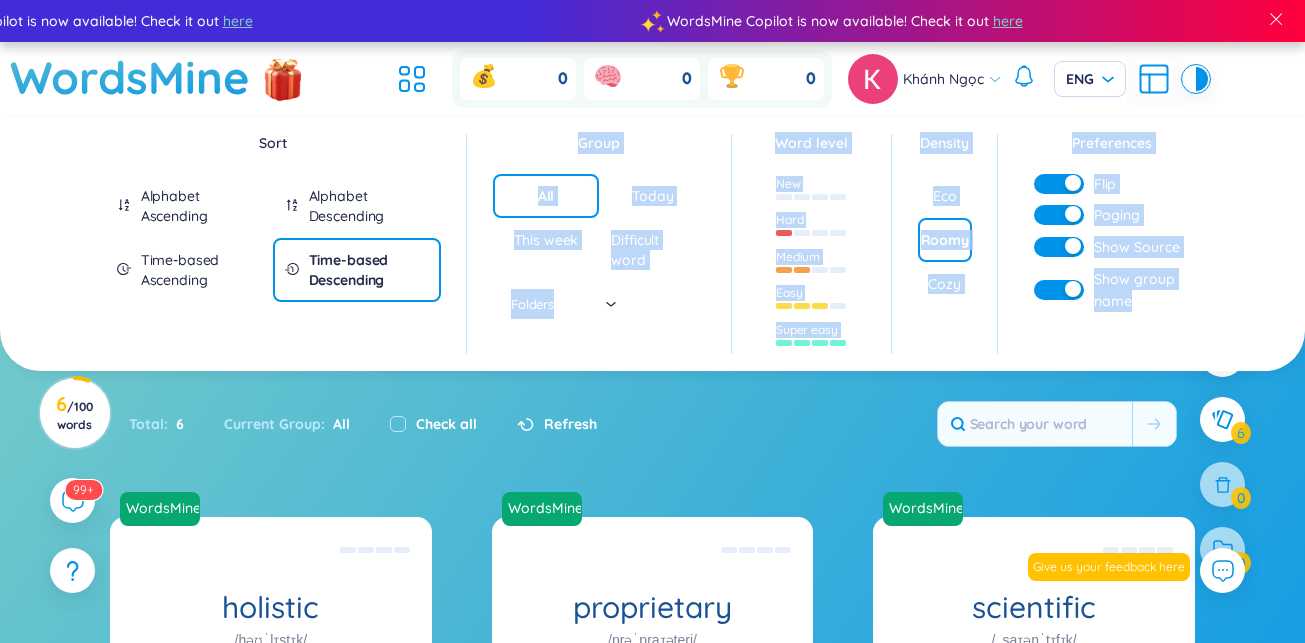 drag, startPoint x: 582, startPoint y: 141, endPoint x: 1199, endPoint y: 303, distance: 637.913 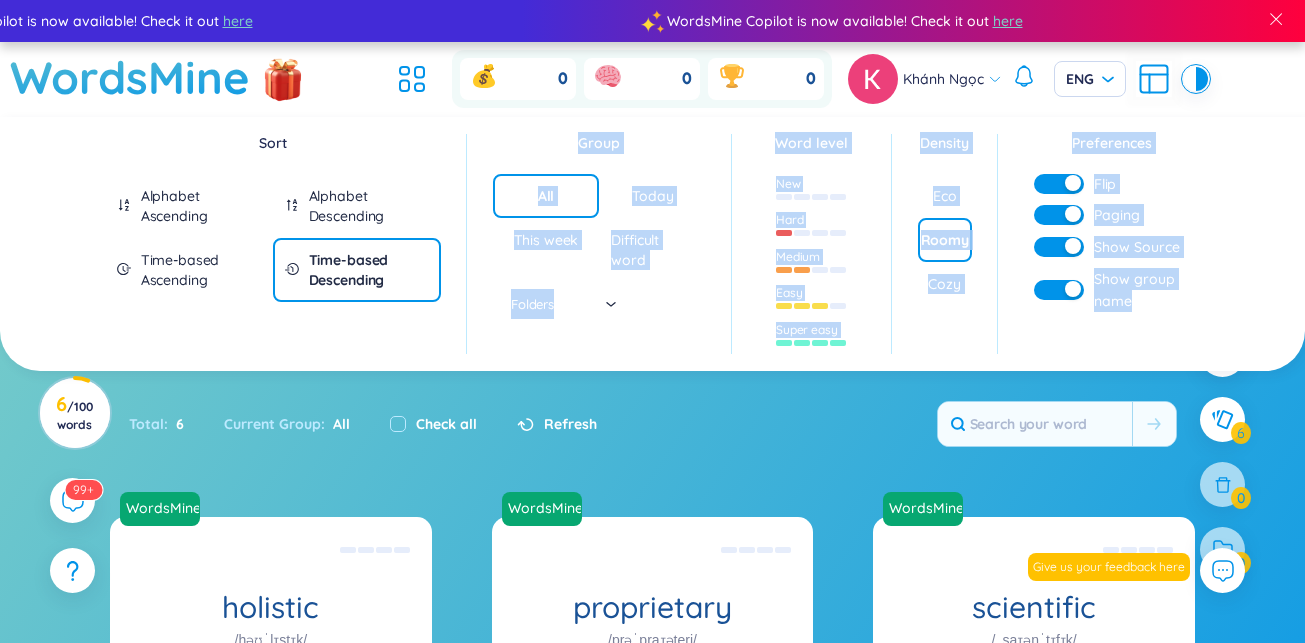 click on "Sort Alphabet Ascending Alphabet Descending Time-based Ascending Time-based Descending Group All Today This week Difficult word Folders Word level New Hard Medium Easy Super easy Density Eco Roomy Cozy Preferences Flip Paging Show Source Show group name" at bounding box center [652, 244] 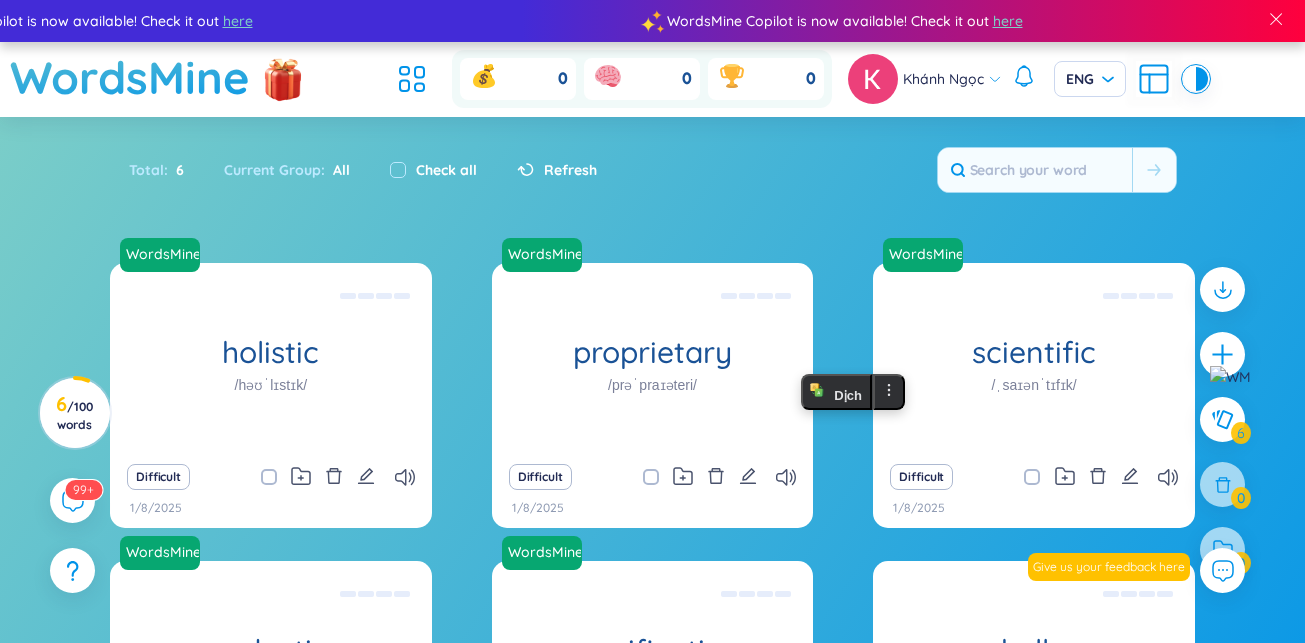 click at bounding box center (1230, 377) 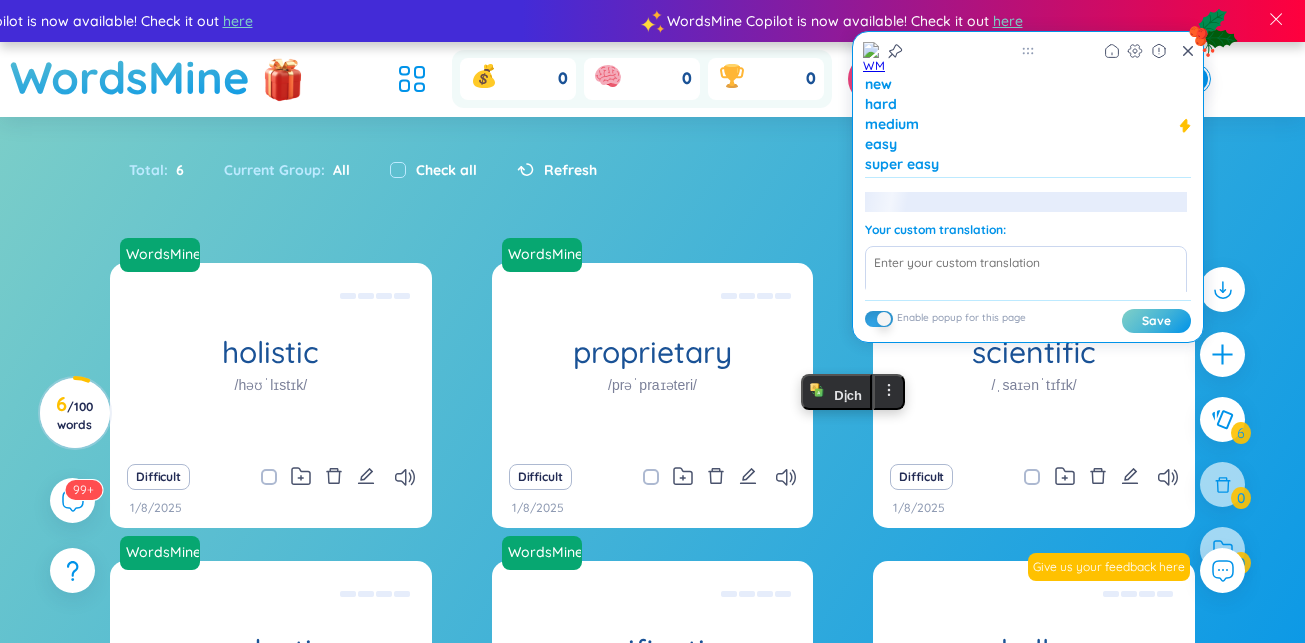 scroll, scrollTop: 106, scrollLeft: 0, axis: vertical 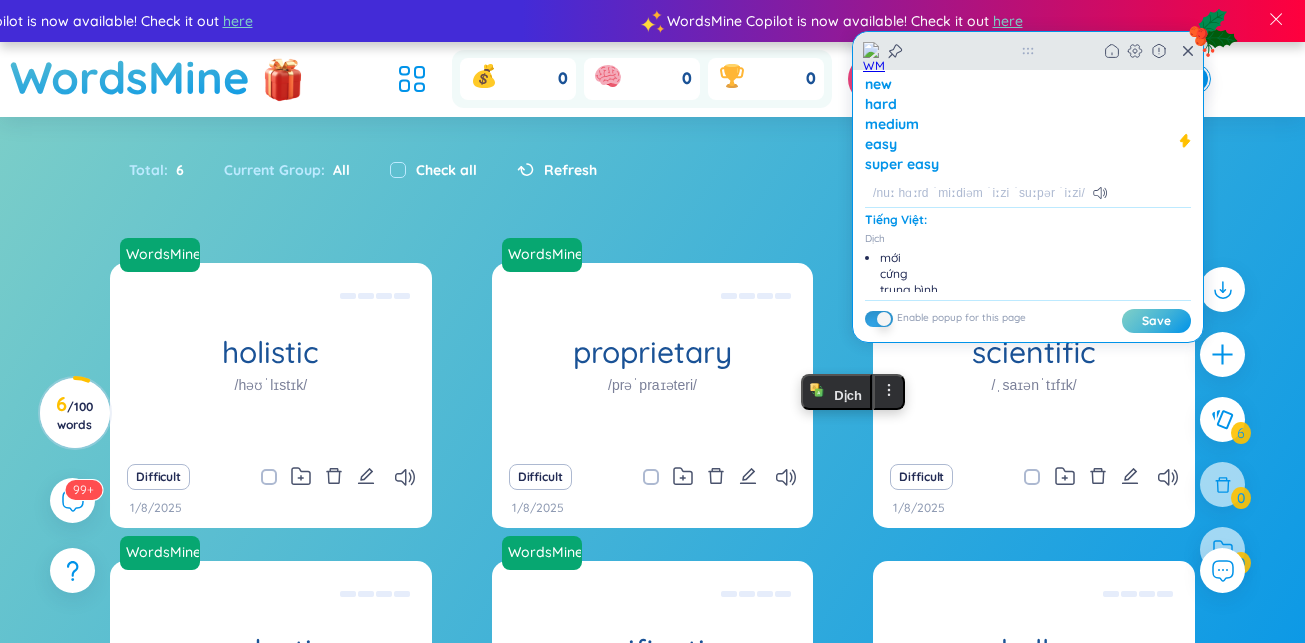 click 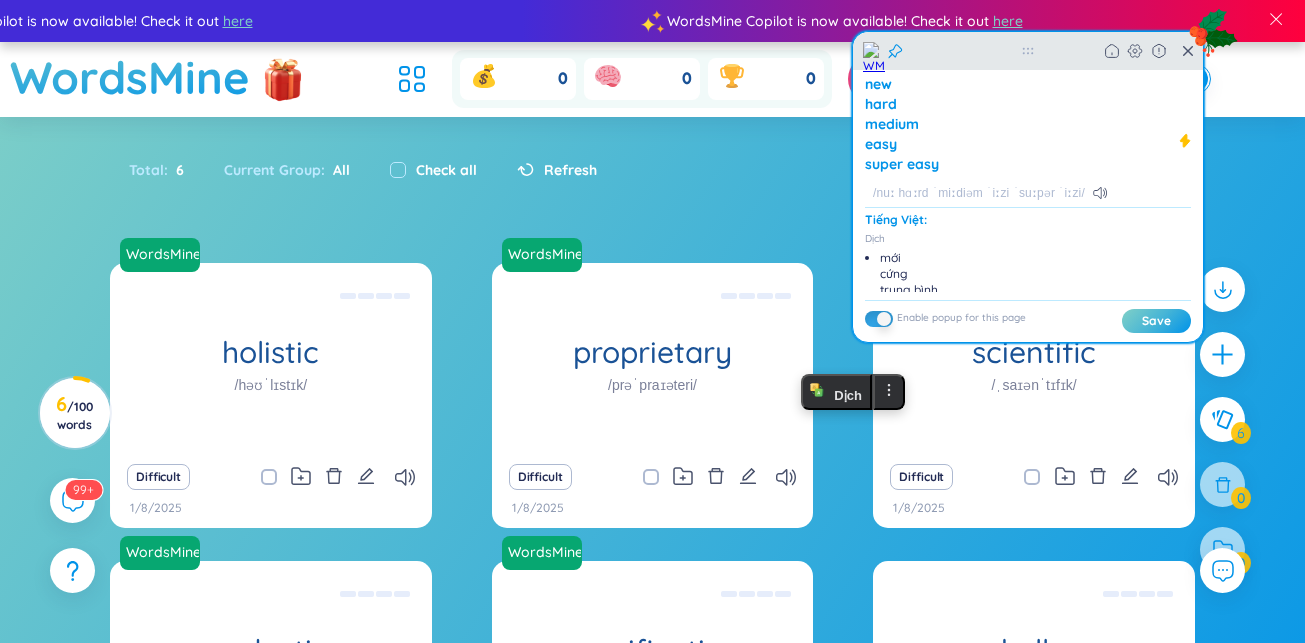 click 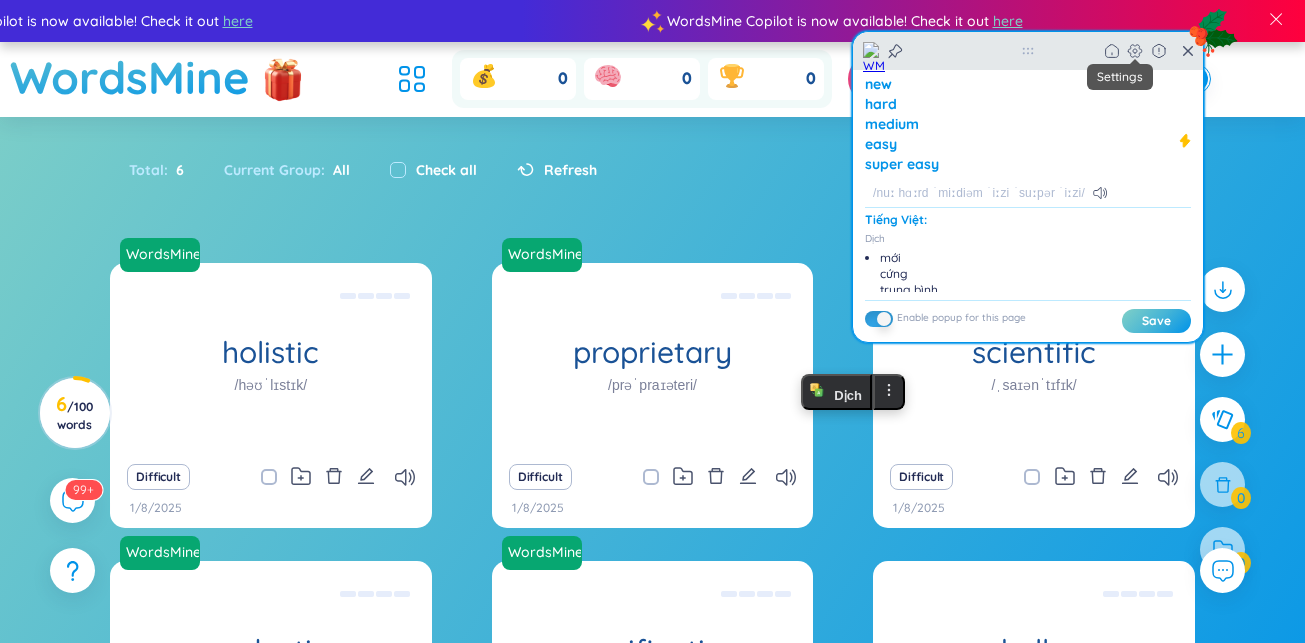 click 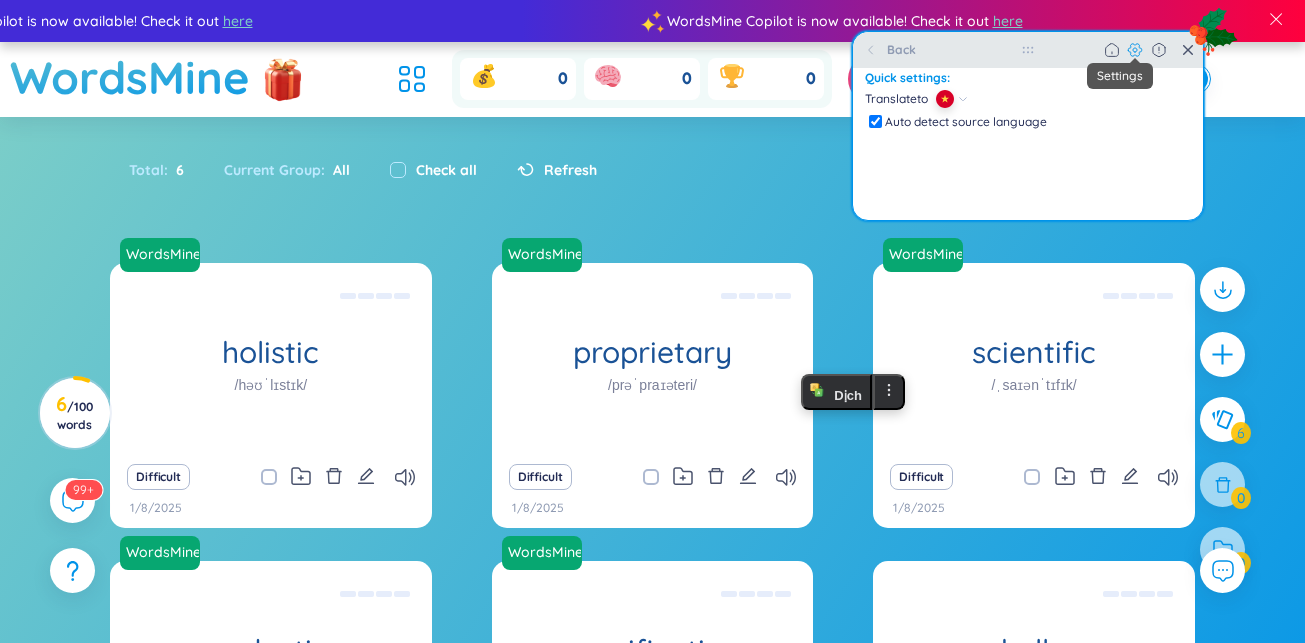 click 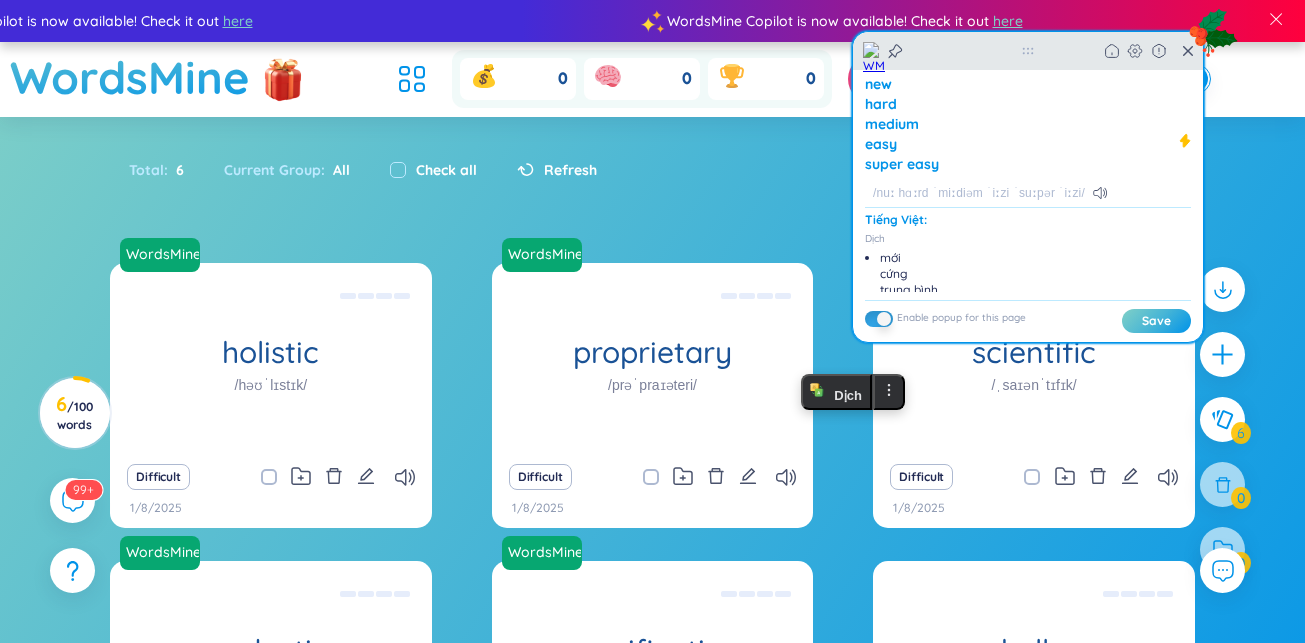 click on "Back
Home" at bounding box center [1028, 51] 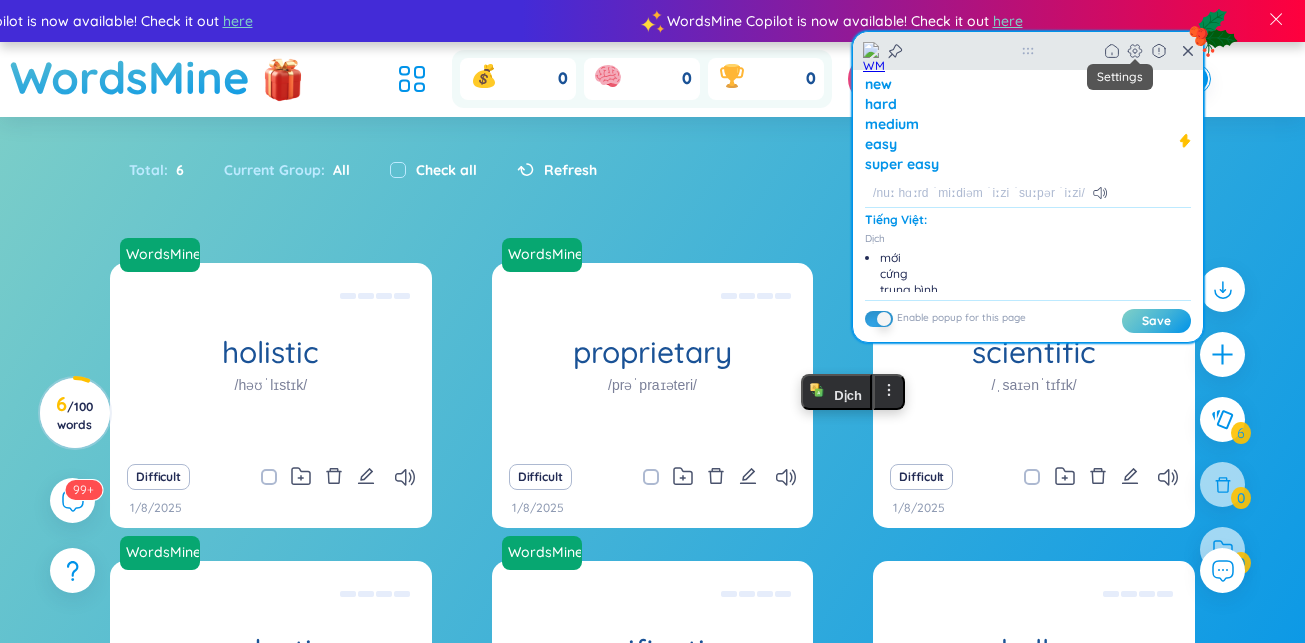click 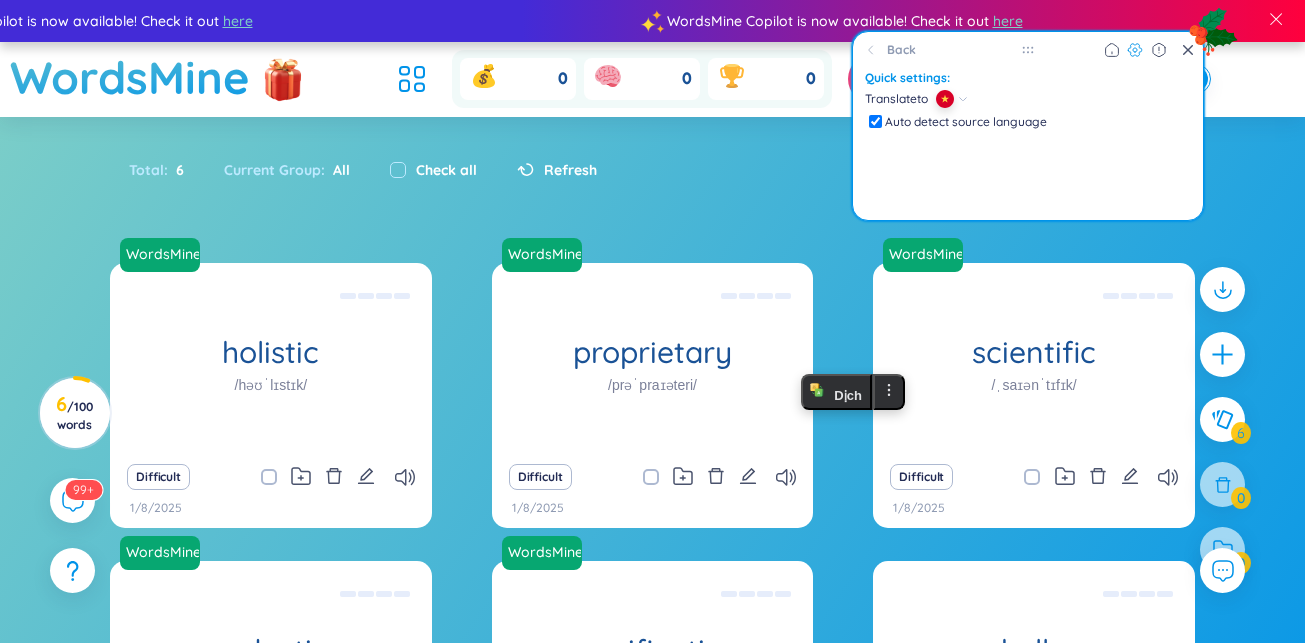 click on "Auto detect source language" at bounding box center [966, 122] 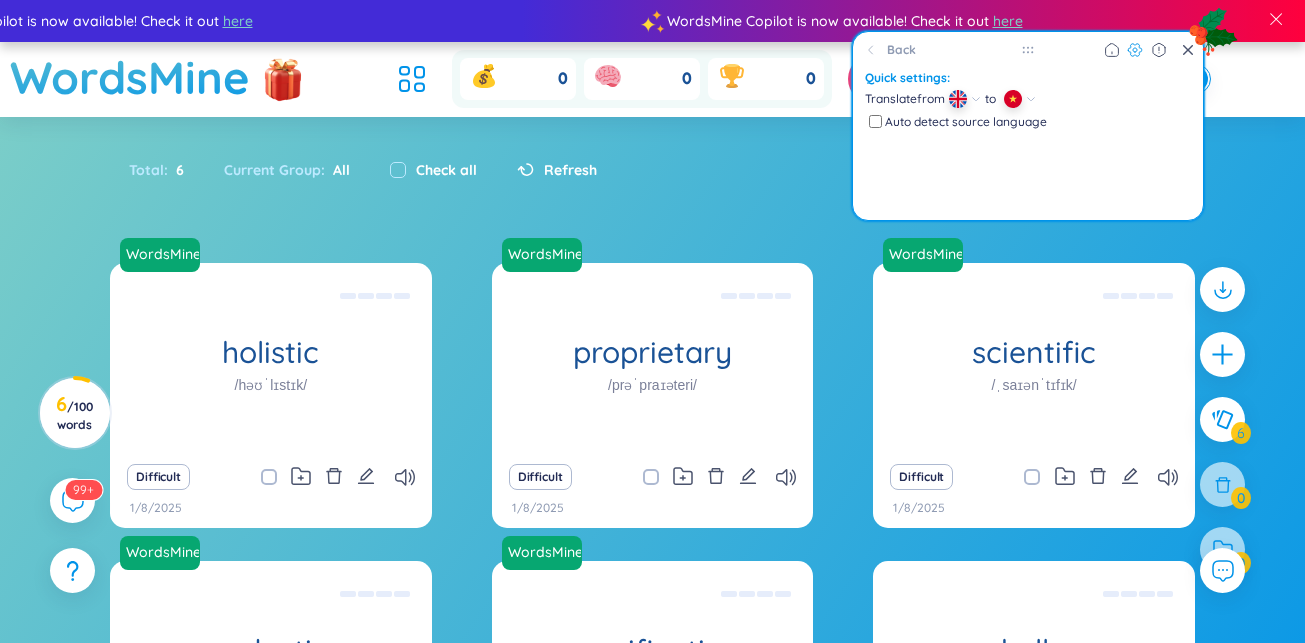 click on "Sort Alphabet Ascending Alphabet Descending Time-based Ascending Time-based Descending Group All Today This week Difficult word Folders Word level New Hard Medium Easy Super easy Density Eco Roomy Cozy Preferences Flip Paging Show Source Show group name Looks like you don't have extension installed! In order for WordsMine to work, you'll need to add the WordsMine extension to your browser.   Download WordsMine for free Total :       6 Current Group :     All Check all   Refresh WordsMine holistic /həʊˈlɪstɪk/ Toàn diện
Eg: The holistic approach to healthcare takes into account the physical, mental, and emotional well-being of an individual. Difficult 1/8/2025 WordsMine proprietary /prəˈpraɪəteri/ Độc quyền
Eg: The company developed a proprietary software solution that gives them a competitive advantage in the market. Difficult 1/8/2025 WordsMine scientific /ˌsaɪənˈtɪfɪk/ Difficult 1/8/2025 WordsMine productive /prəˈdʌktɪv/ Difficult 1/8/2025 WordsMine gamification Difficult hello" at bounding box center (652, 504) 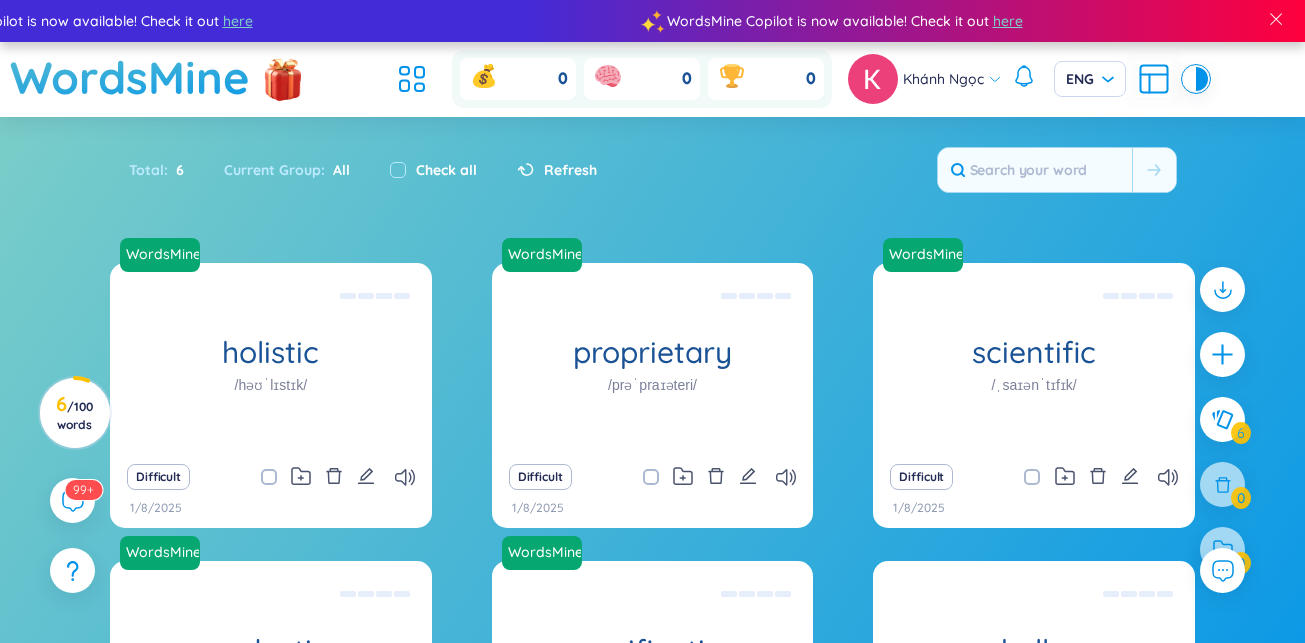 click on "Refresh" at bounding box center [557, 170] 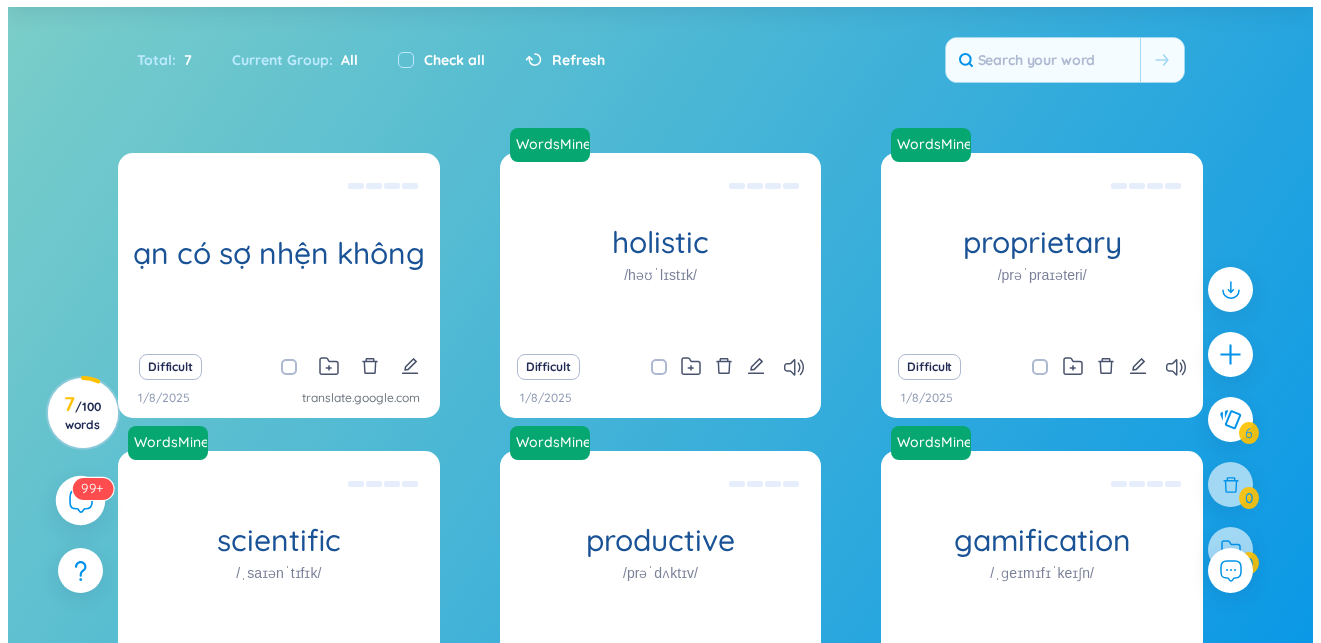 scroll, scrollTop: 200, scrollLeft: 0, axis: vertical 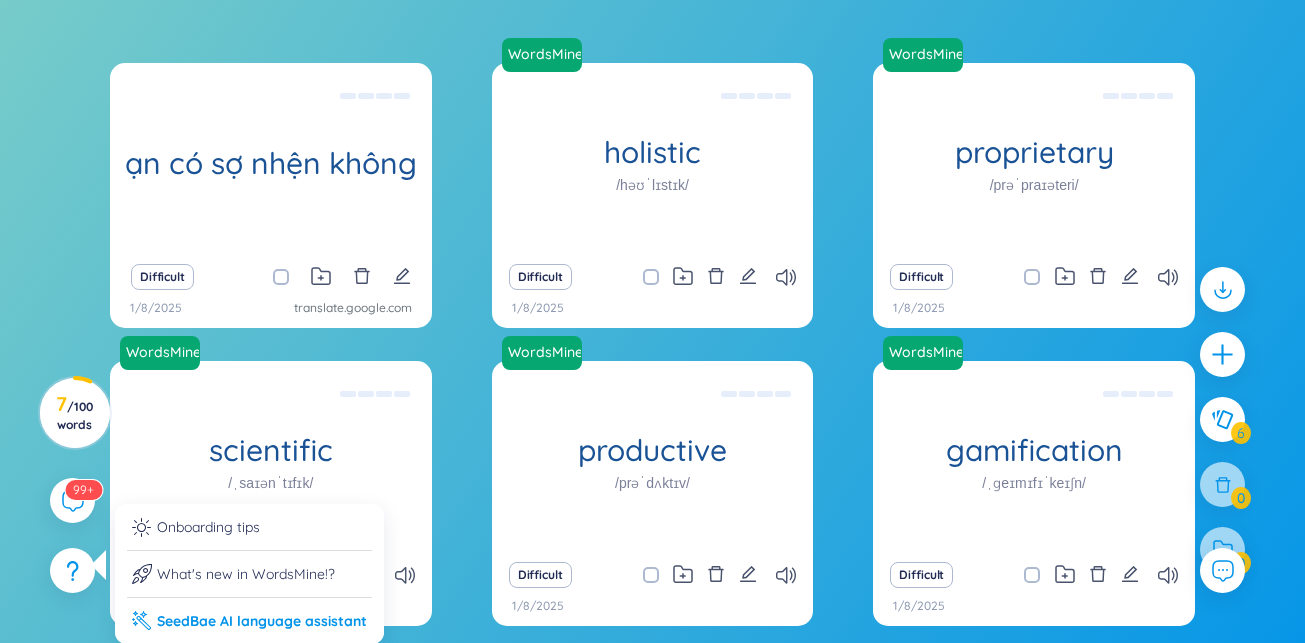 click on "SeedBae AI language assistant" at bounding box center (249, 615) 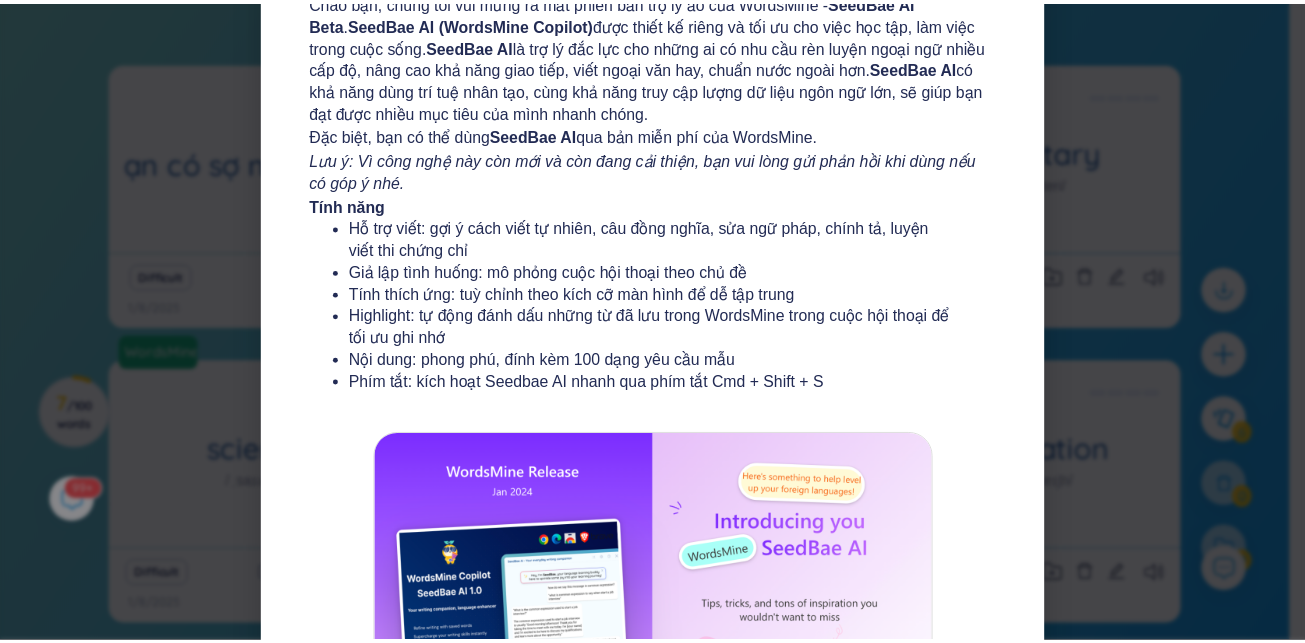 scroll, scrollTop: 0, scrollLeft: 0, axis: both 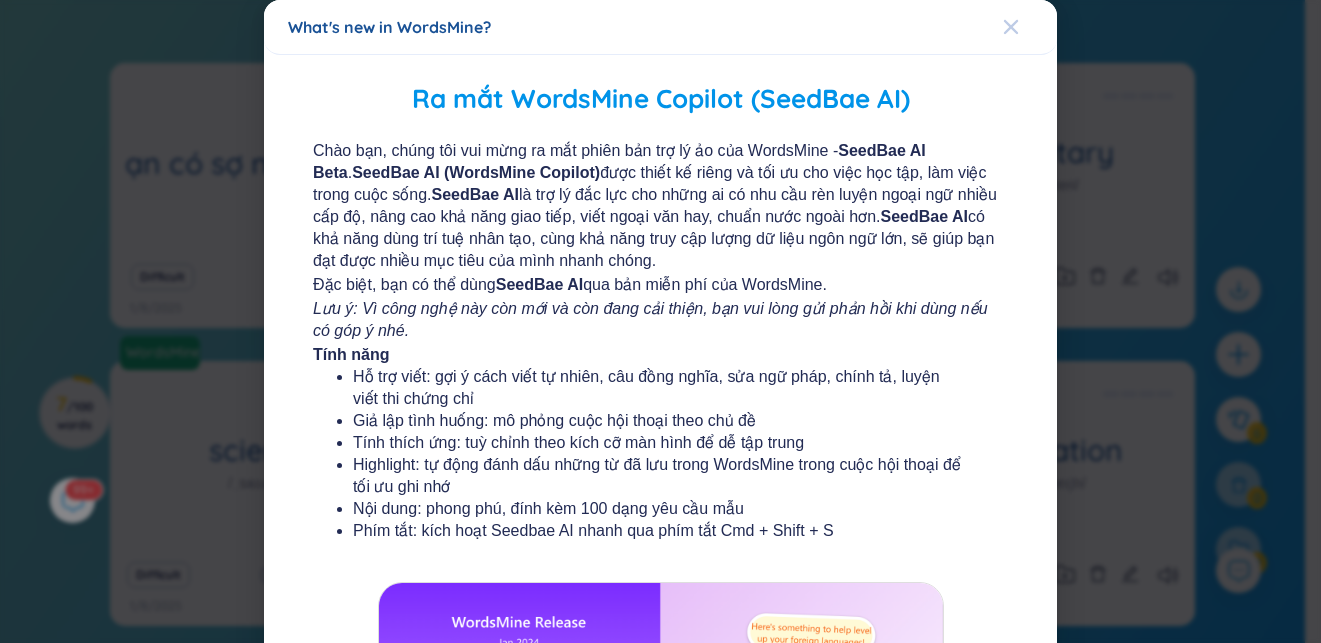 click 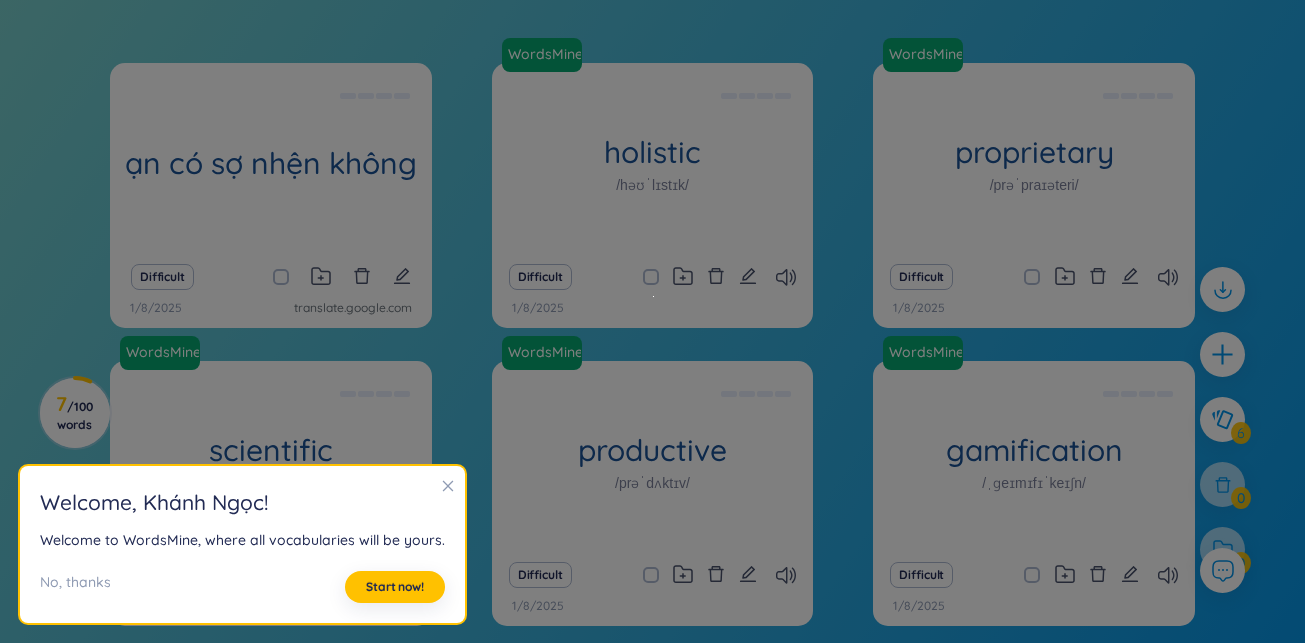 click on "Welcome ,   Khánh Ngọc !" at bounding box center [242, 502] 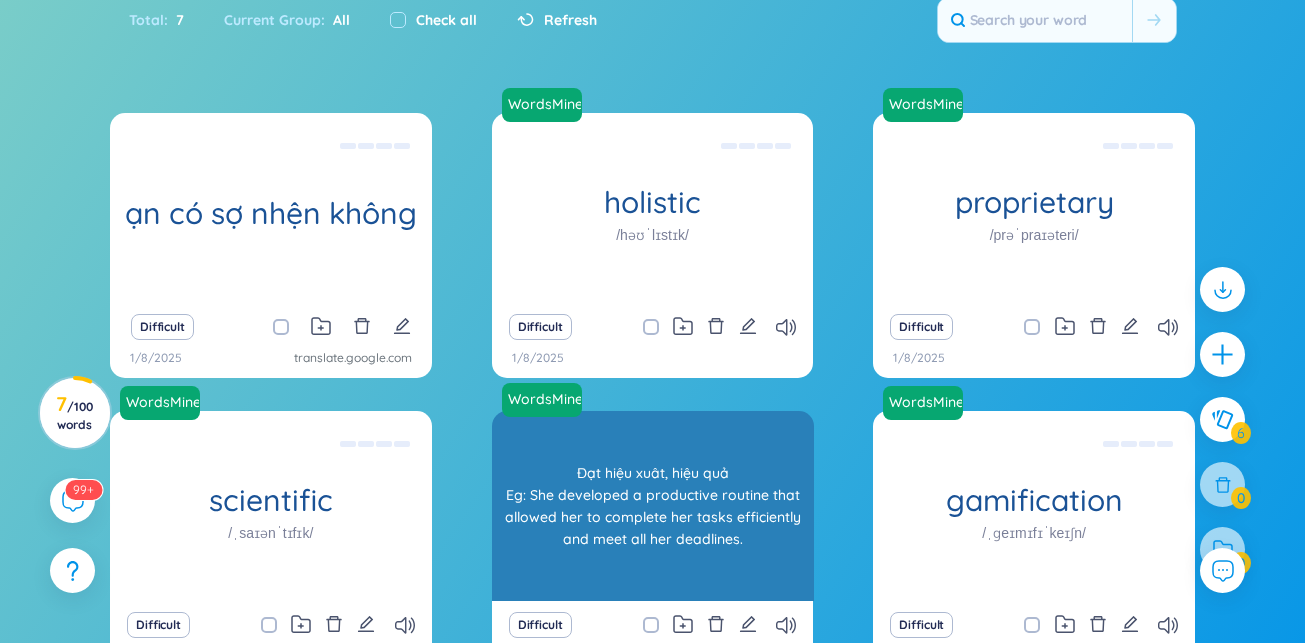 scroll, scrollTop: 0, scrollLeft: 0, axis: both 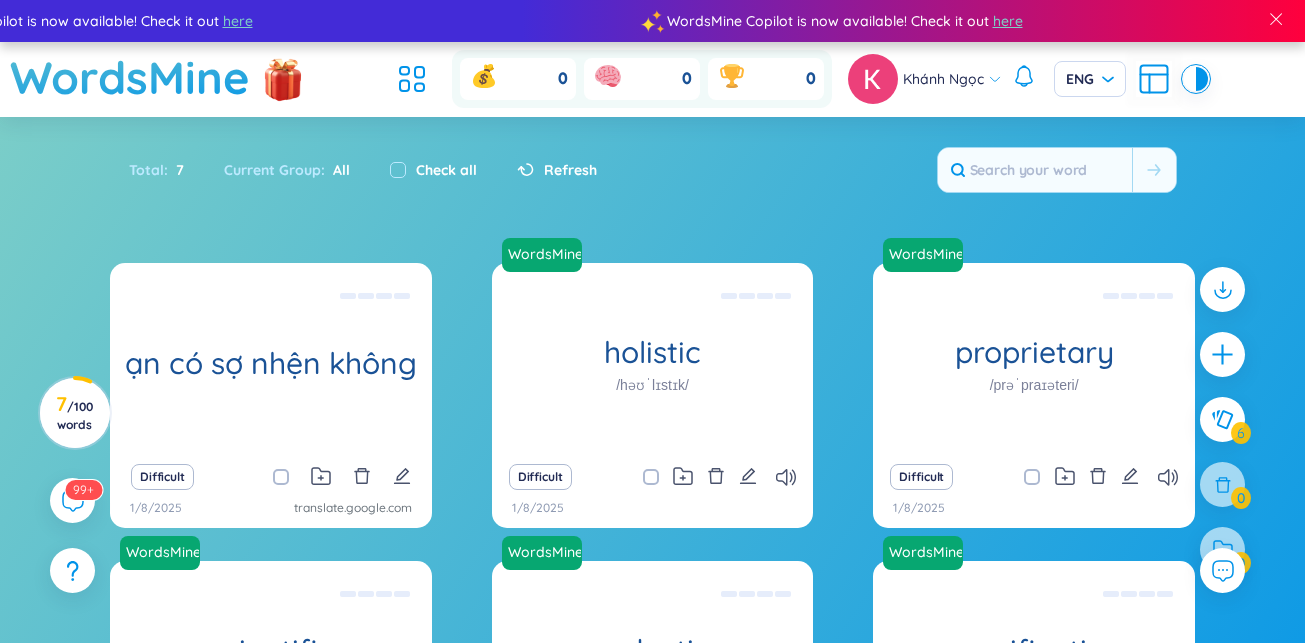 click on "WordsMine 0 0 0 Khánh Ngọc ENG" at bounding box center [652, 79] 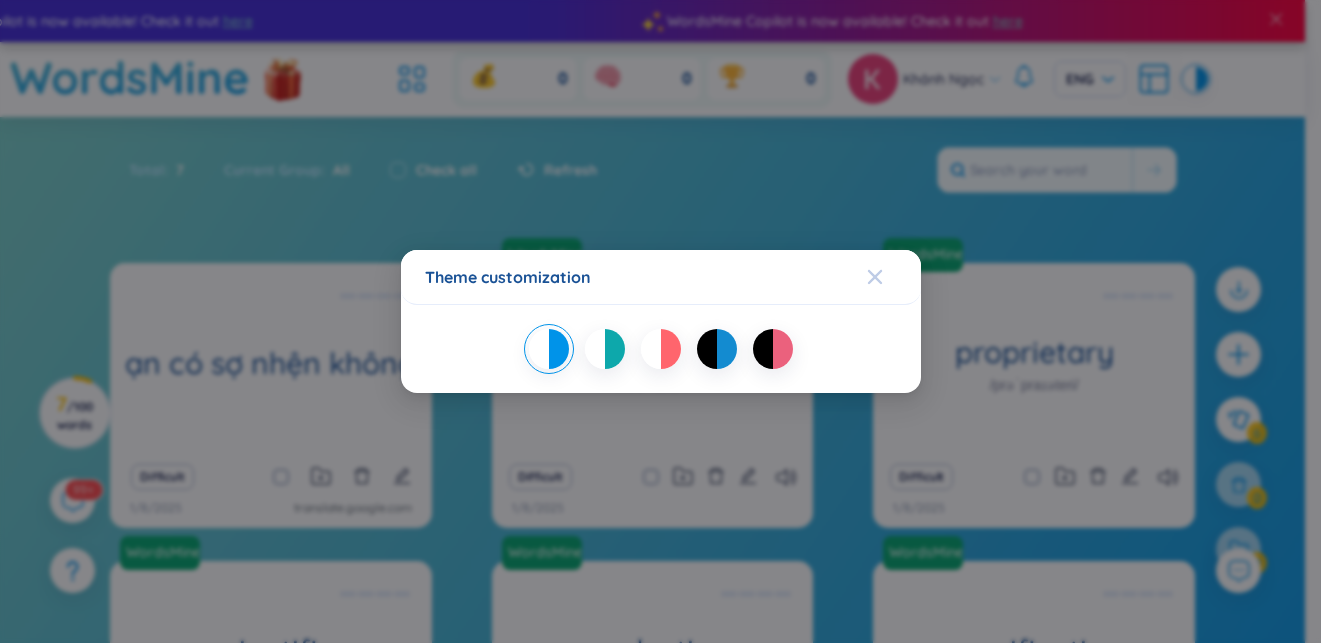 click 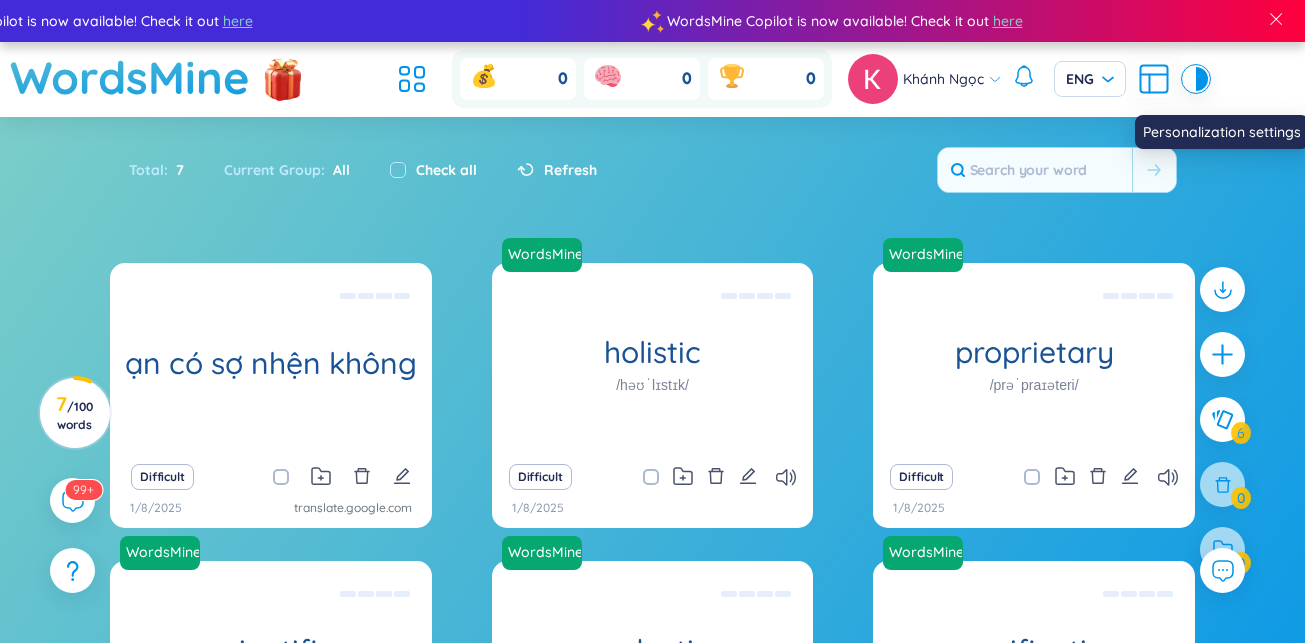 click 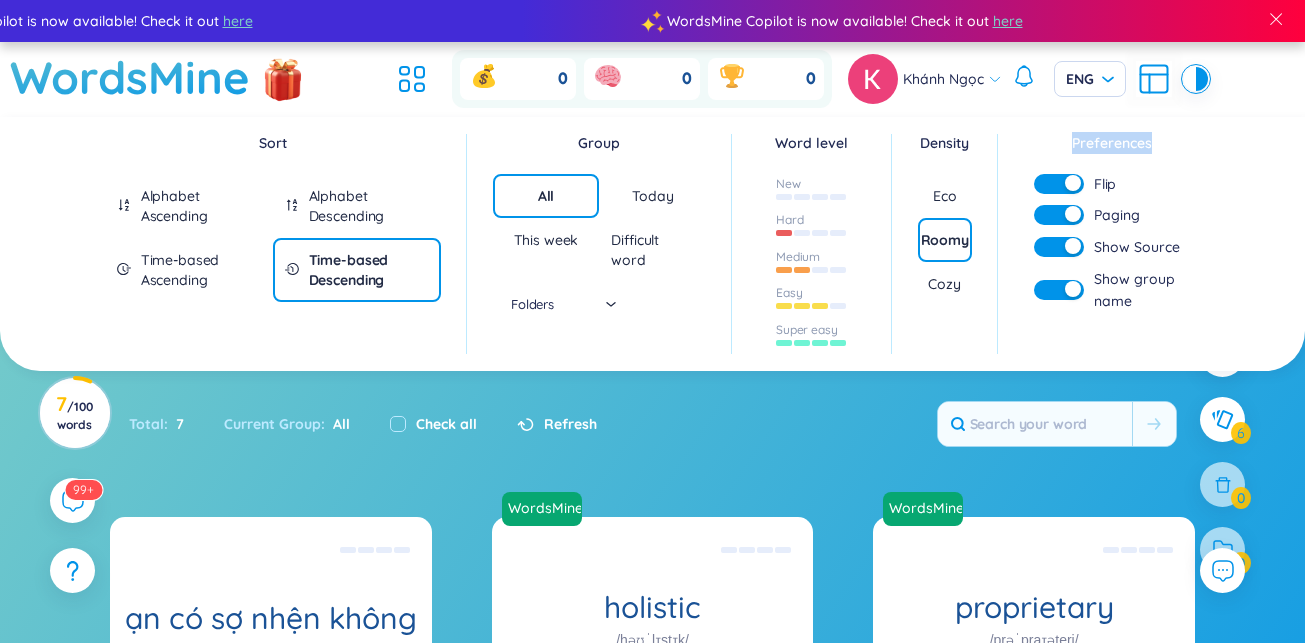 drag, startPoint x: 1068, startPoint y: 140, endPoint x: 1169, endPoint y: 137, distance: 101.04455 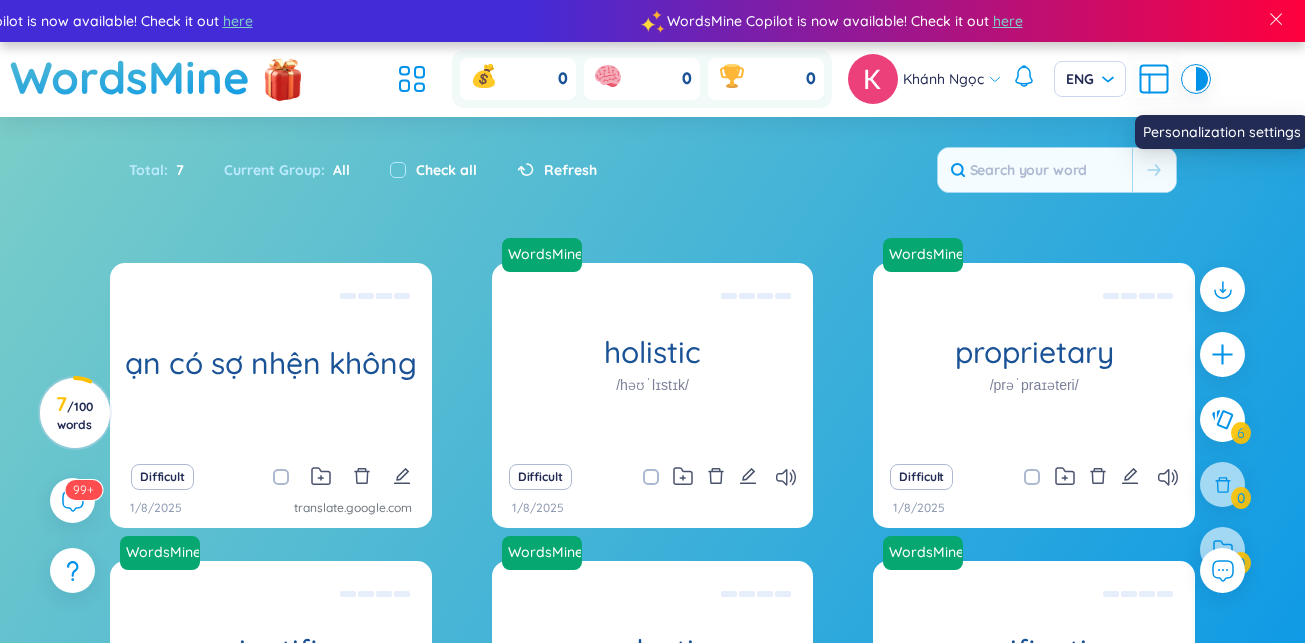 click 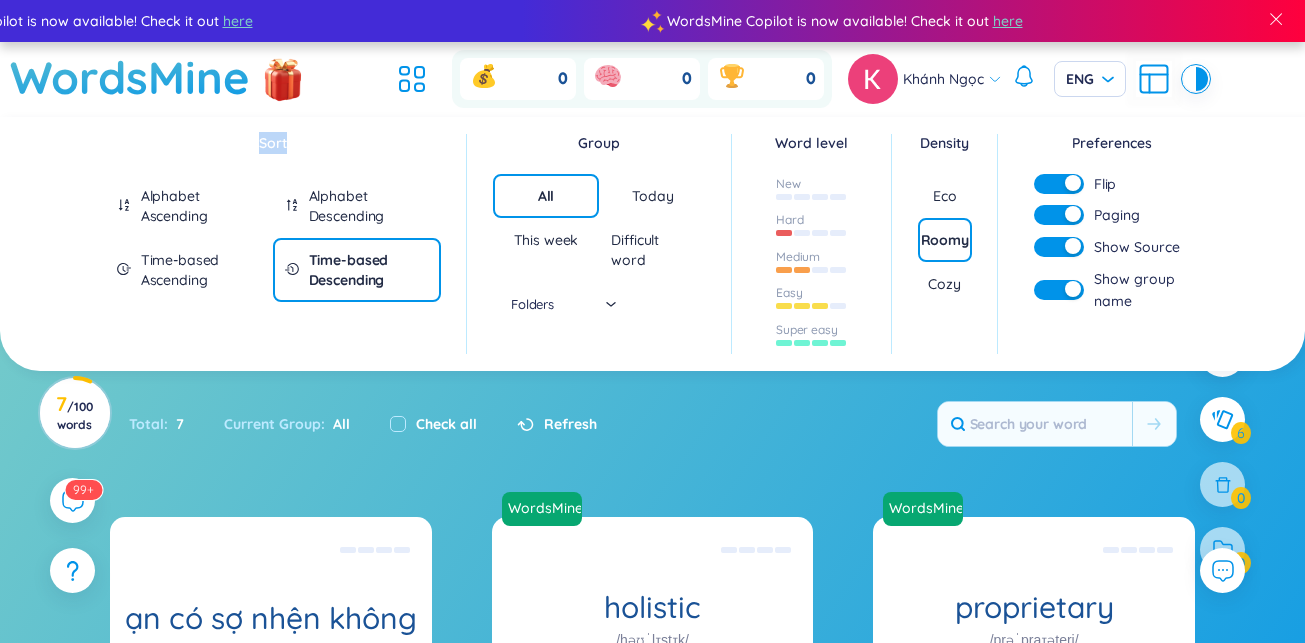 drag, startPoint x: 225, startPoint y: 148, endPoint x: 333, endPoint y: 142, distance: 108.16654 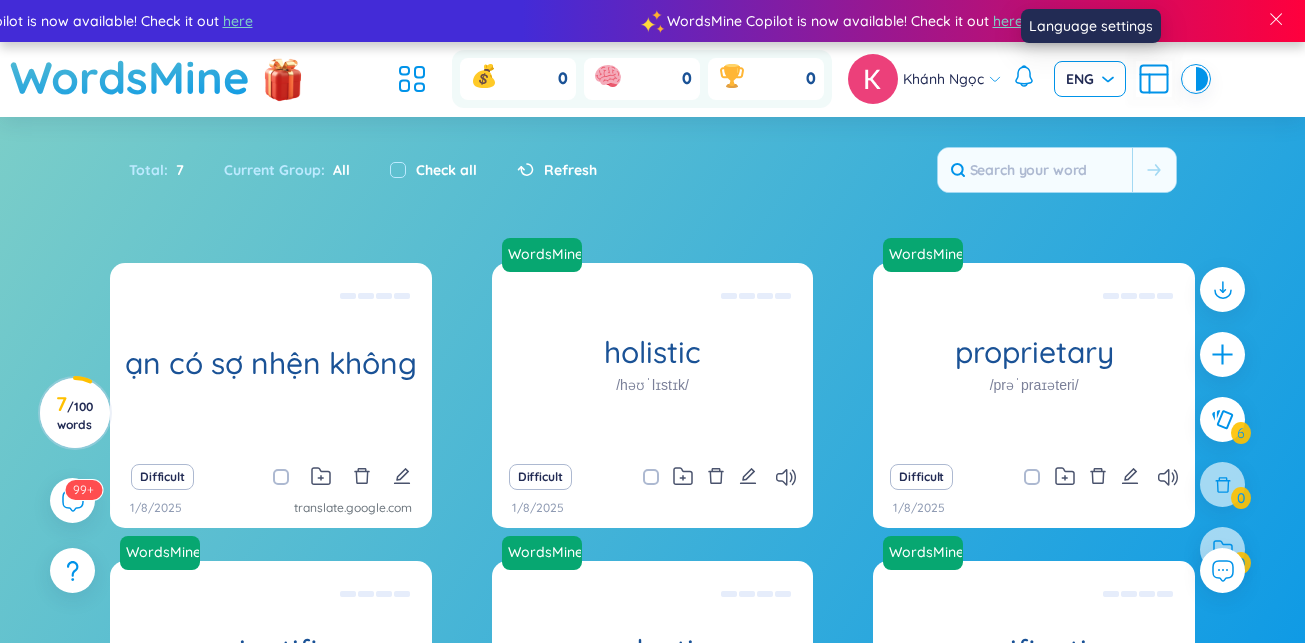 click on "ENG" at bounding box center [1090, 79] 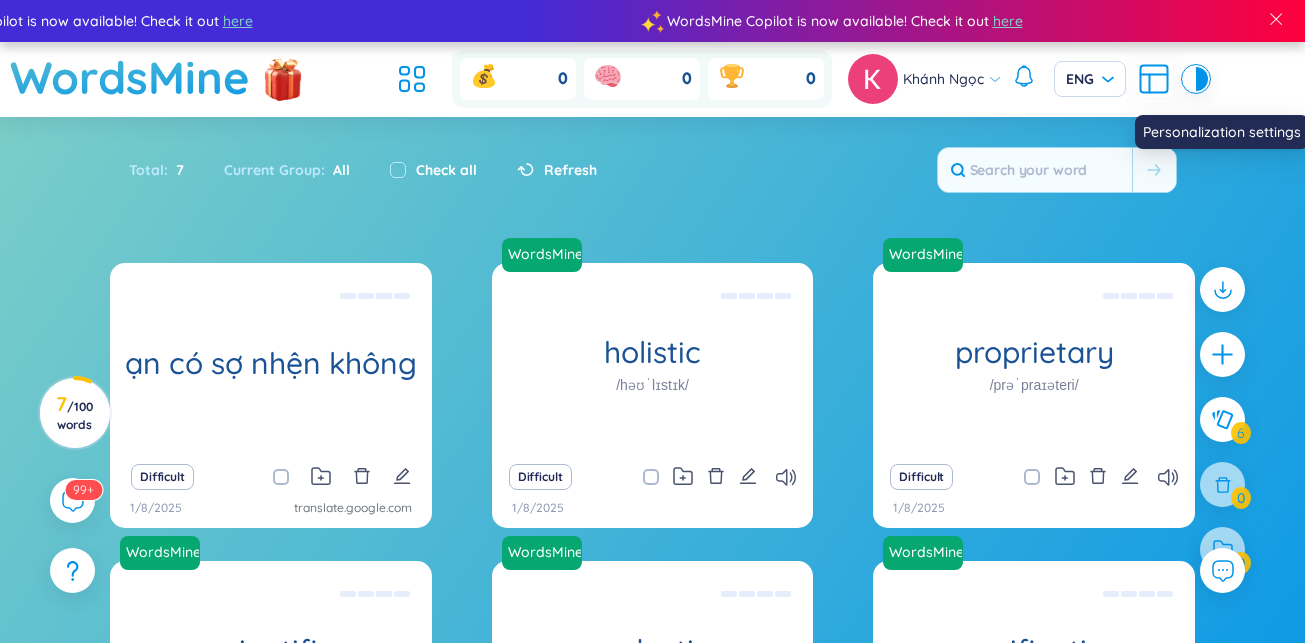 click 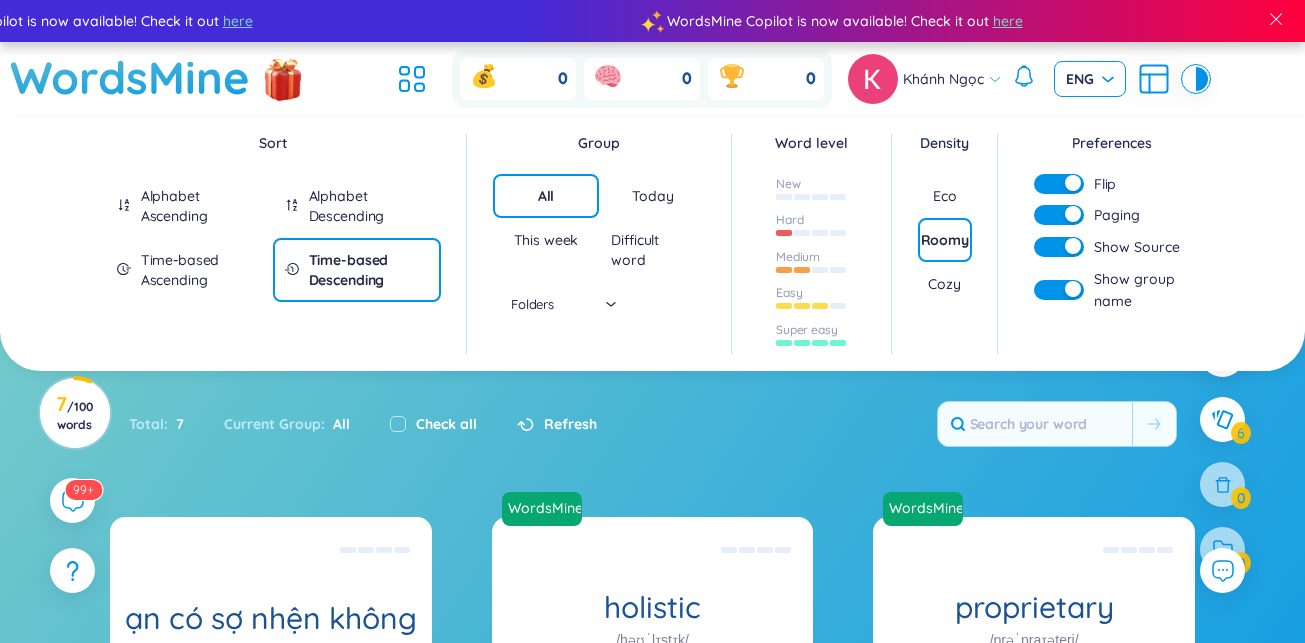 click on "ENG" at bounding box center [1090, 79] 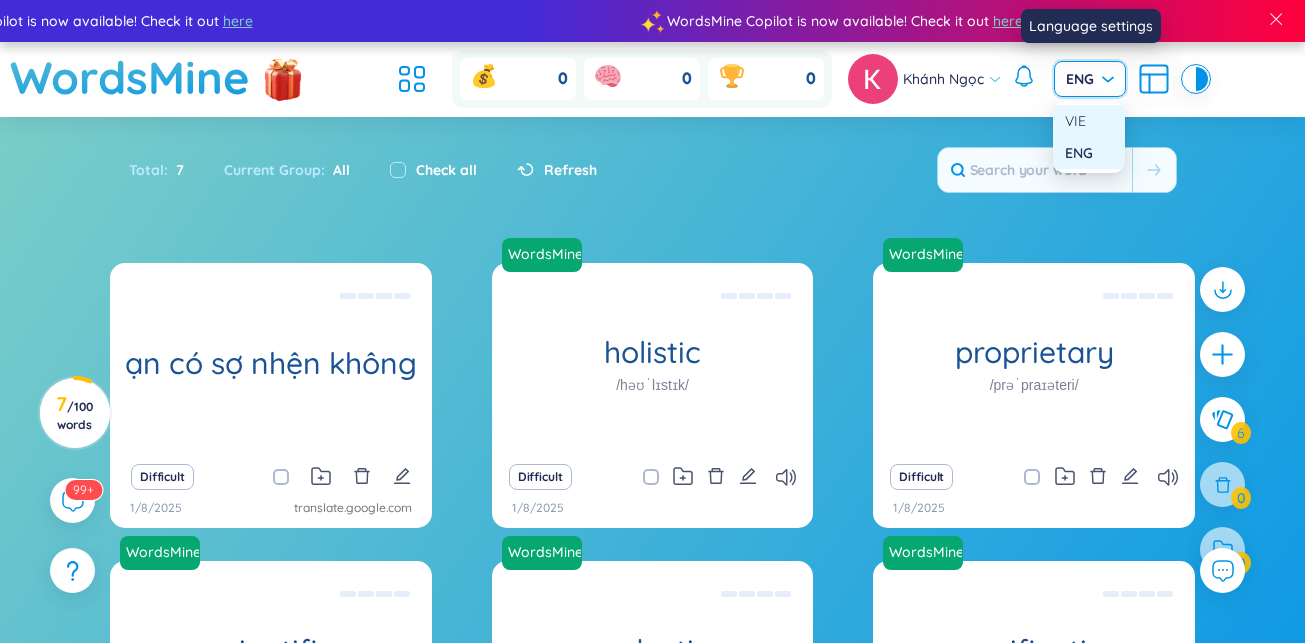 click on "VIE" at bounding box center [1089, 121] 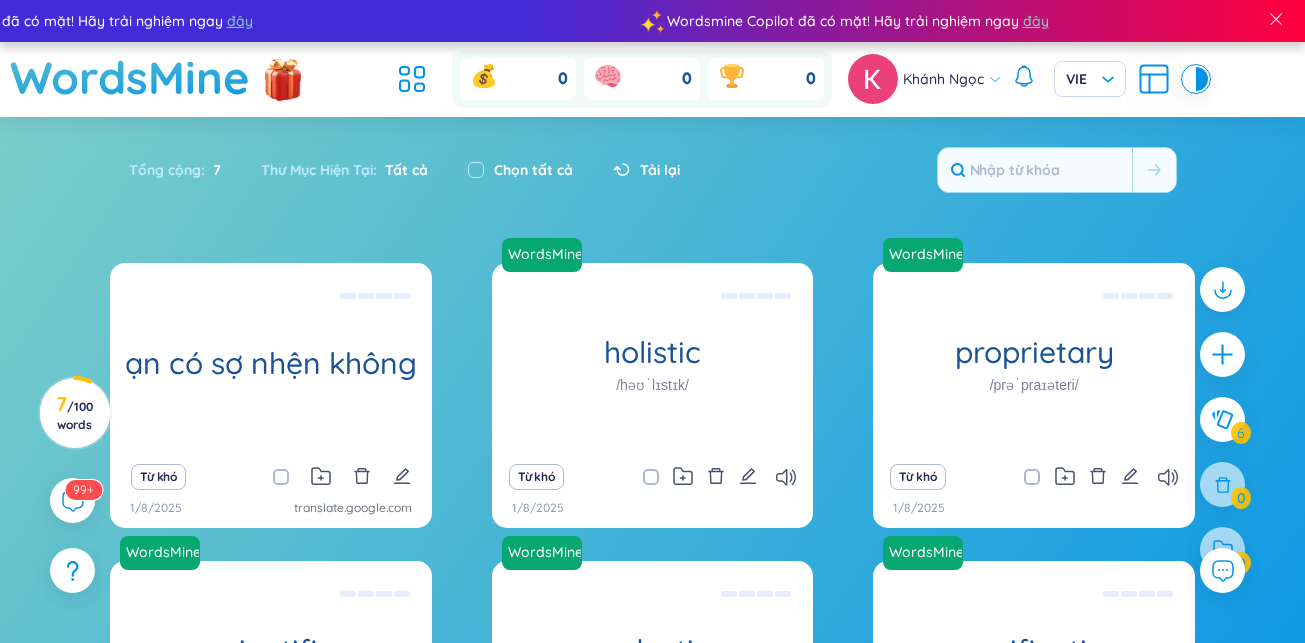 click on "Khánh Ngọc VIE" at bounding box center [1028, 79] 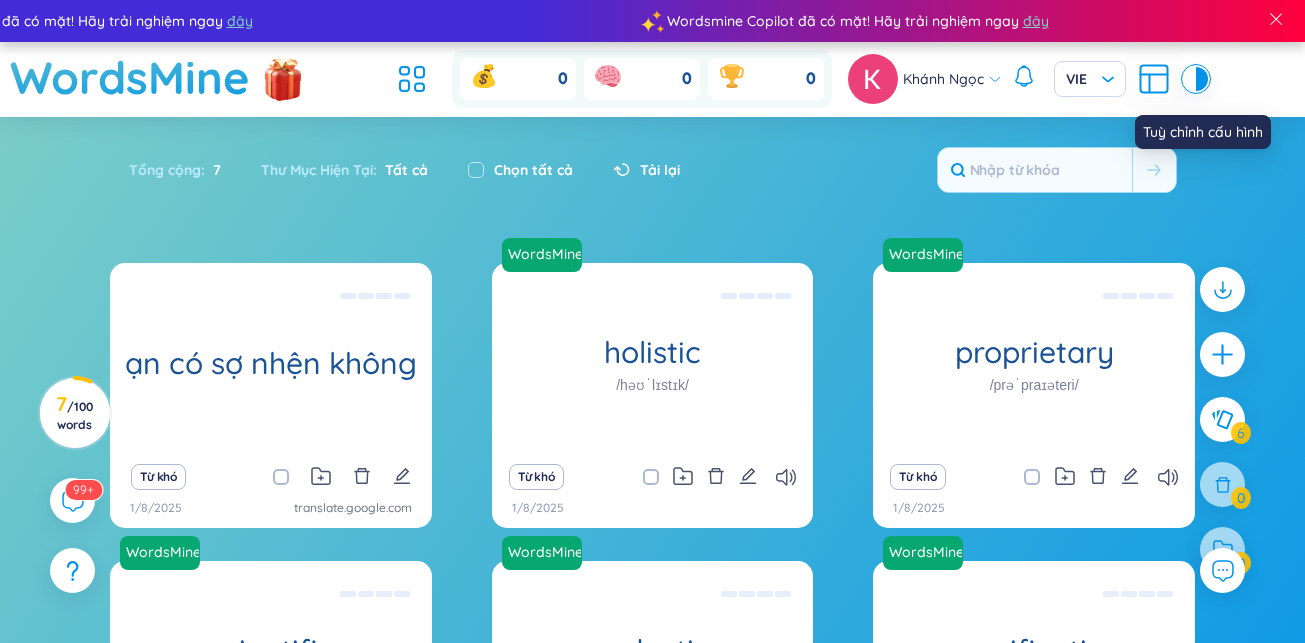 click 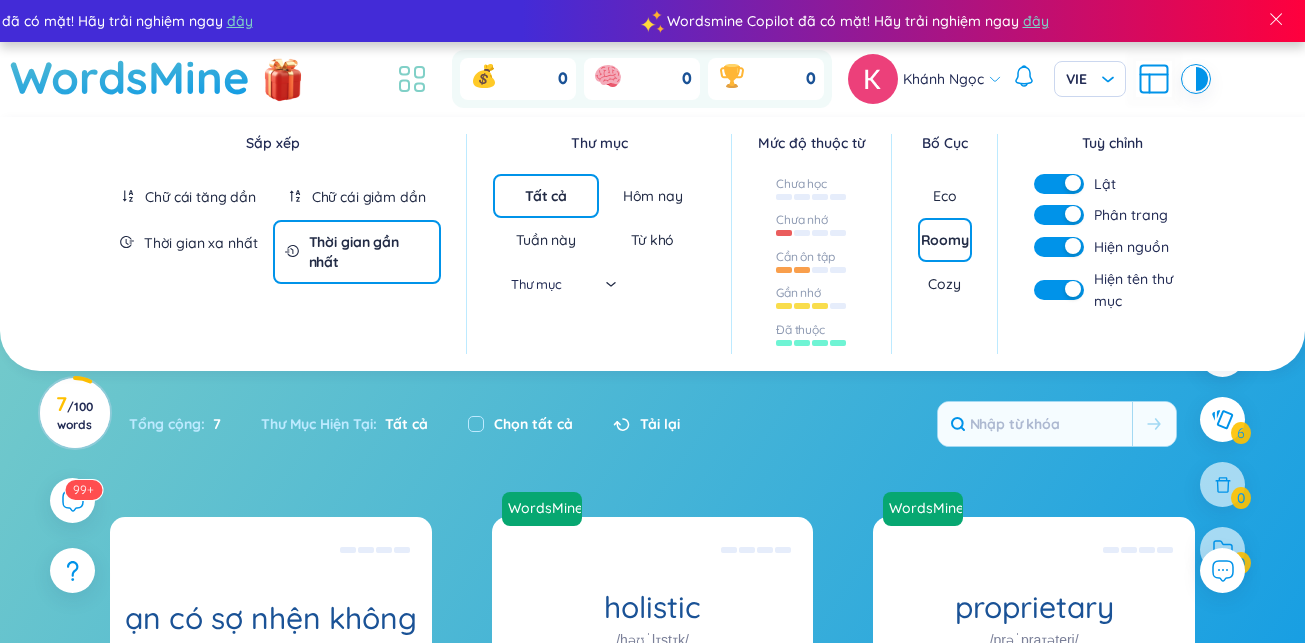 click 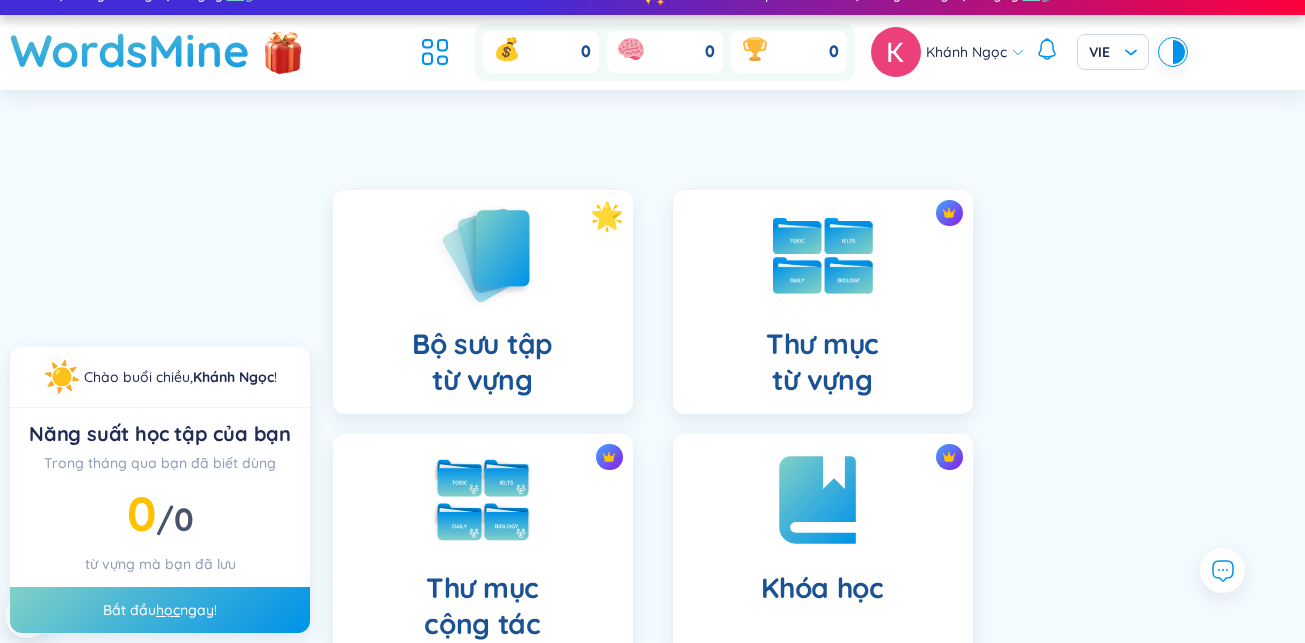 scroll, scrollTop: 0, scrollLeft: 0, axis: both 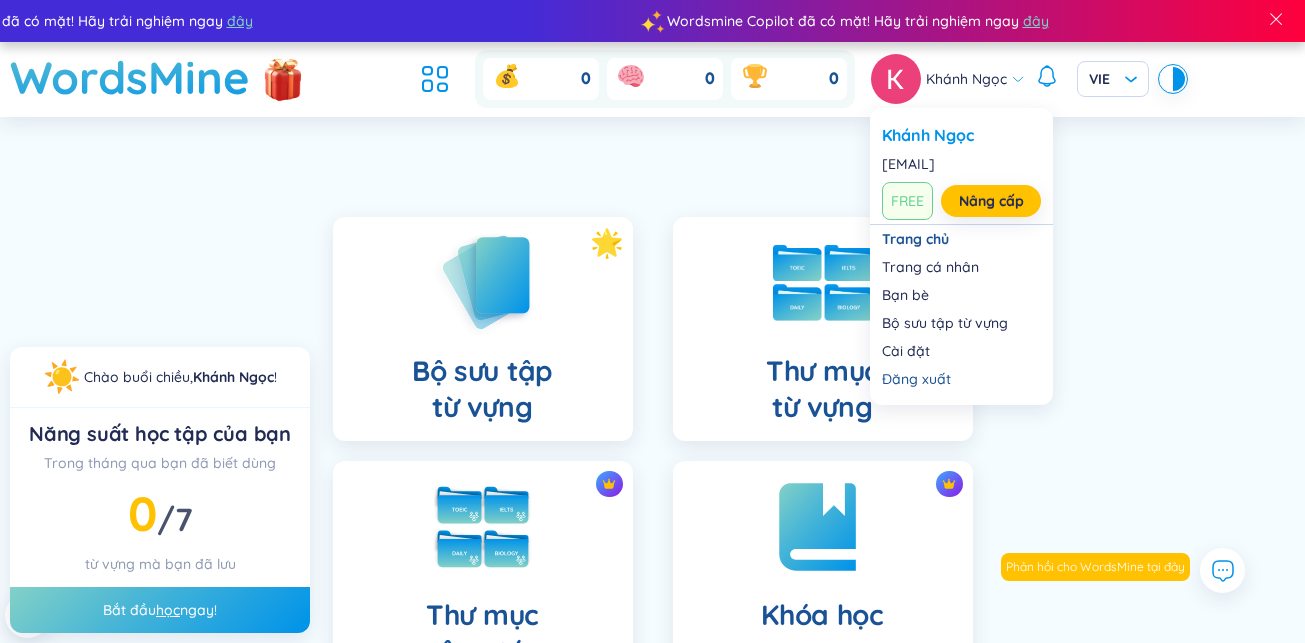 click on "Khánh Ngọc" at bounding box center (966, 79) 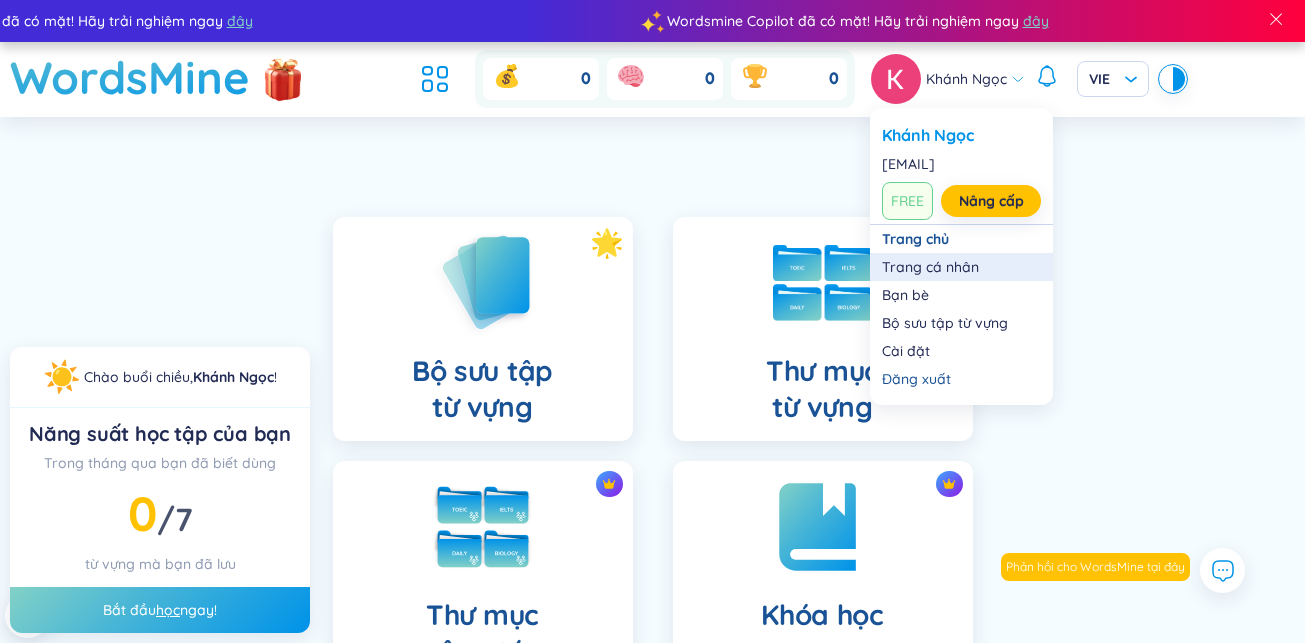 click on "Trang cá nhân" at bounding box center [961, 267] 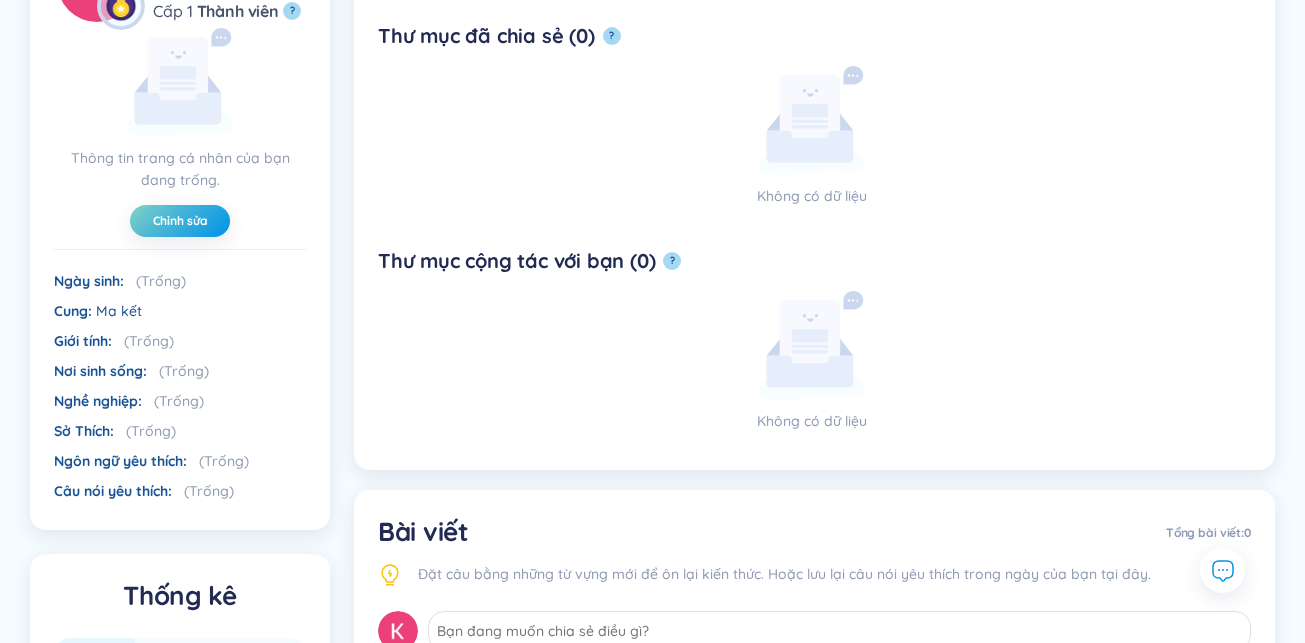 scroll, scrollTop: 300, scrollLeft: 0, axis: vertical 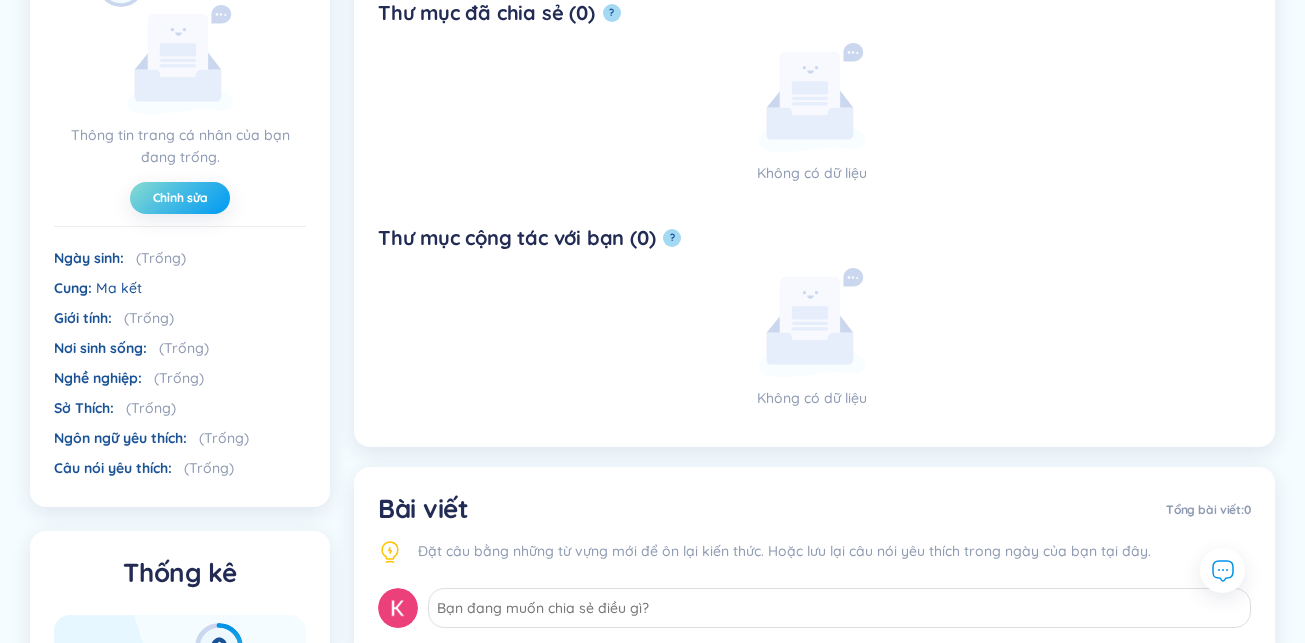 click on "Chỉnh sửa" at bounding box center [180, 198] 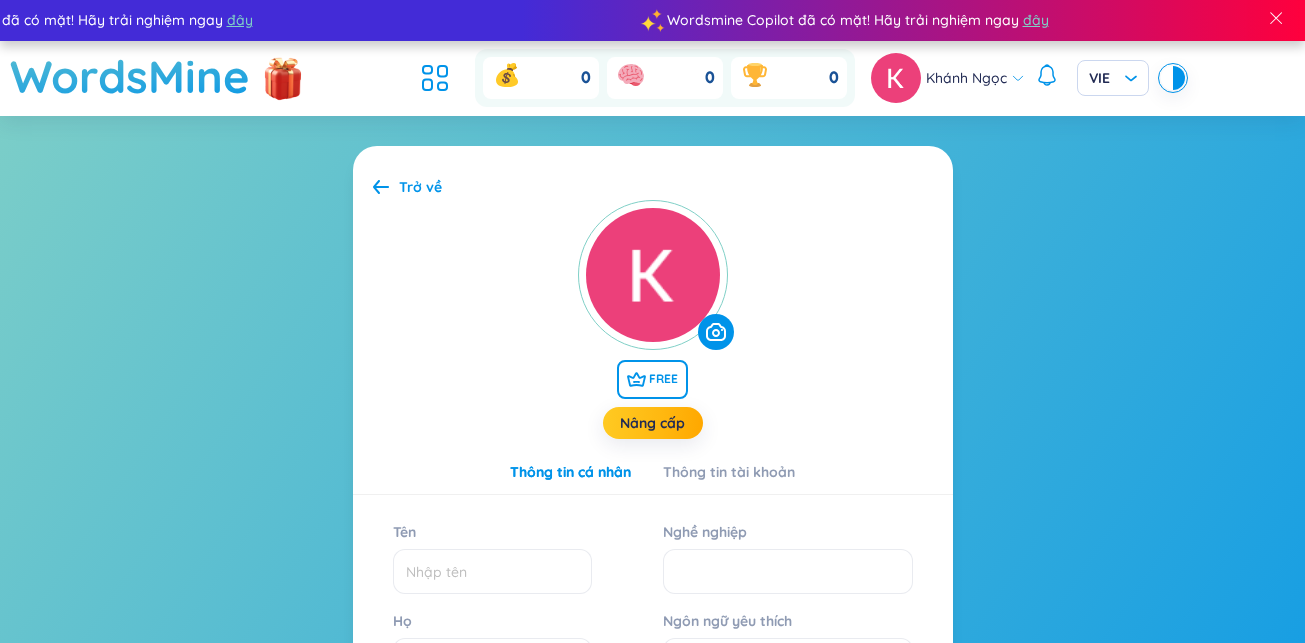 scroll, scrollTop: 0, scrollLeft: 0, axis: both 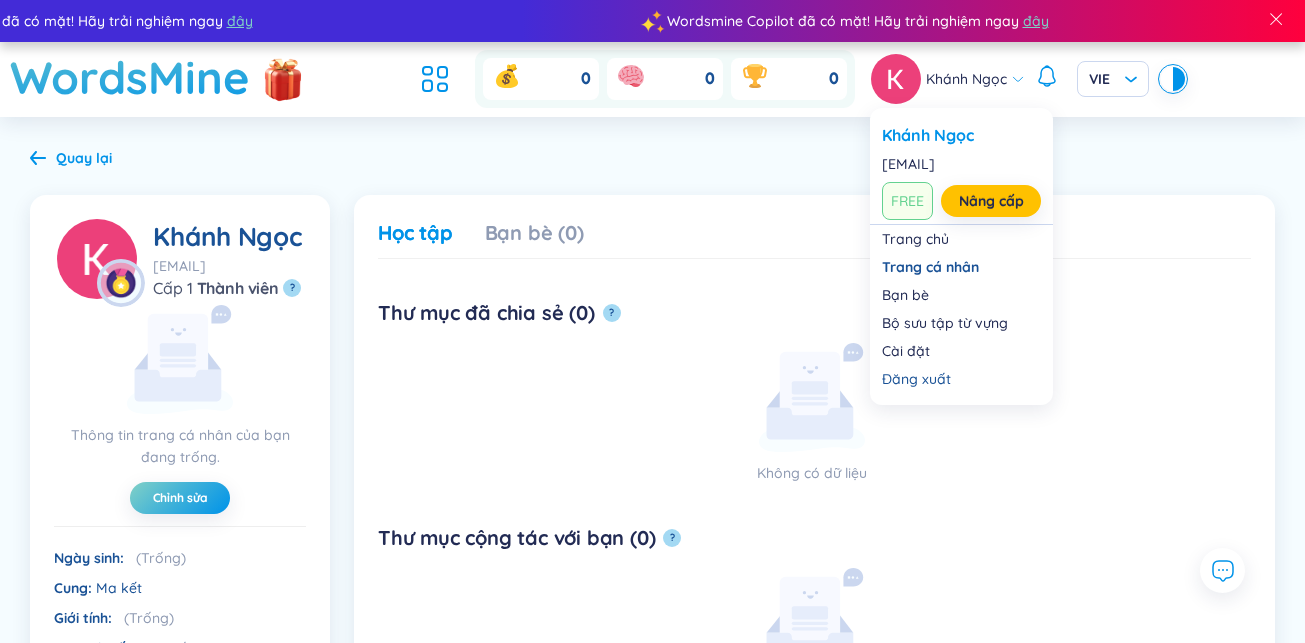 click on "Khánh Ngọc" at bounding box center [948, 79] 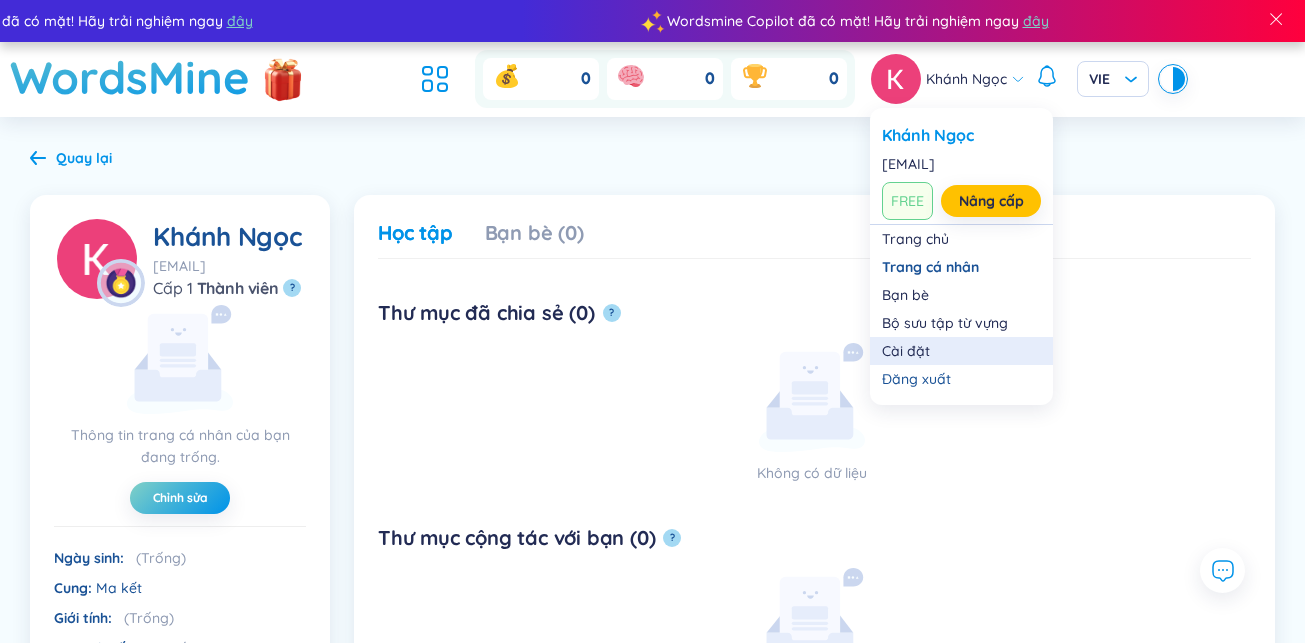 click on "Cài đặt" at bounding box center [961, 351] 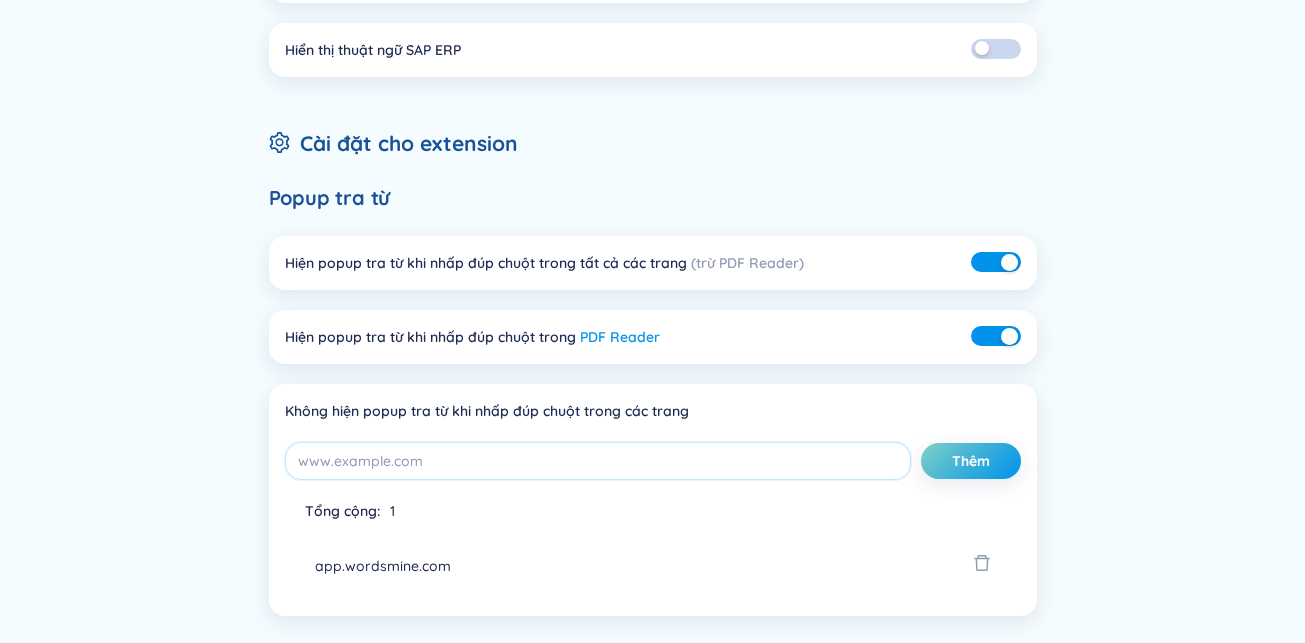 scroll, scrollTop: 300, scrollLeft: 0, axis: vertical 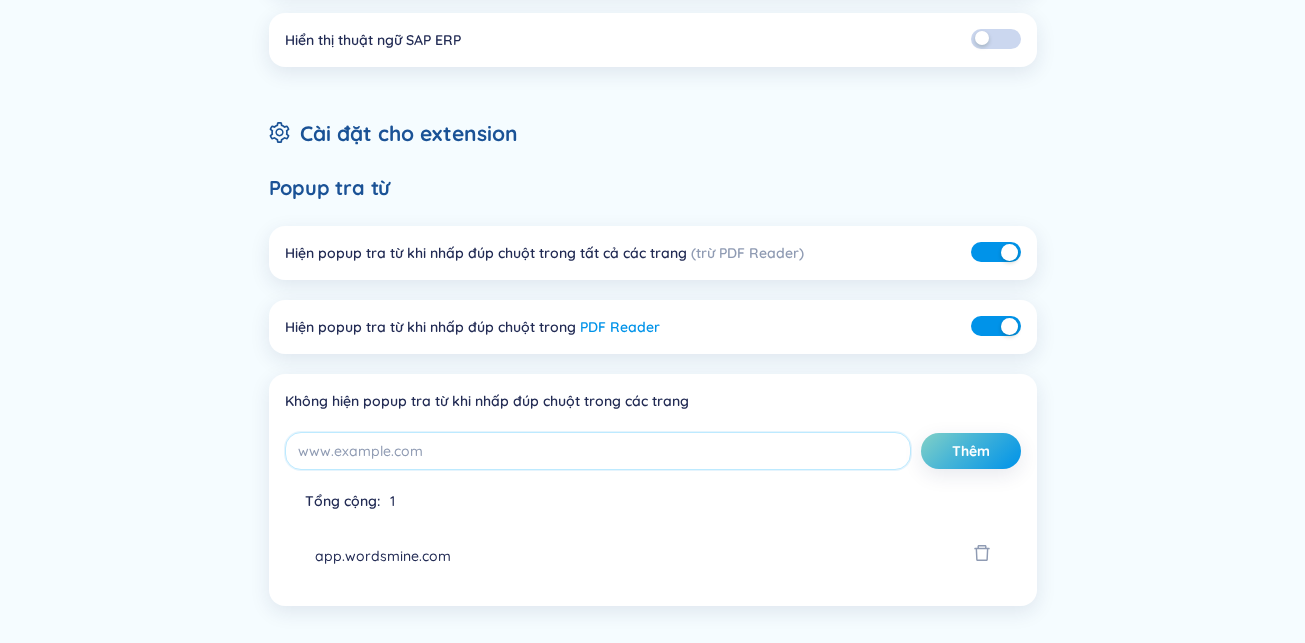 click at bounding box center [1009, 326] 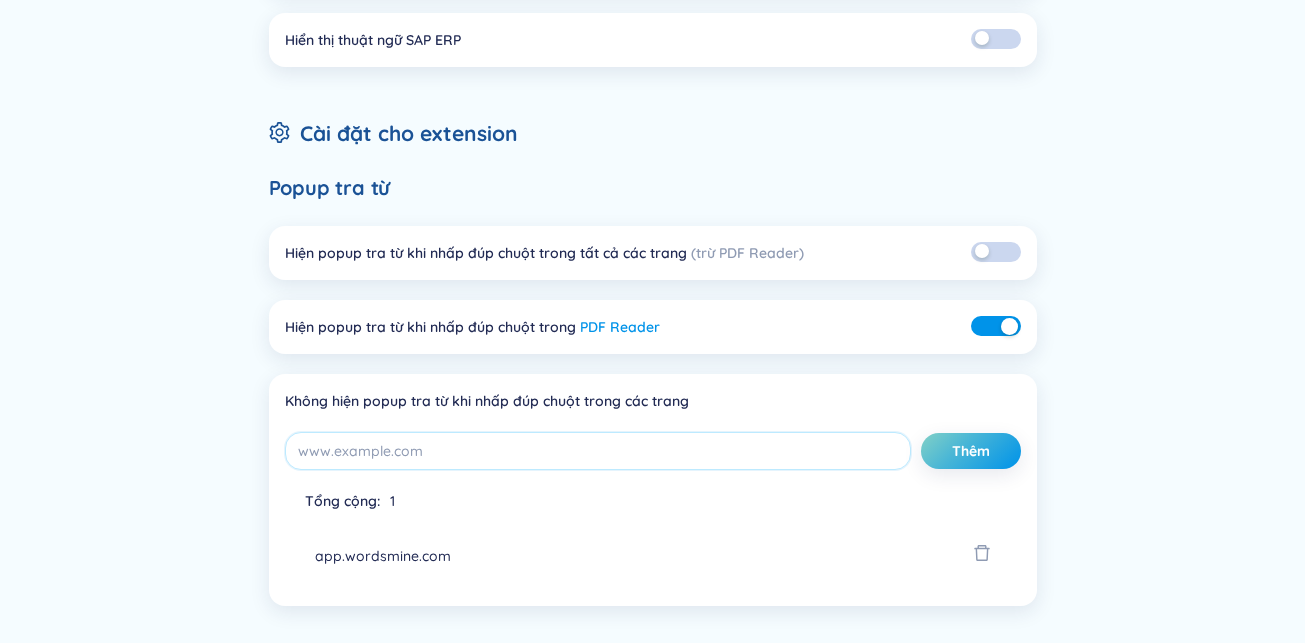 click at bounding box center (1009, 326) 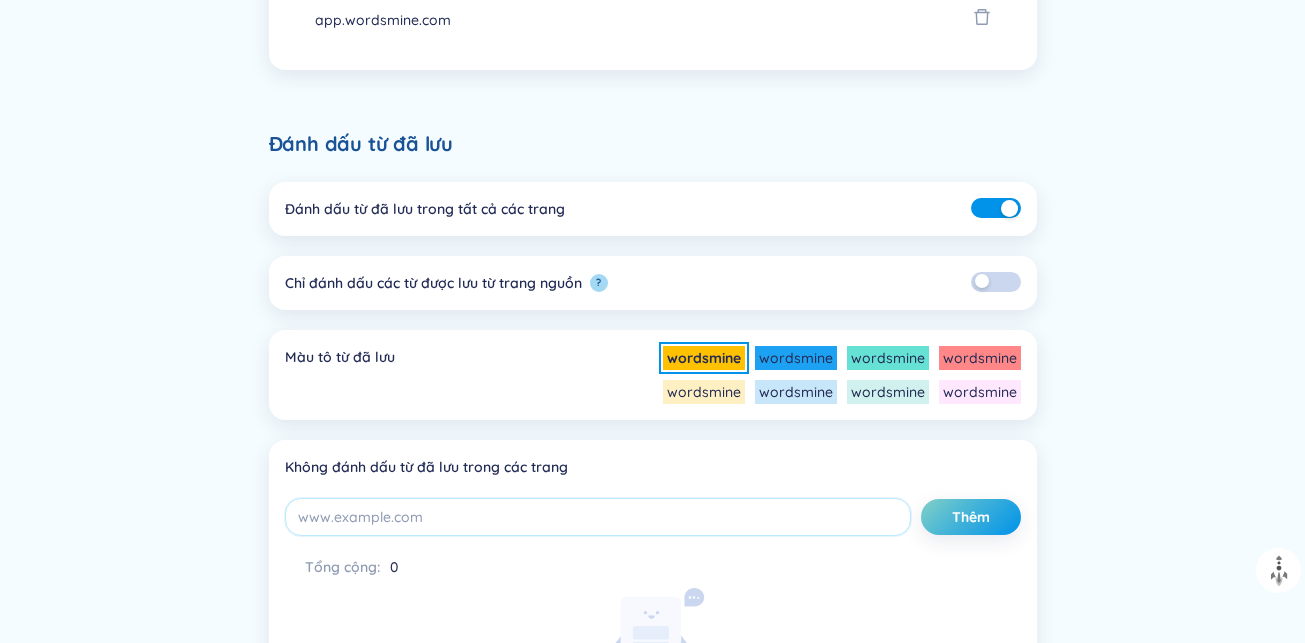 scroll, scrollTop: 800, scrollLeft: 0, axis: vertical 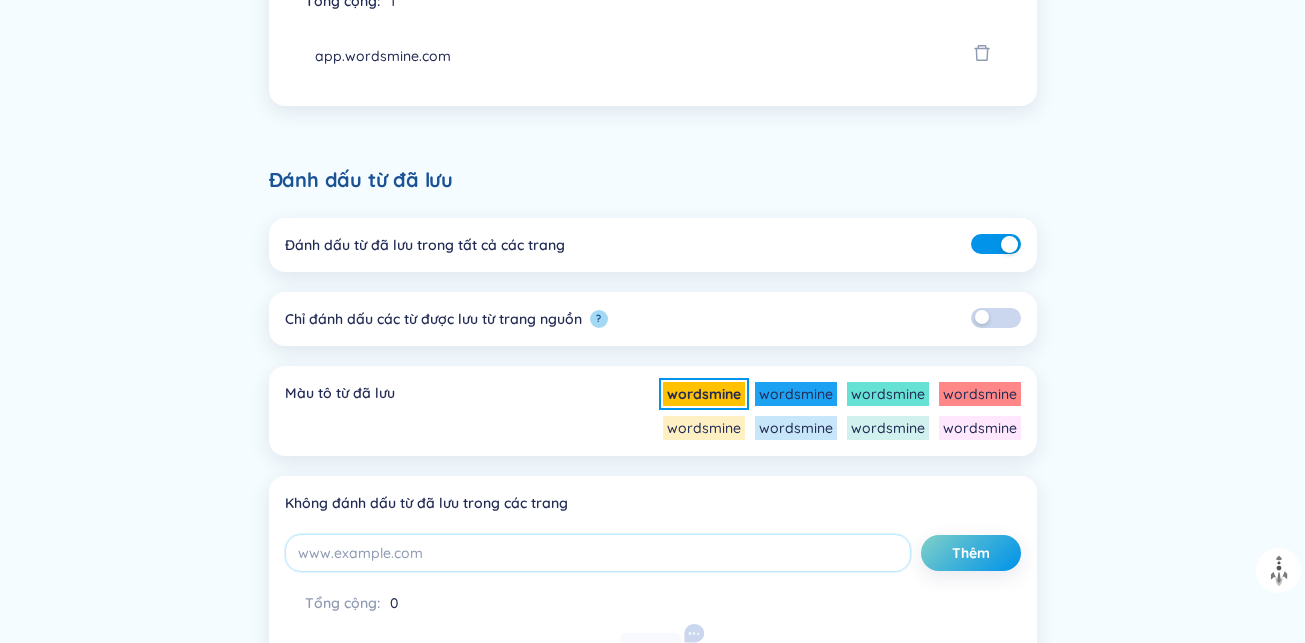 click at bounding box center (1009, 244) 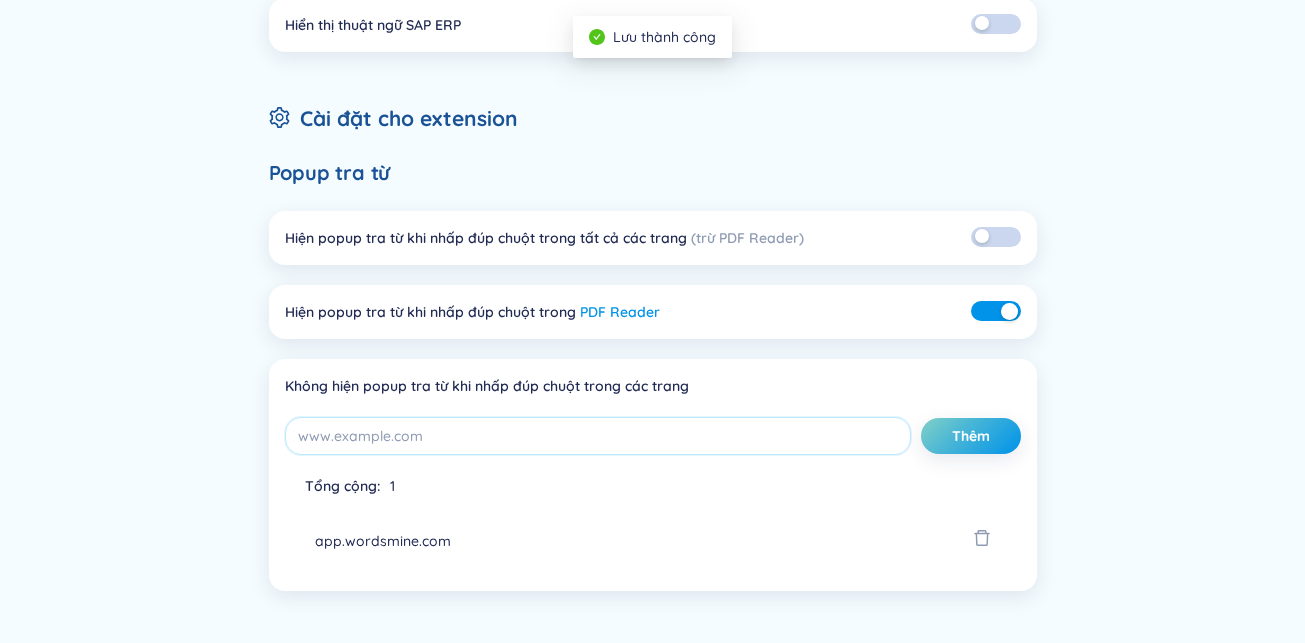 scroll, scrollTop: 292, scrollLeft: 0, axis: vertical 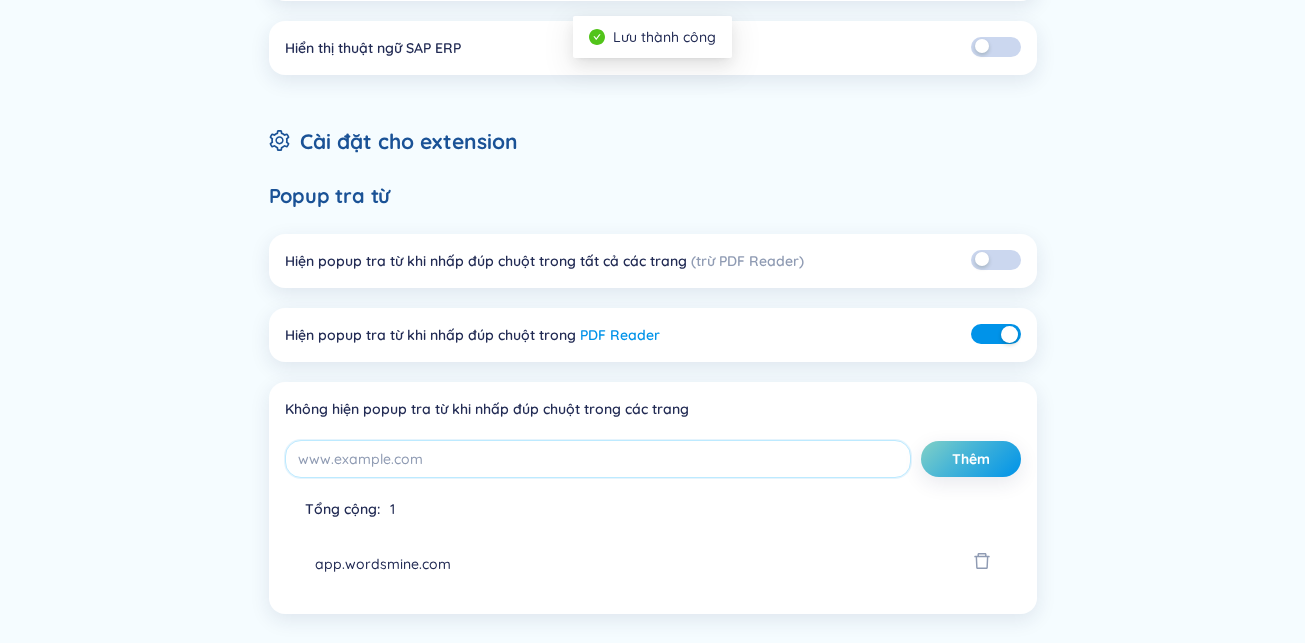 click at bounding box center (1009, 334) 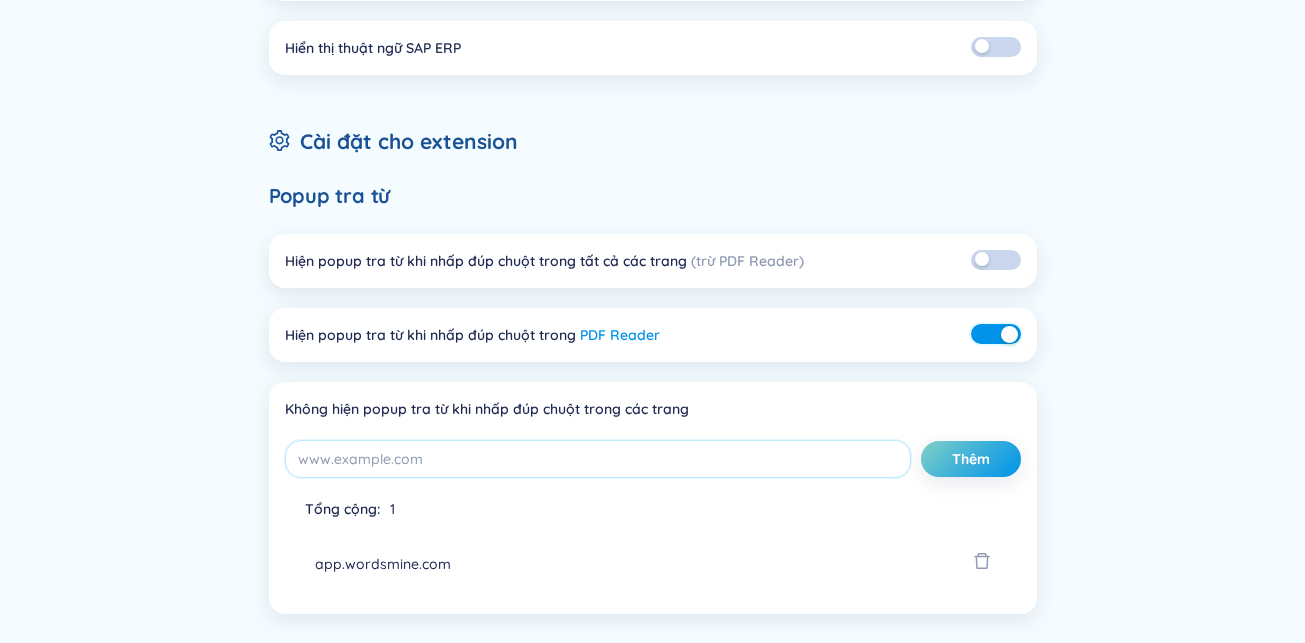 drag, startPoint x: 986, startPoint y: 333, endPoint x: 942, endPoint y: 340, distance: 44.553337 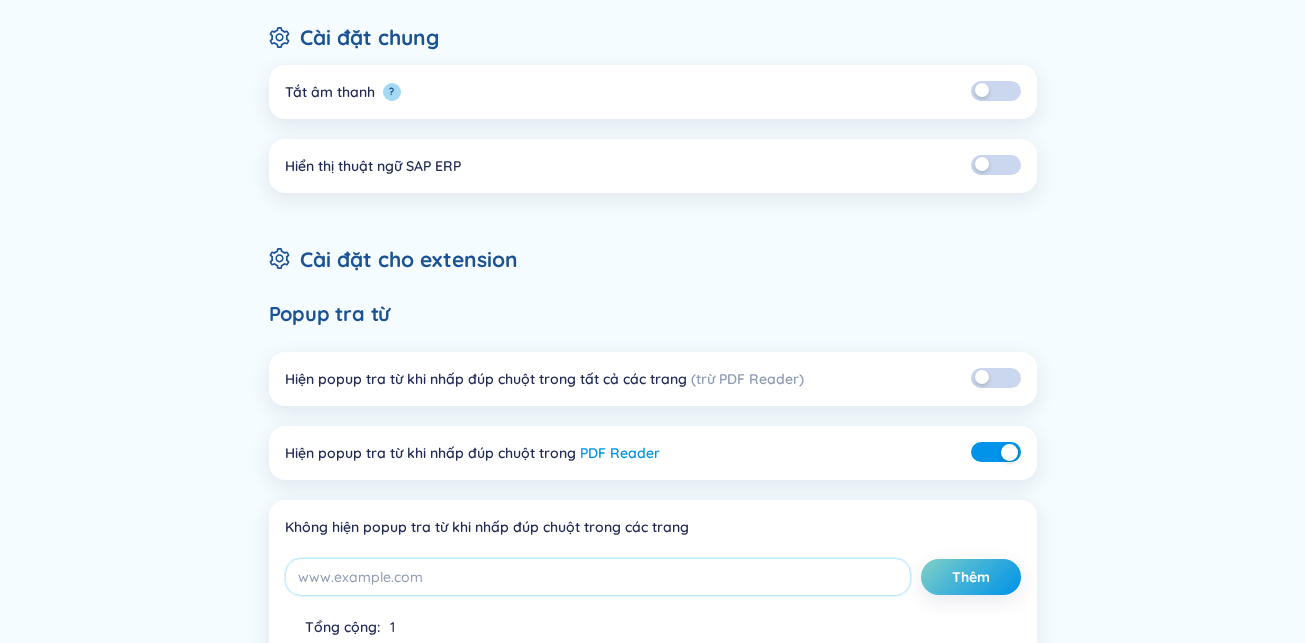 scroll, scrollTop: 400, scrollLeft: 0, axis: vertical 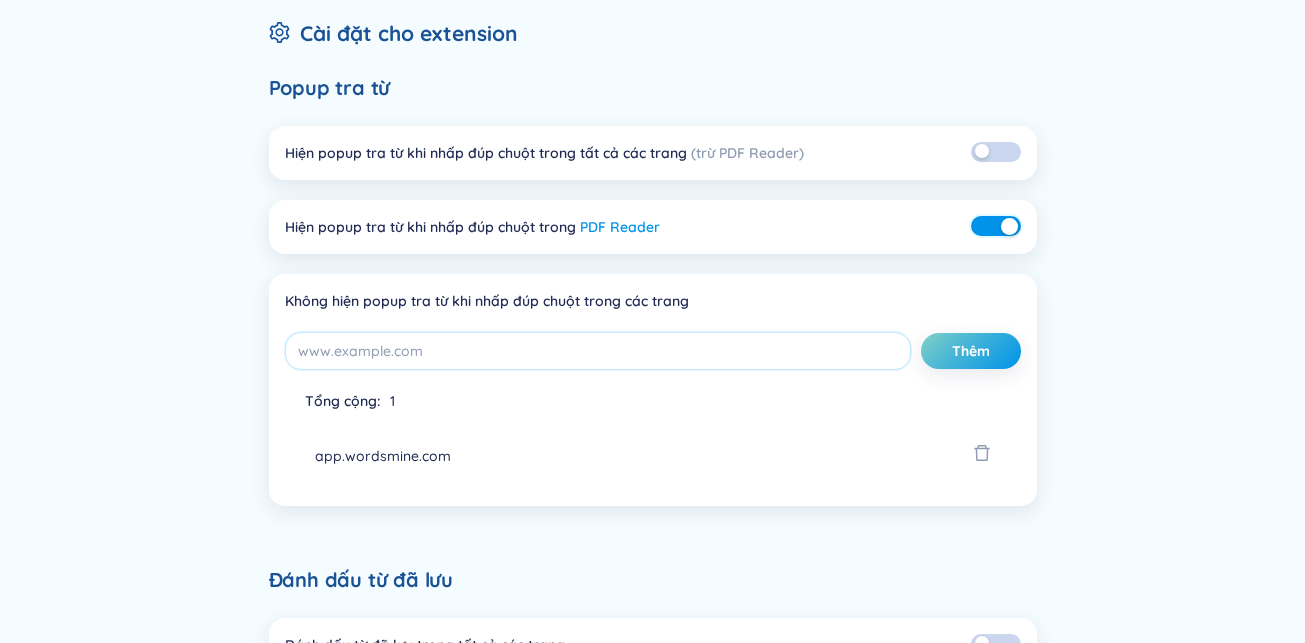drag, startPoint x: 1008, startPoint y: 231, endPoint x: 806, endPoint y: 241, distance: 202.24738 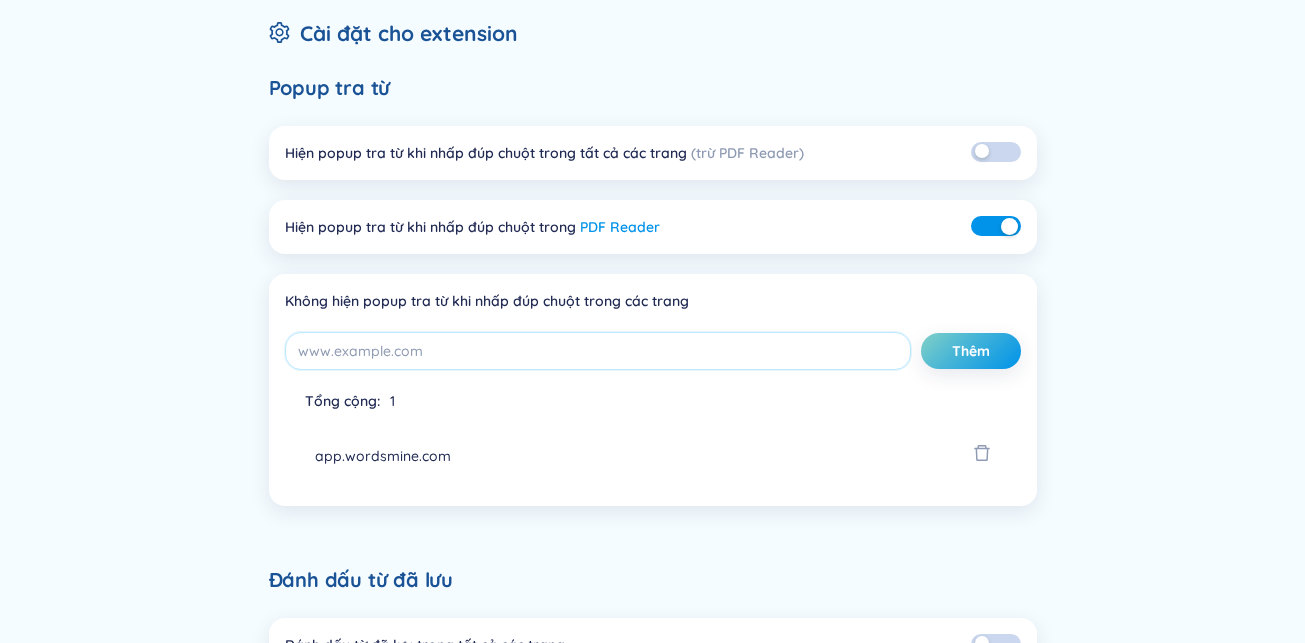 click at bounding box center [996, 226] 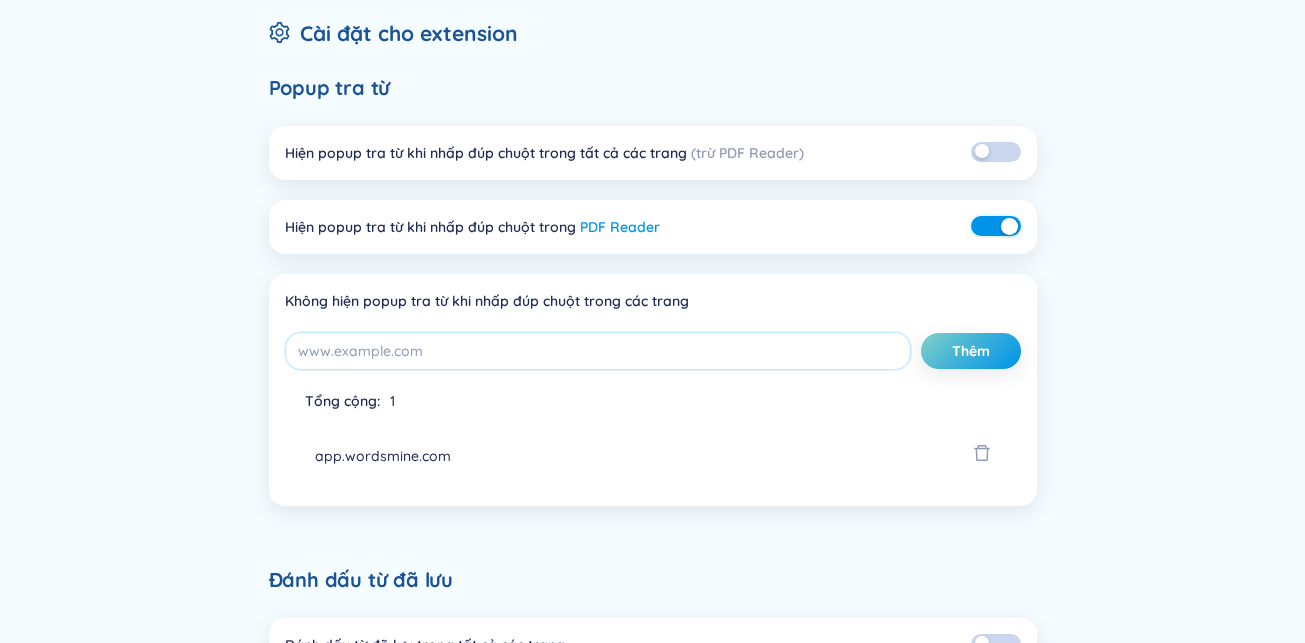 drag, startPoint x: 981, startPoint y: 226, endPoint x: 947, endPoint y: 226, distance: 34 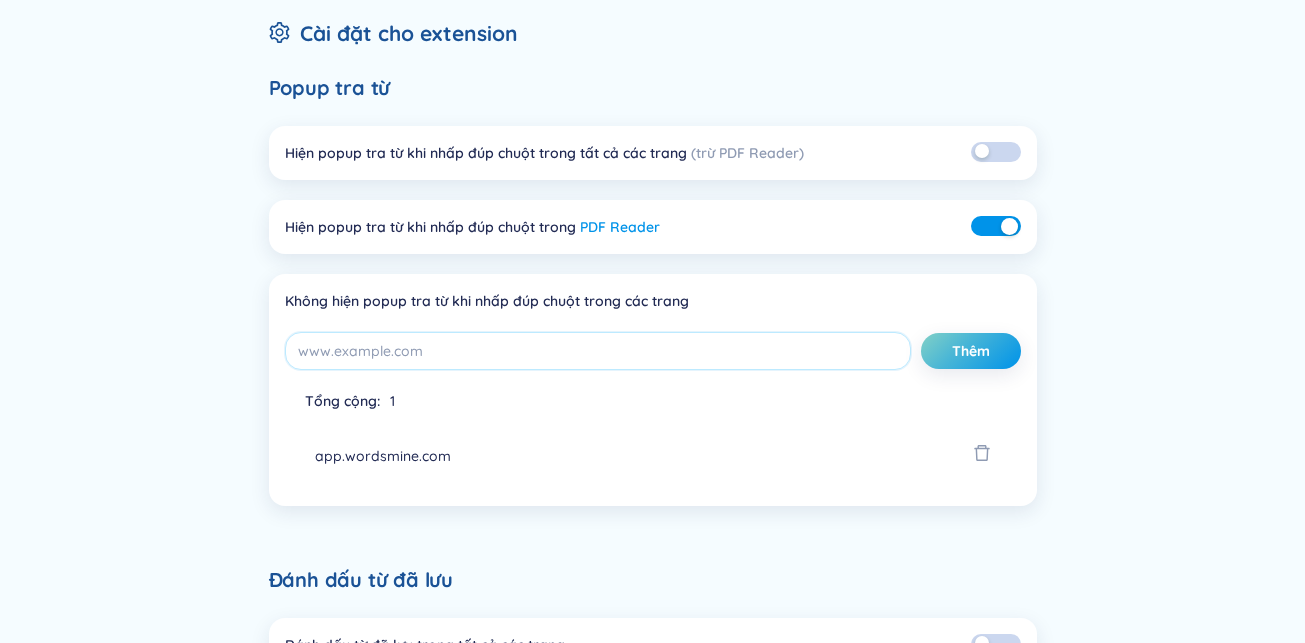 drag, startPoint x: 1007, startPoint y: 222, endPoint x: 988, endPoint y: 222, distance: 19 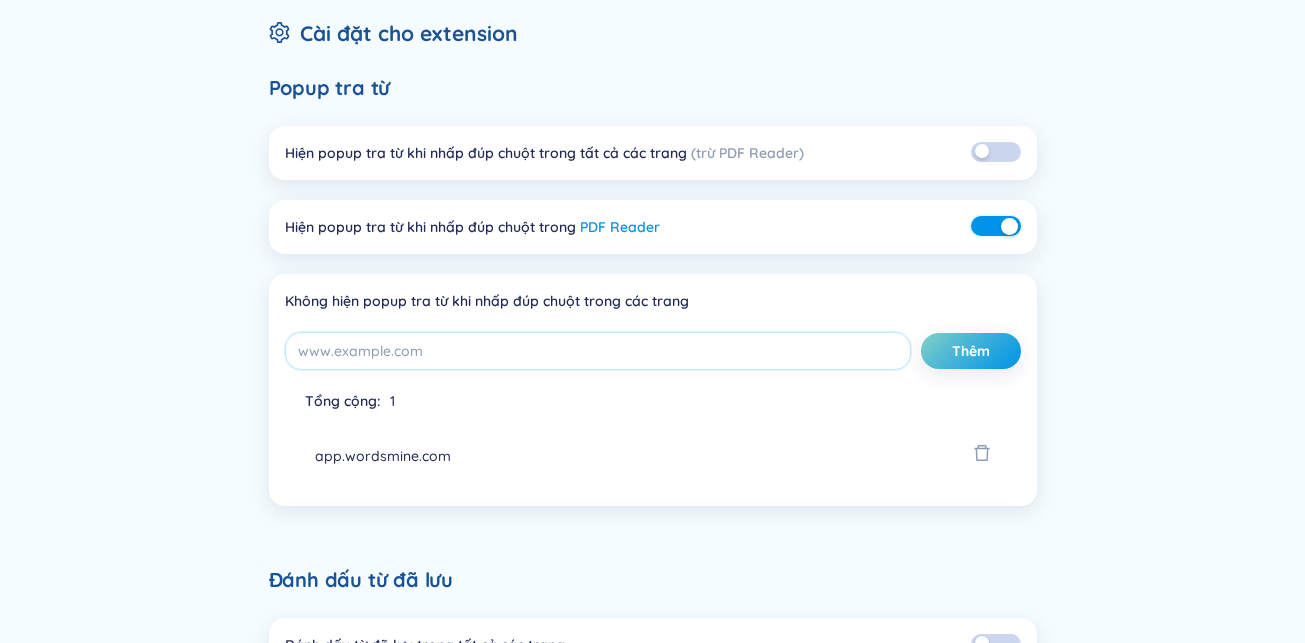 click at bounding box center (996, 226) 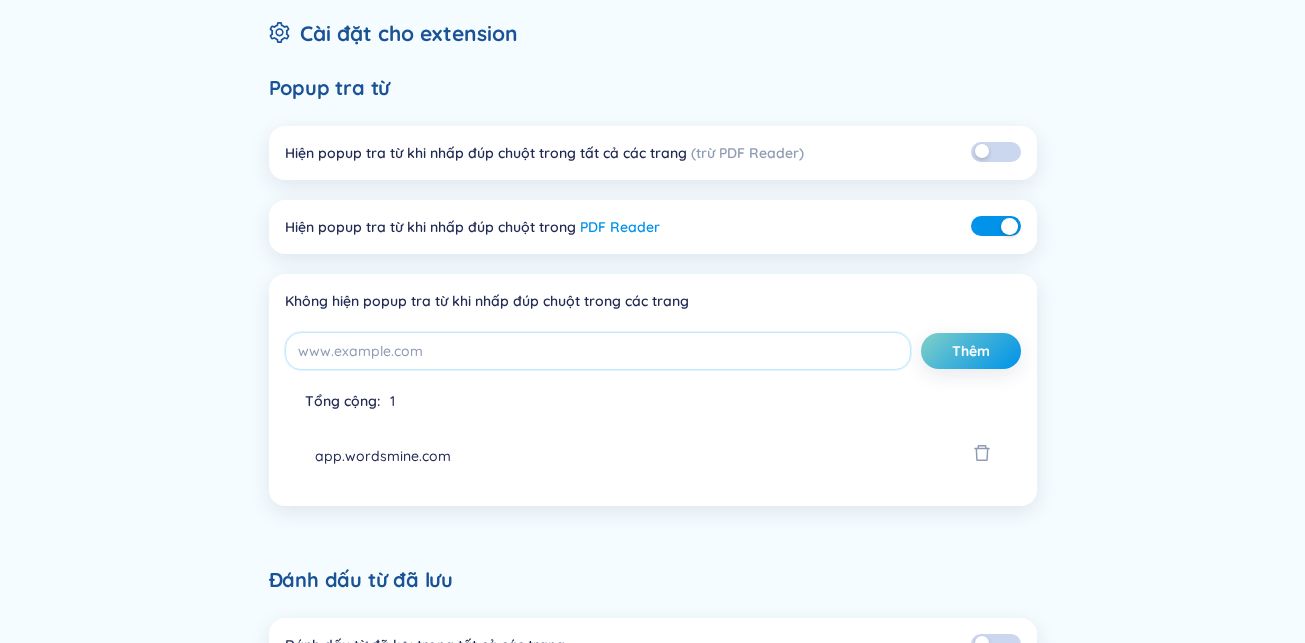 click on "PDF Reader" at bounding box center [620, 227] 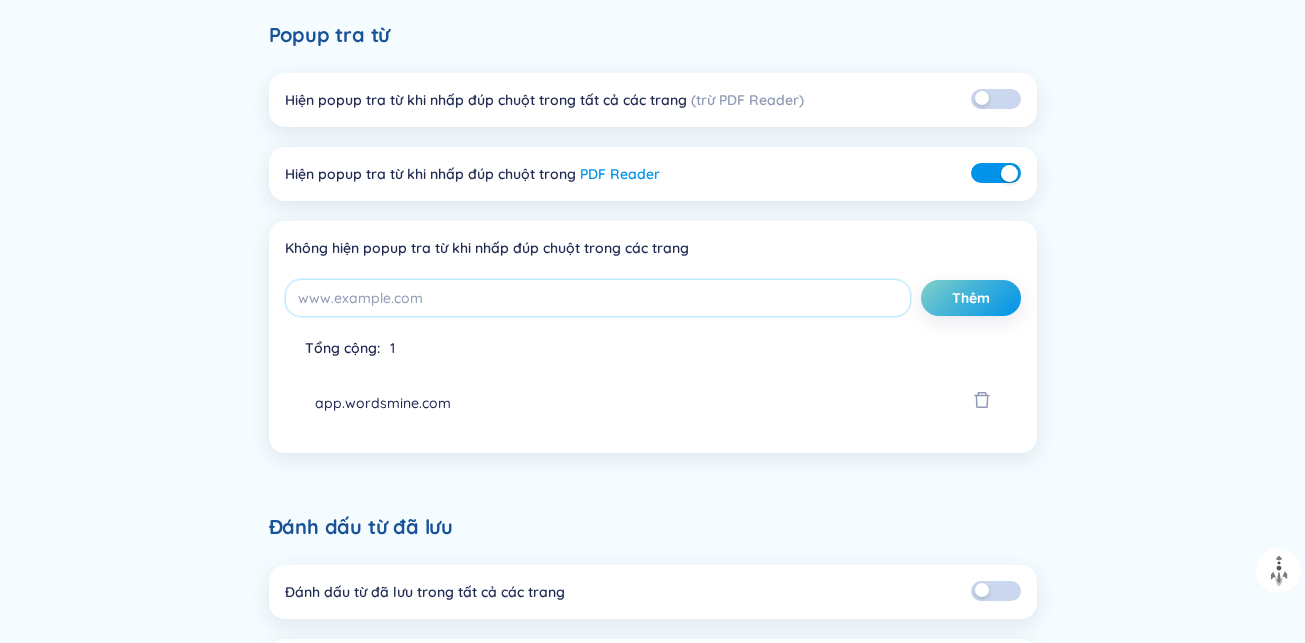 scroll, scrollTop: 500, scrollLeft: 0, axis: vertical 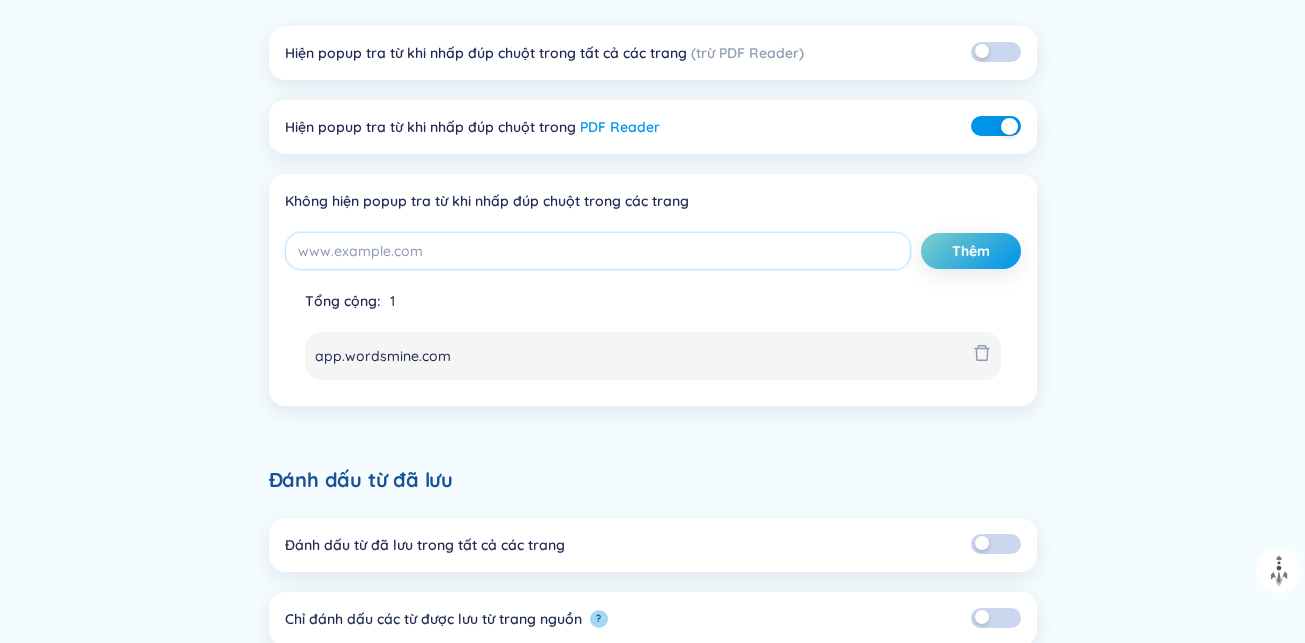 click 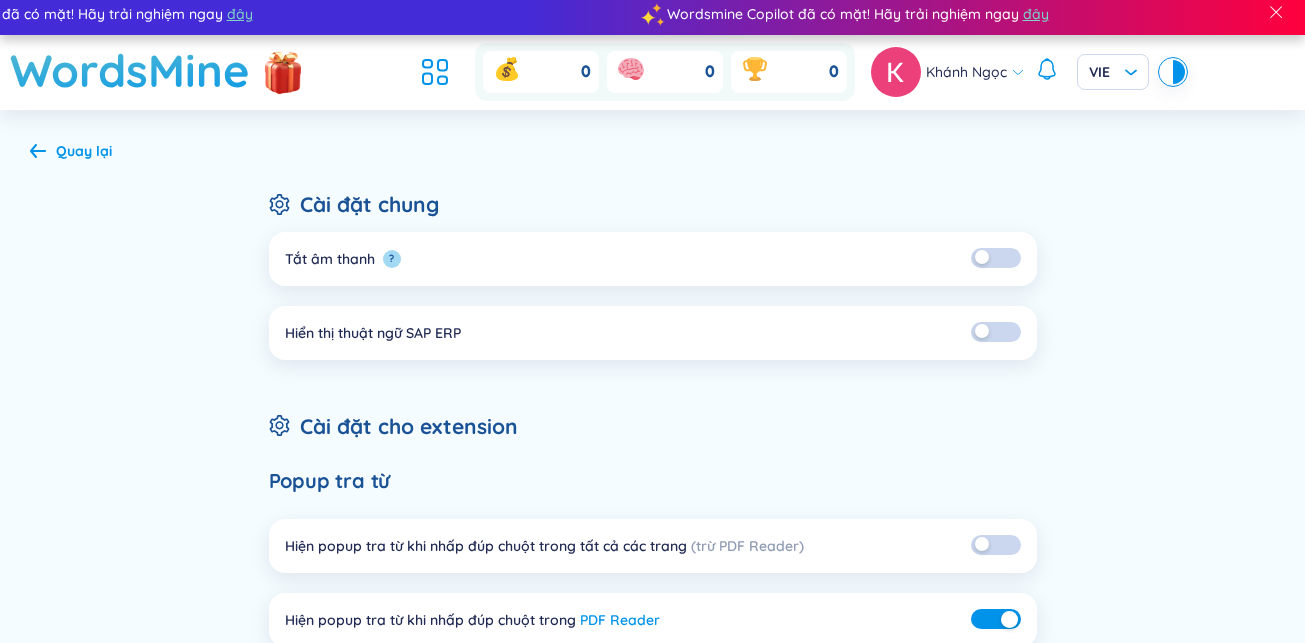 scroll, scrollTop: 0, scrollLeft: 0, axis: both 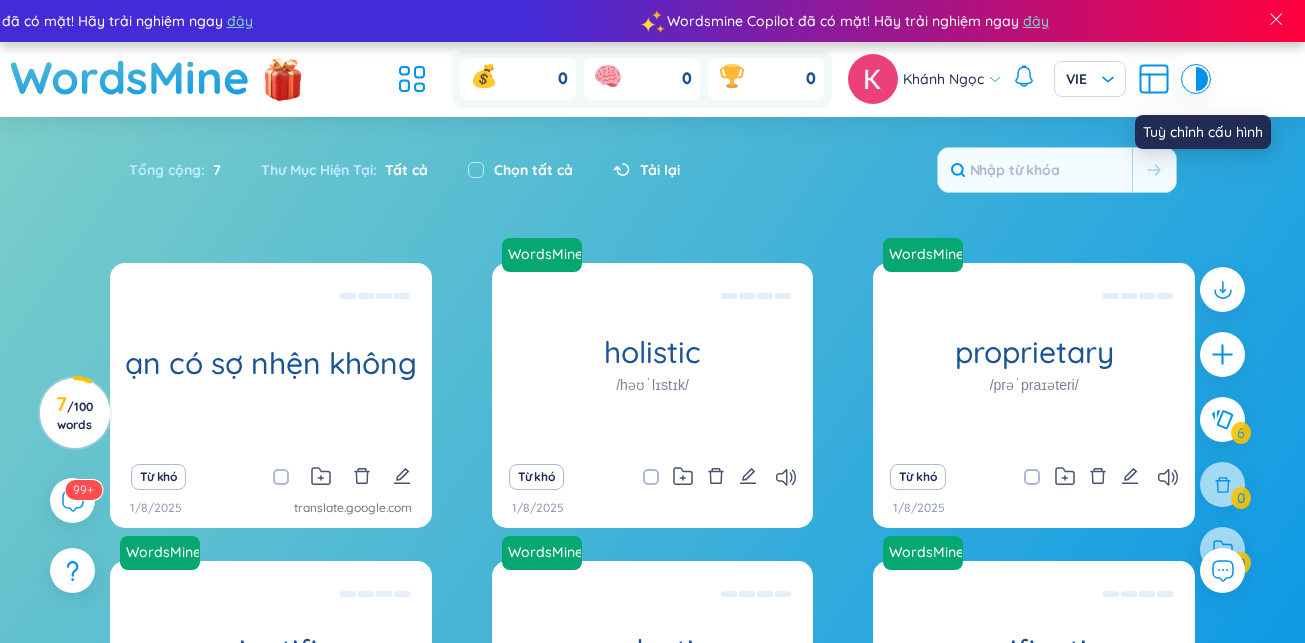 click 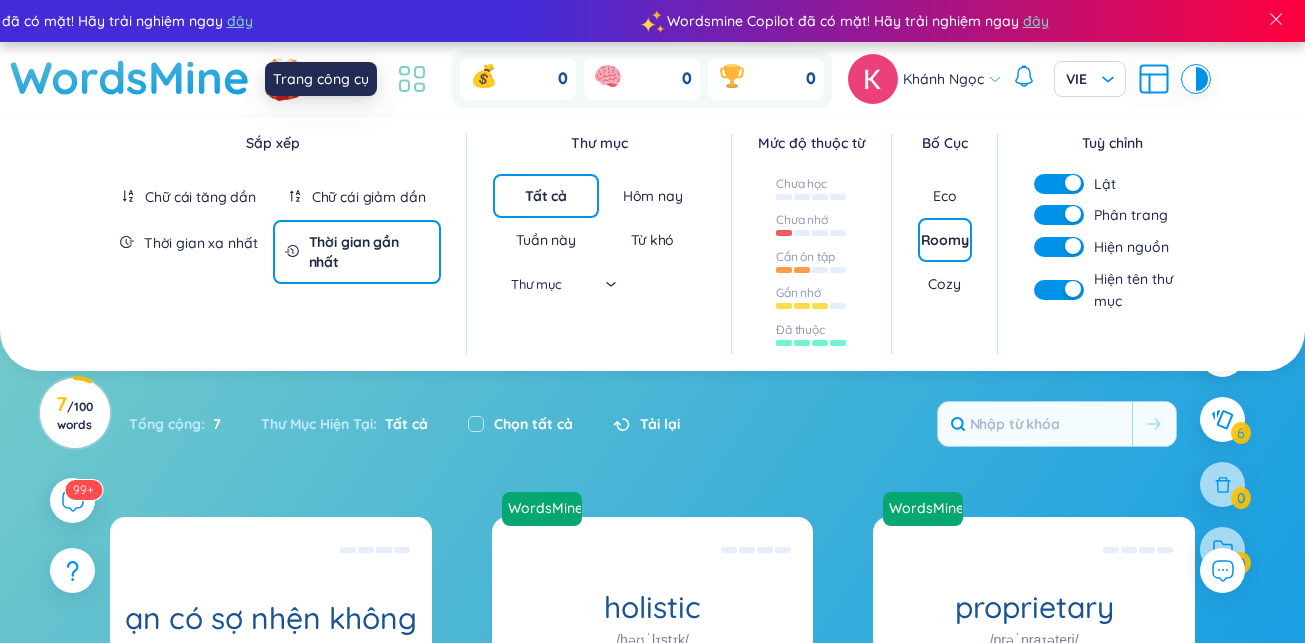 click 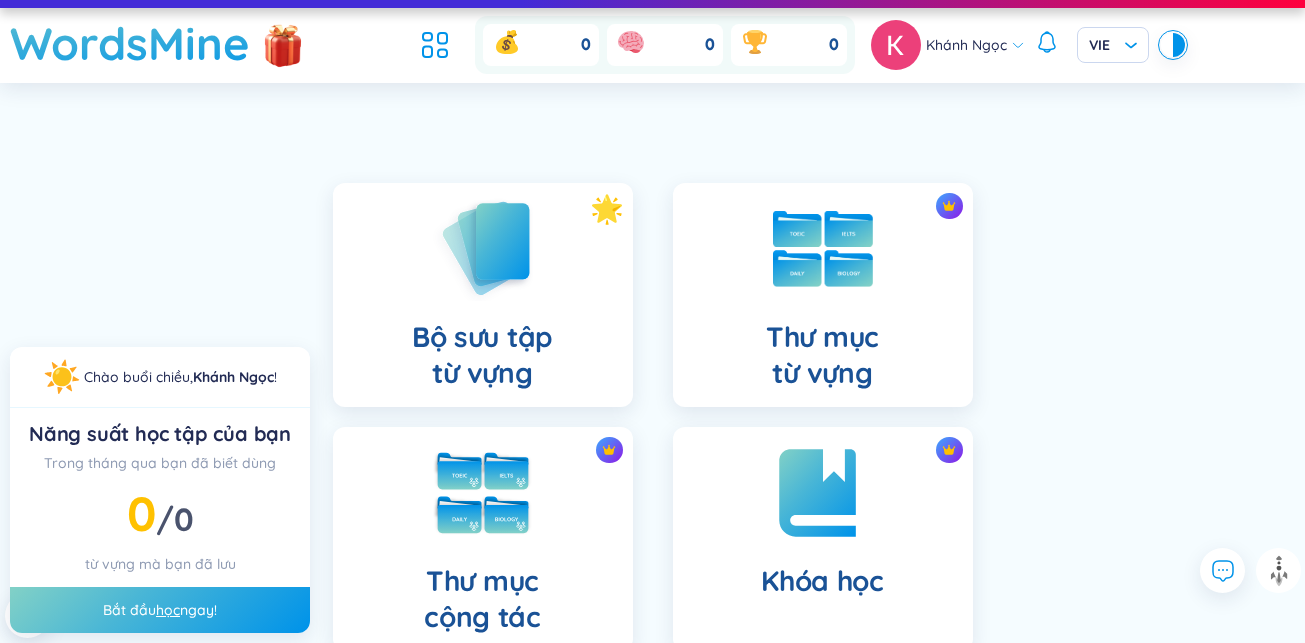 scroll, scrollTop: 0, scrollLeft: 0, axis: both 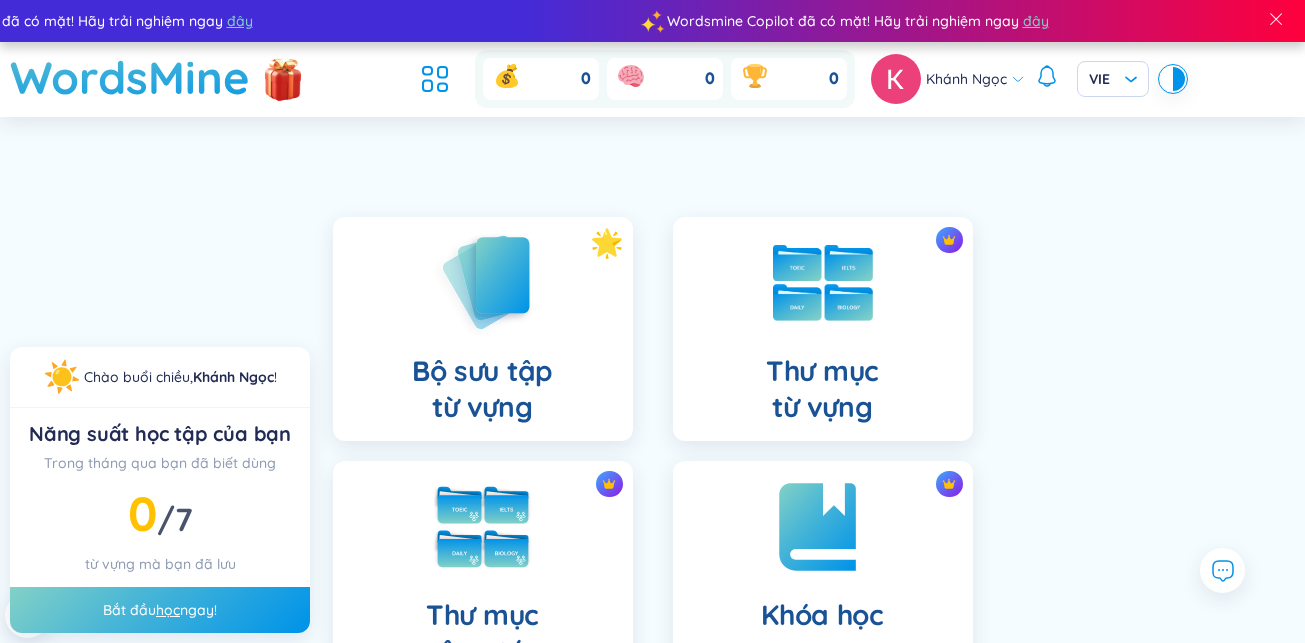 click on "Khánh Ngọc VIE" at bounding box center [1028, 79] 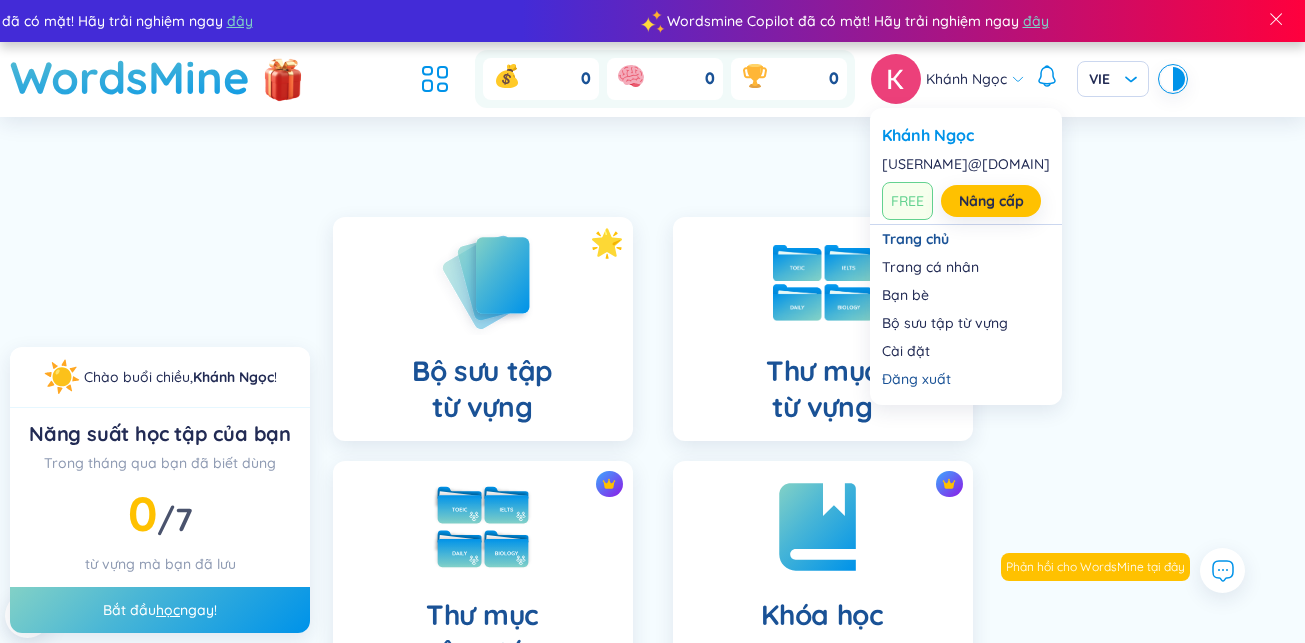 click 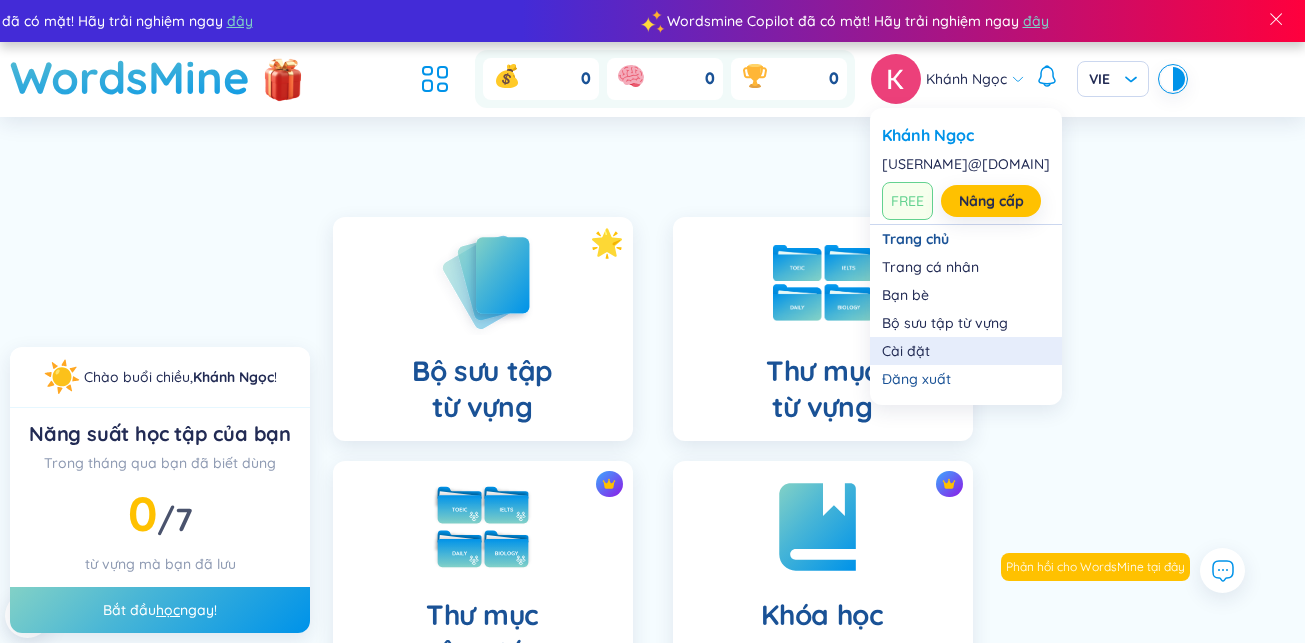 click on "Cài đặt" at bounding box center (966, 351) 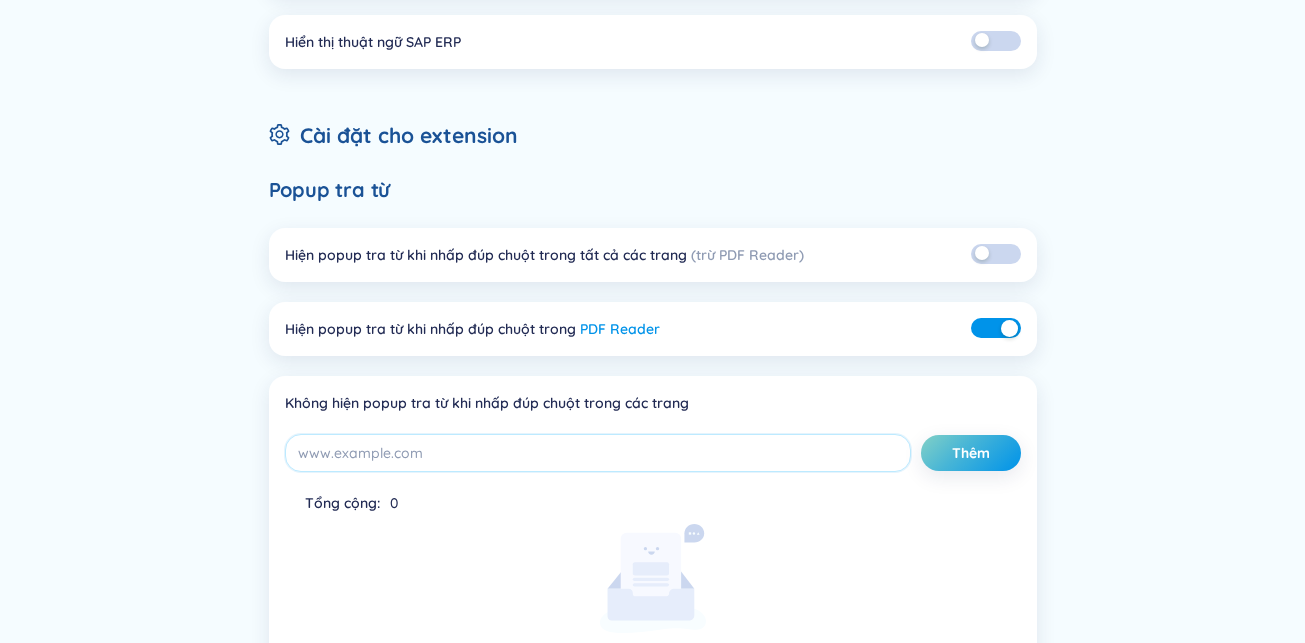 scroll, scrollTop: 300, scrollLeft: 0, axis: vertical 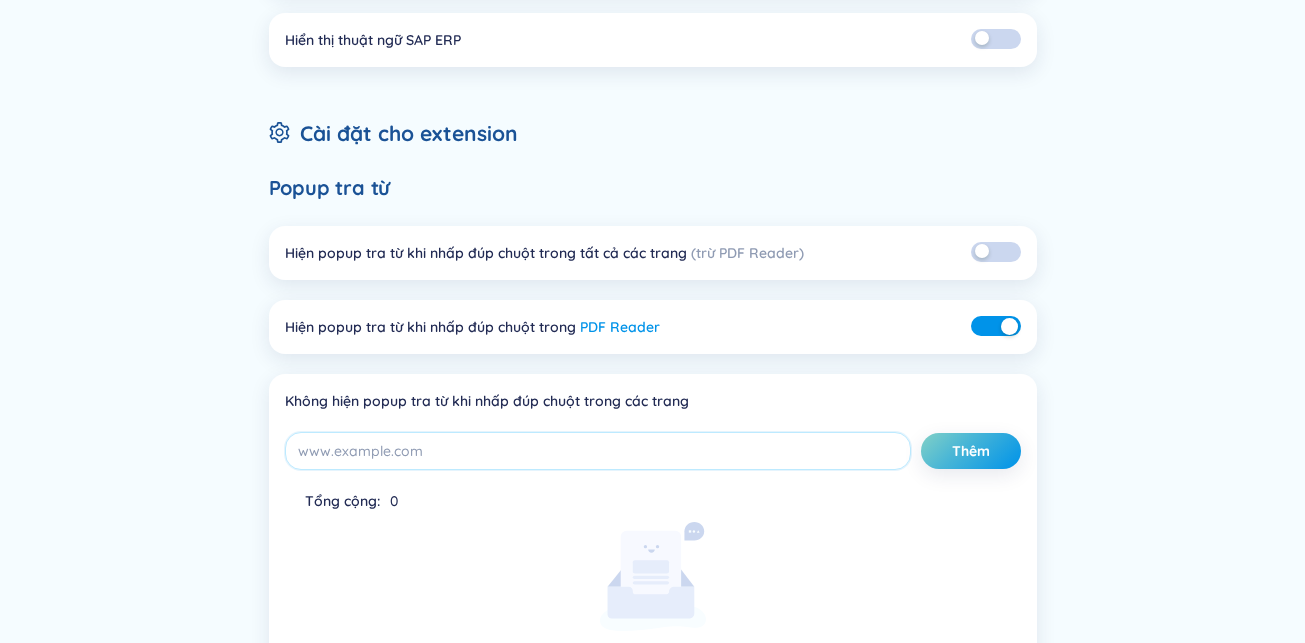 click at bounding box center (996, 252) 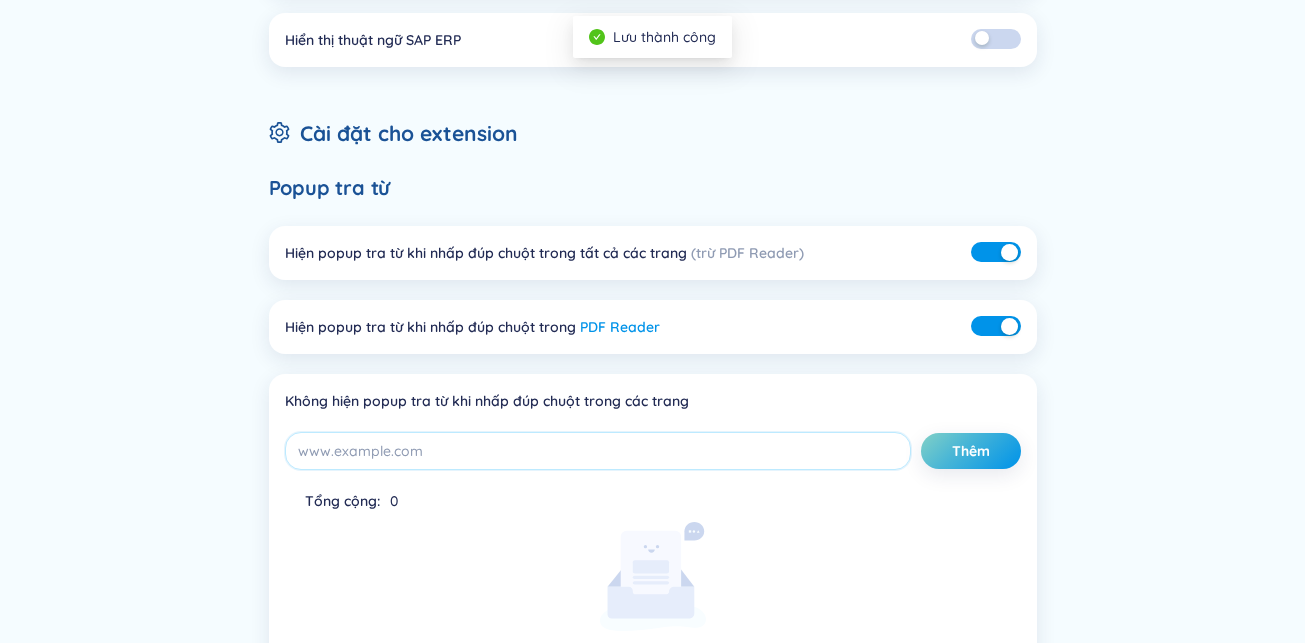 click at bounding box center (1009, 252) 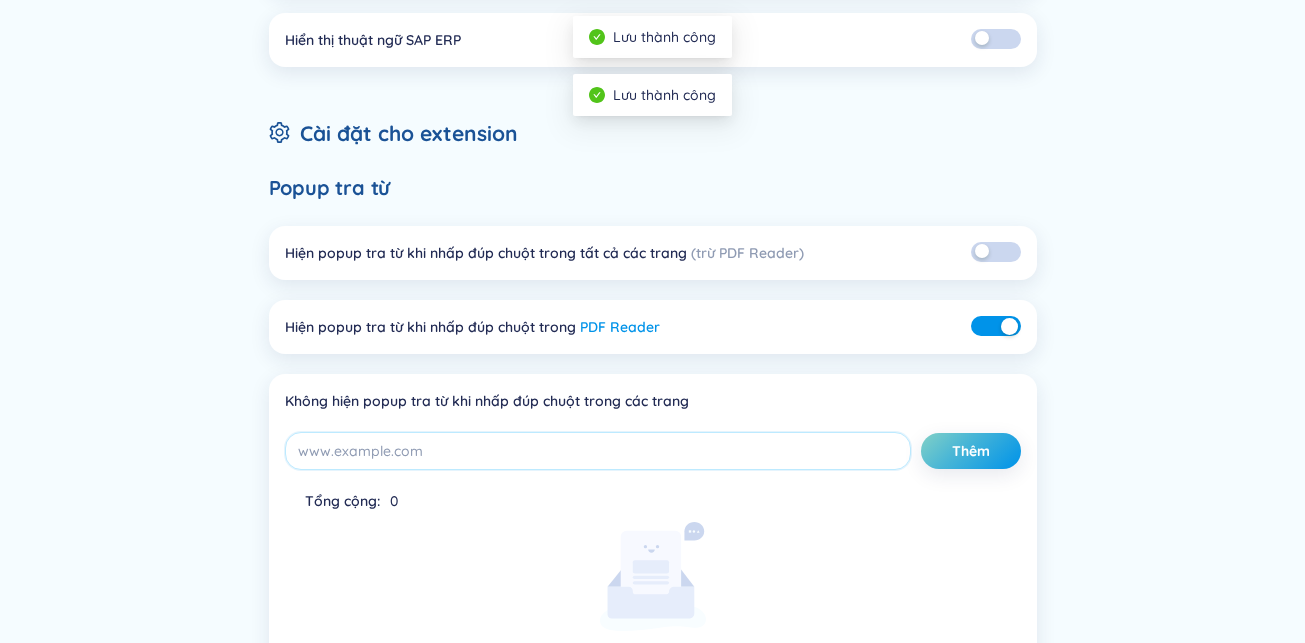 click at bounding box center (1009, 326) 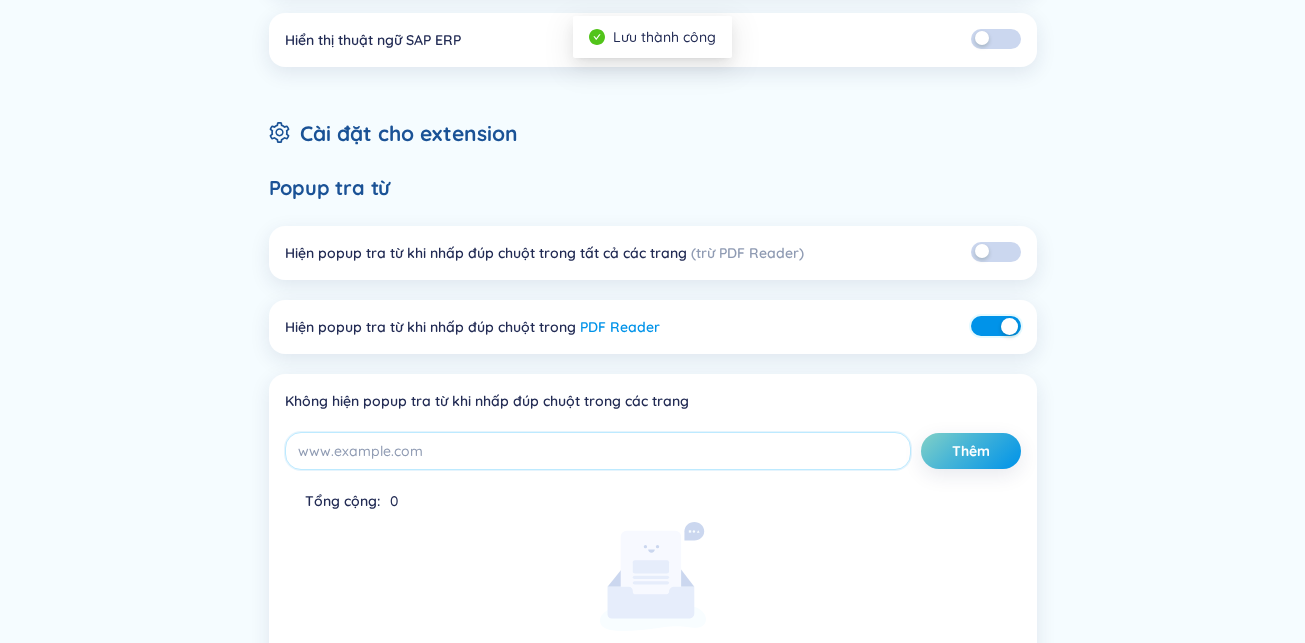 drag, startPoint x: 1005, startPoint y: 328, endPoint x: 898, endPoint y: 327, distance: 107.00467 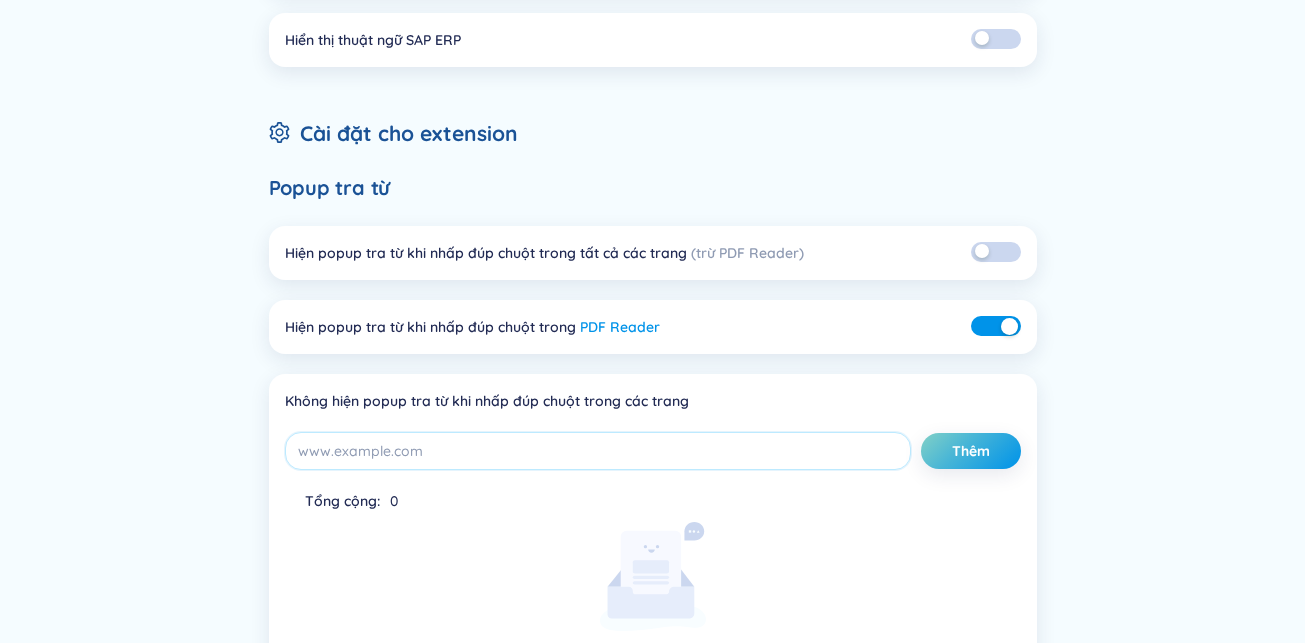 click at bounding box center [996, 326] 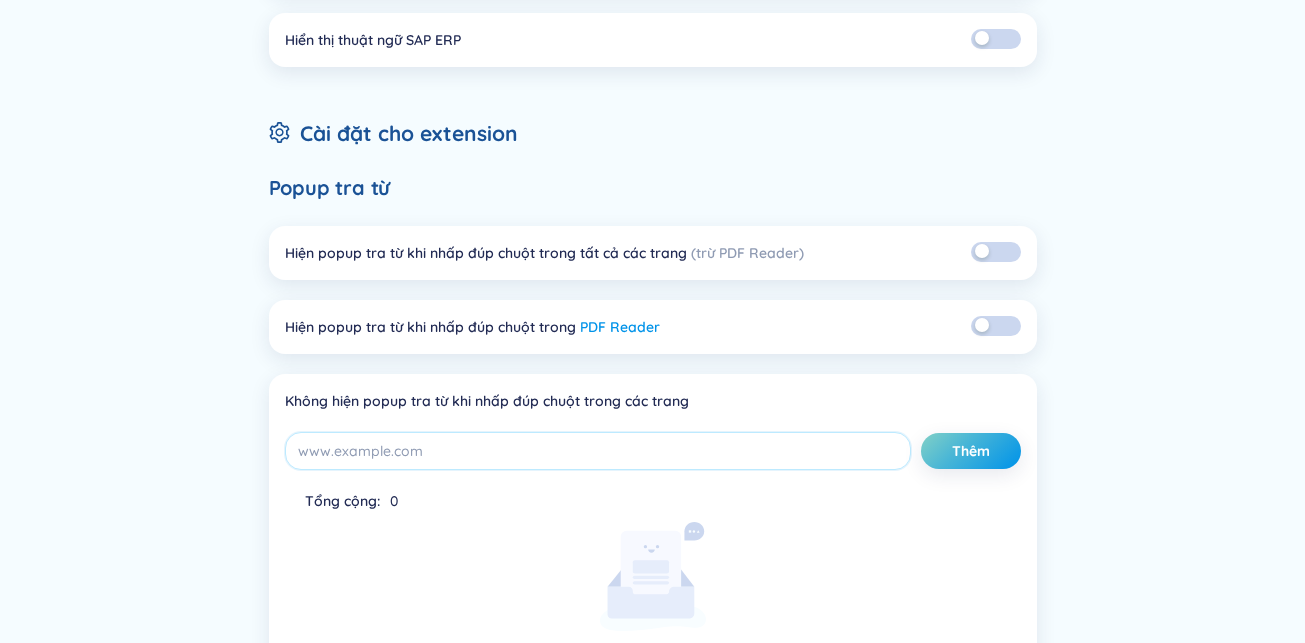 click at bounding box center [982, 325] 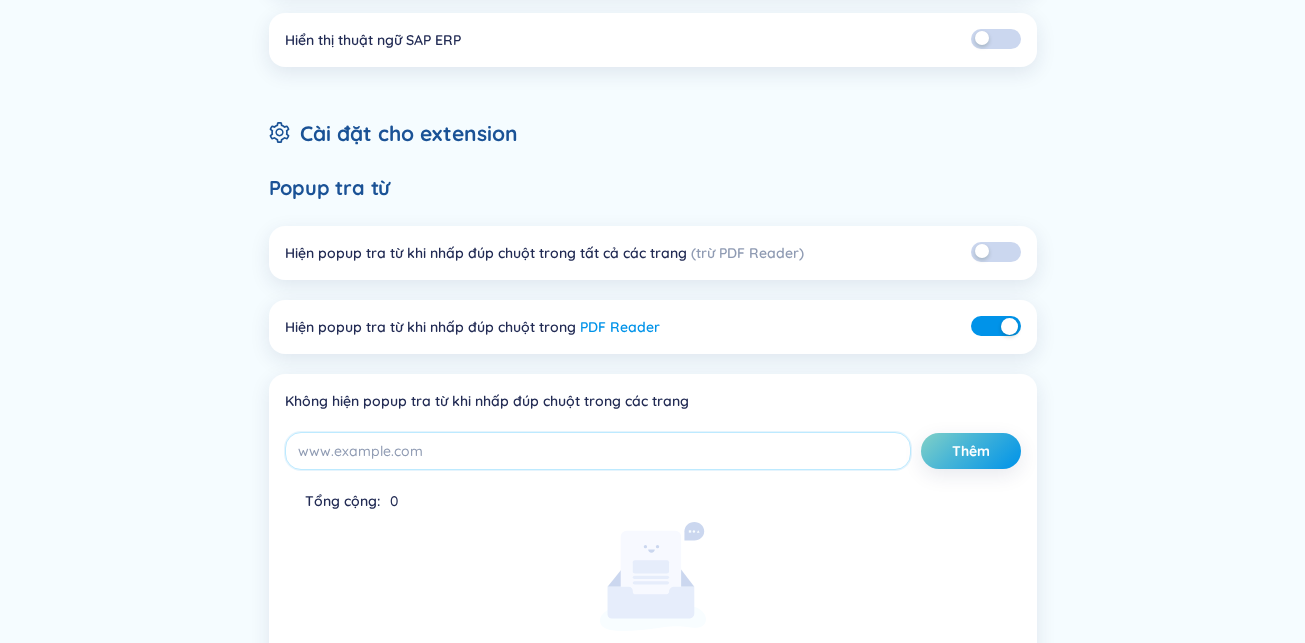 click at bounding box center (996, 326) 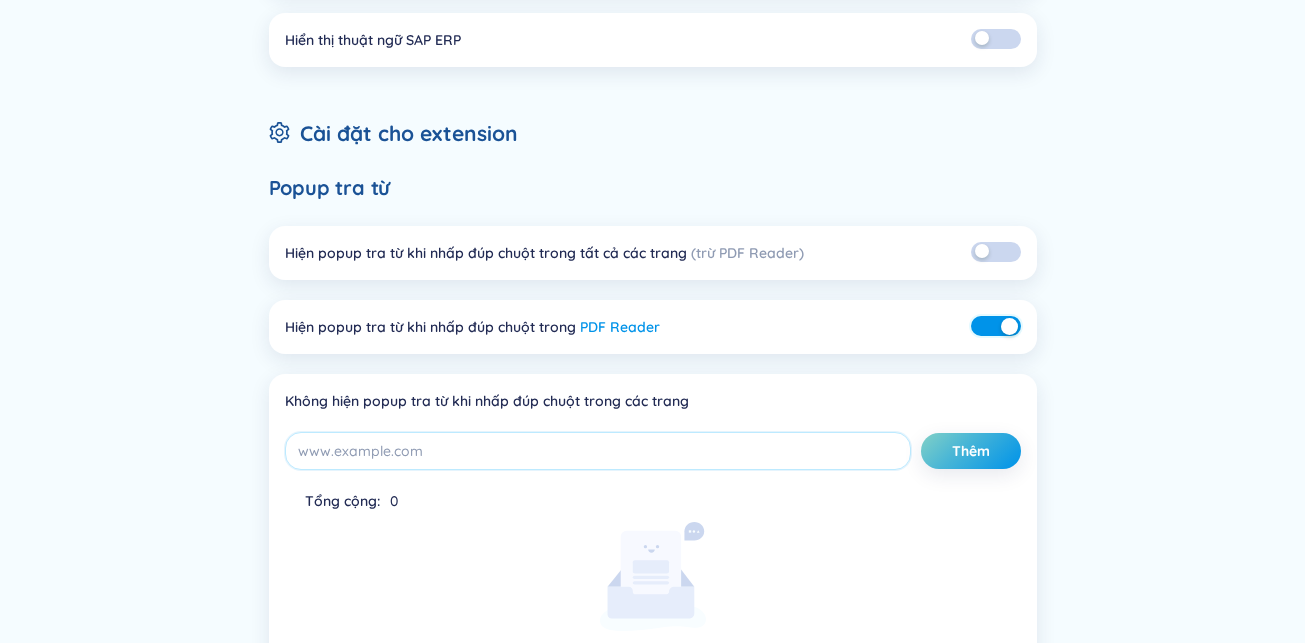 click at bounding box center (996, 326) 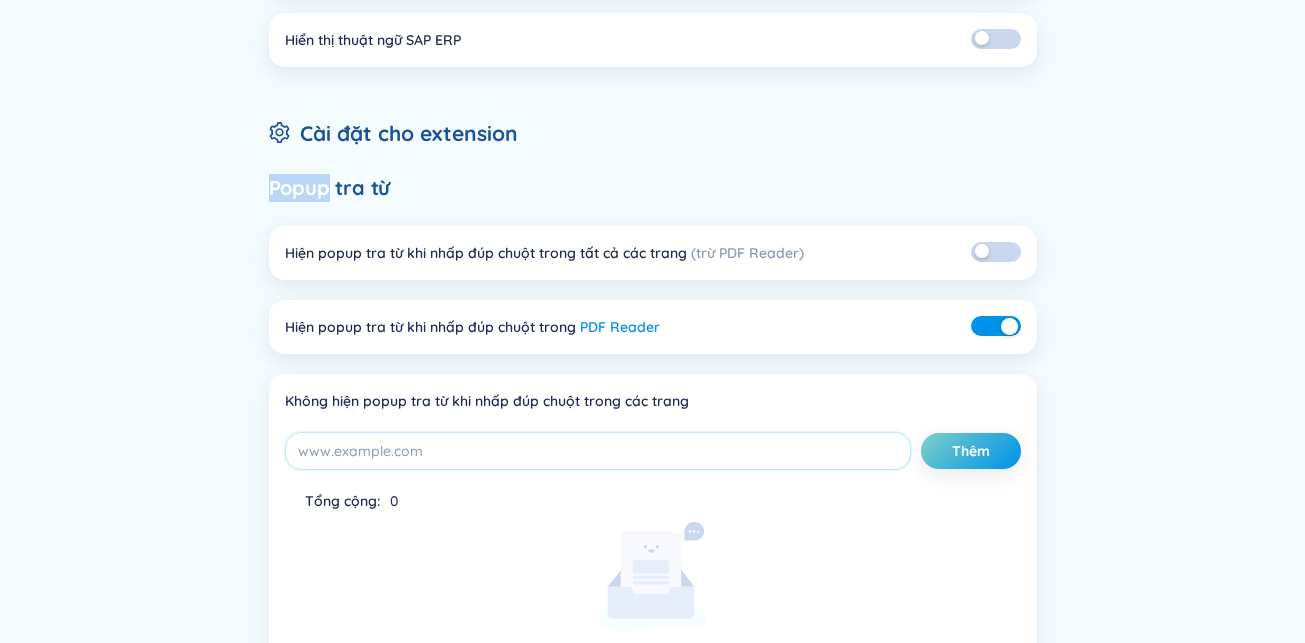drag, startPoint x: 259, startPoint y: 191, endPoint x: 330, endPoint y: 180, distance: 71.84706 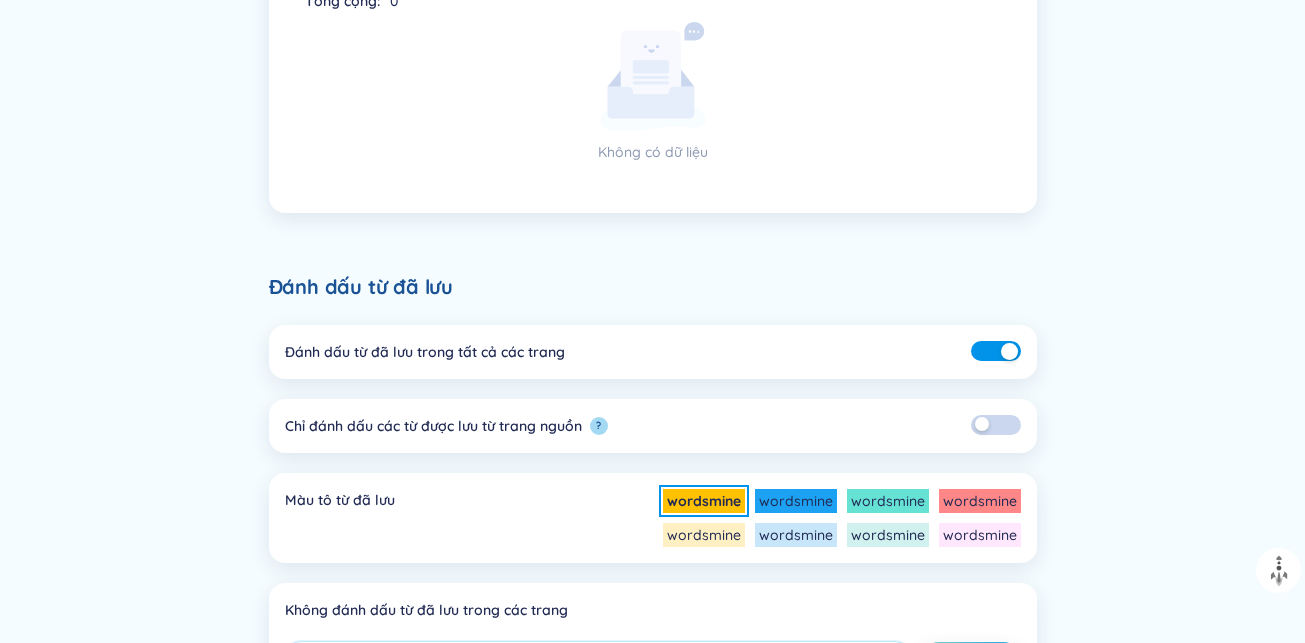 scroll, scrollTop: 900, scrollLeft: 0, axis: vertical 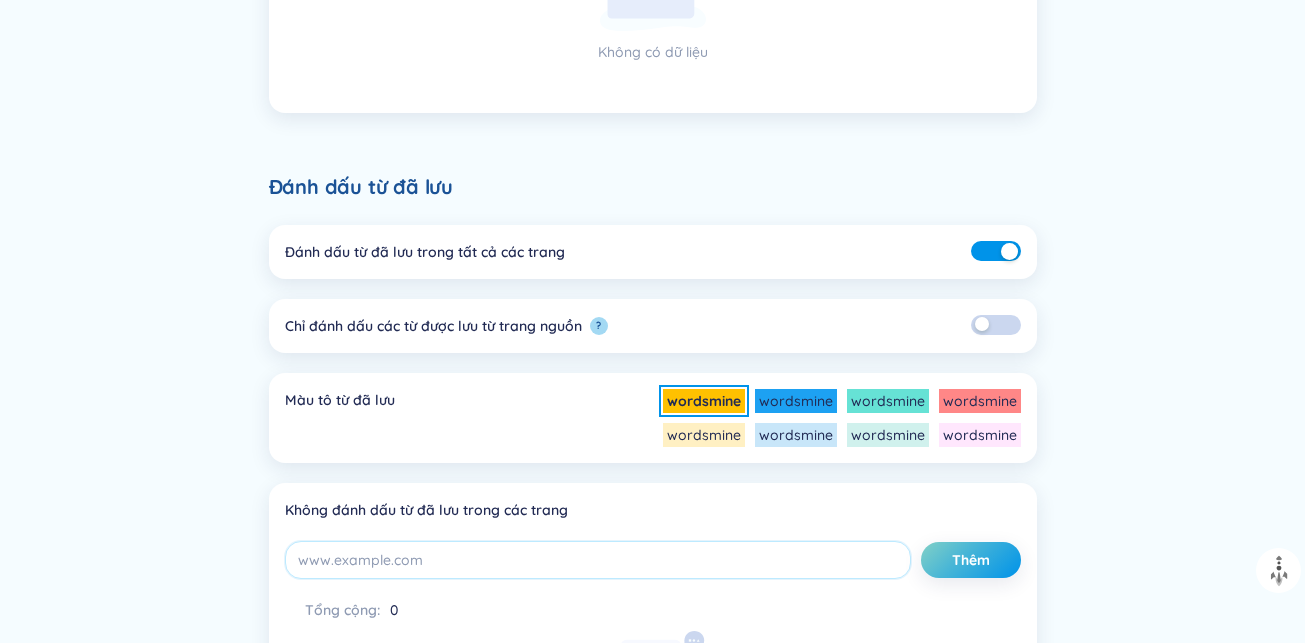 click at bounding box center (996, 251) 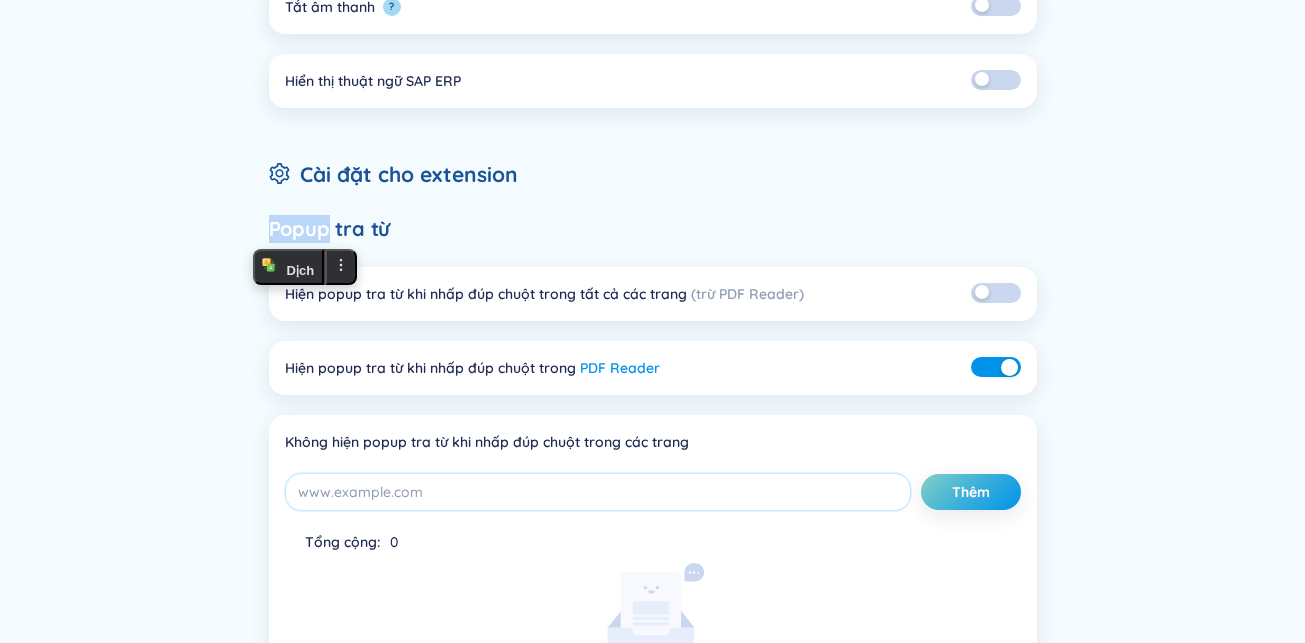 scroll, scrollTop: 0, scrollLeft: 0, axis: both 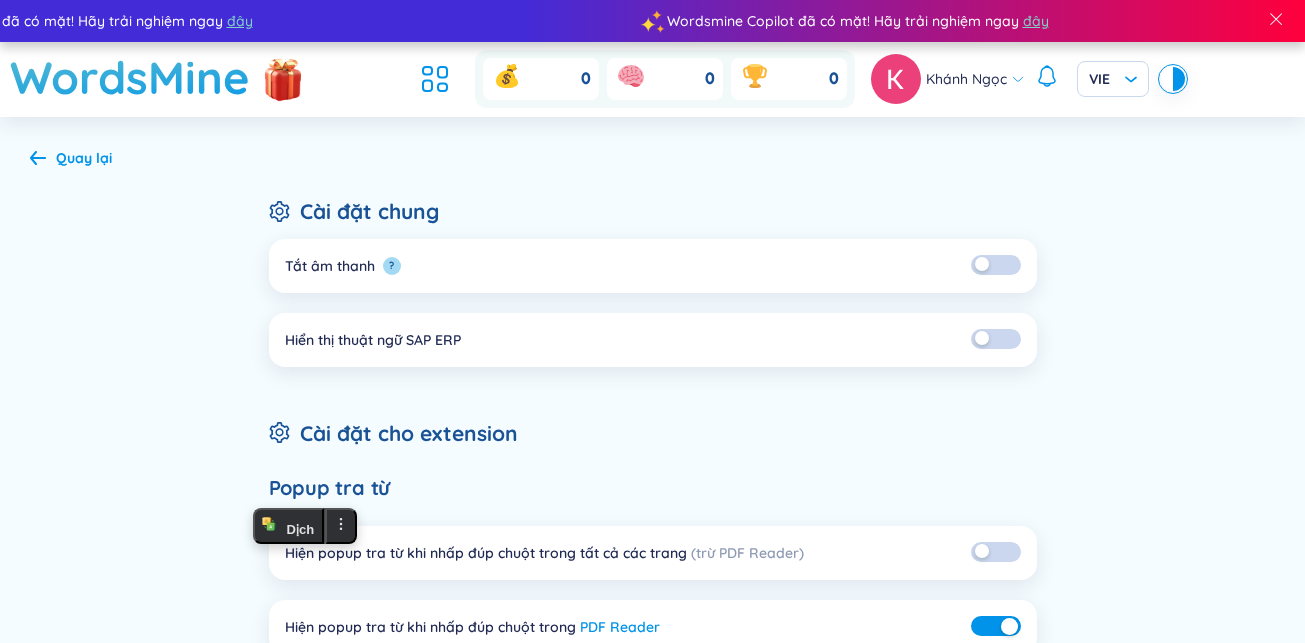 click on "Popup tra từ" at bounding box center (653, 488) 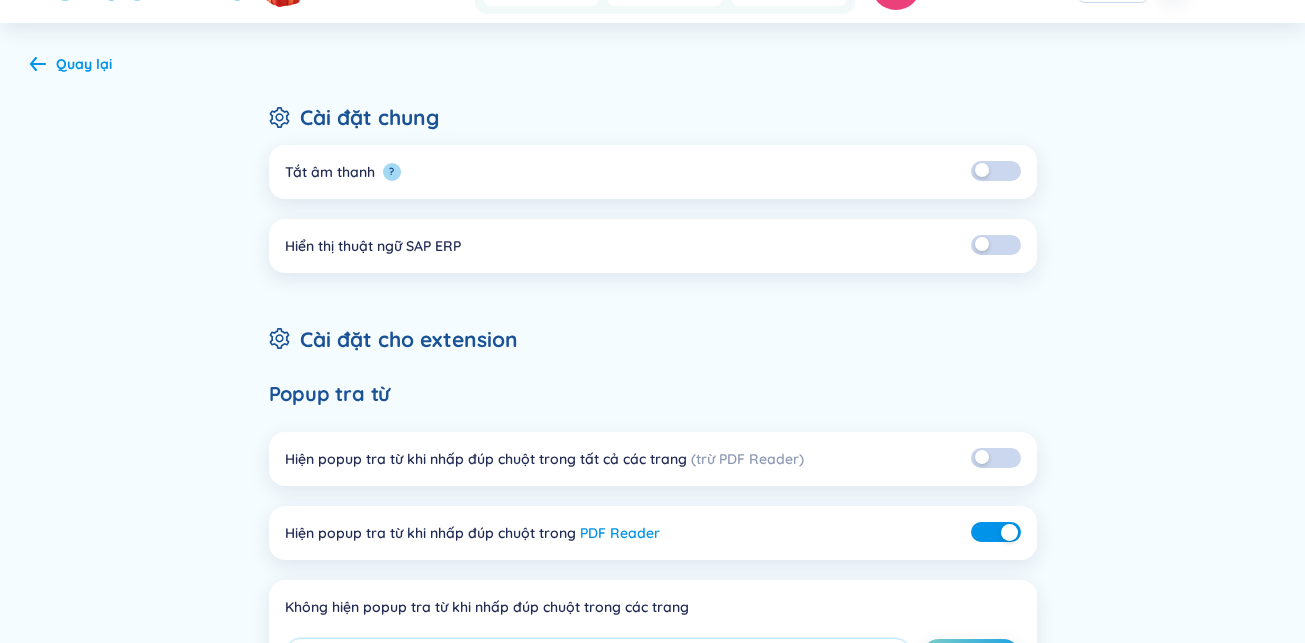 scroll, scrollTop: 0, scrollLeft: 0, axis: both 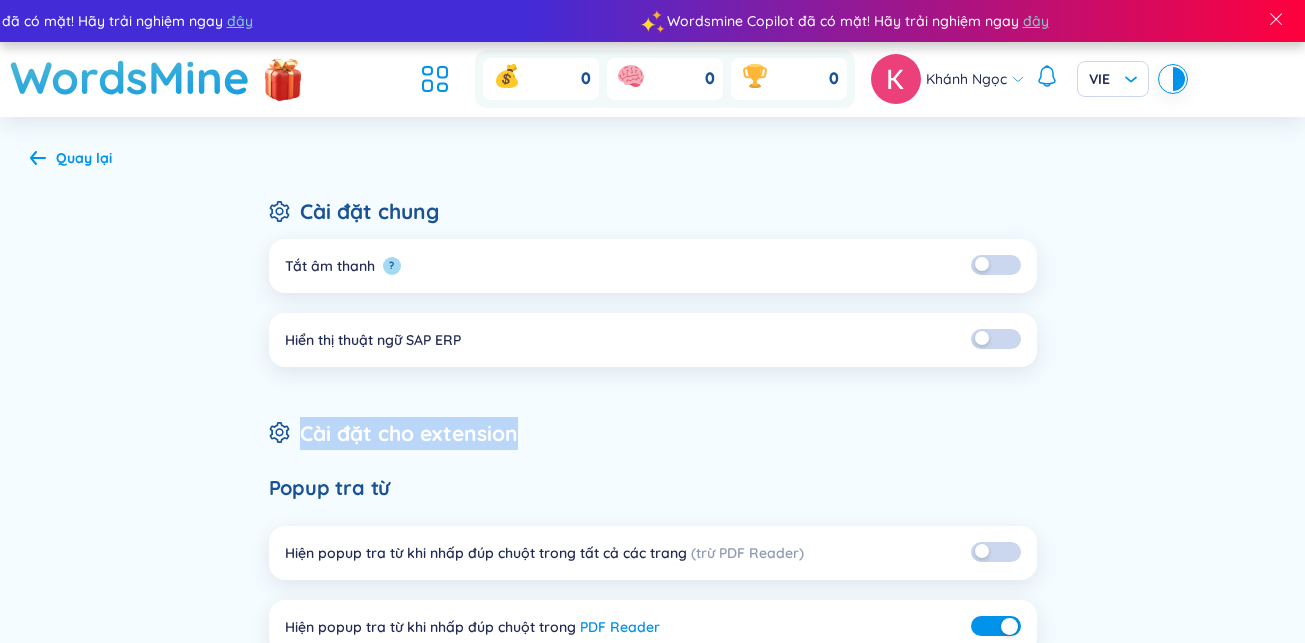 drag, startPoint x: 267, startPoint y: 425, endPoint x: 470, endPoint y: 478, distance: 209.80467 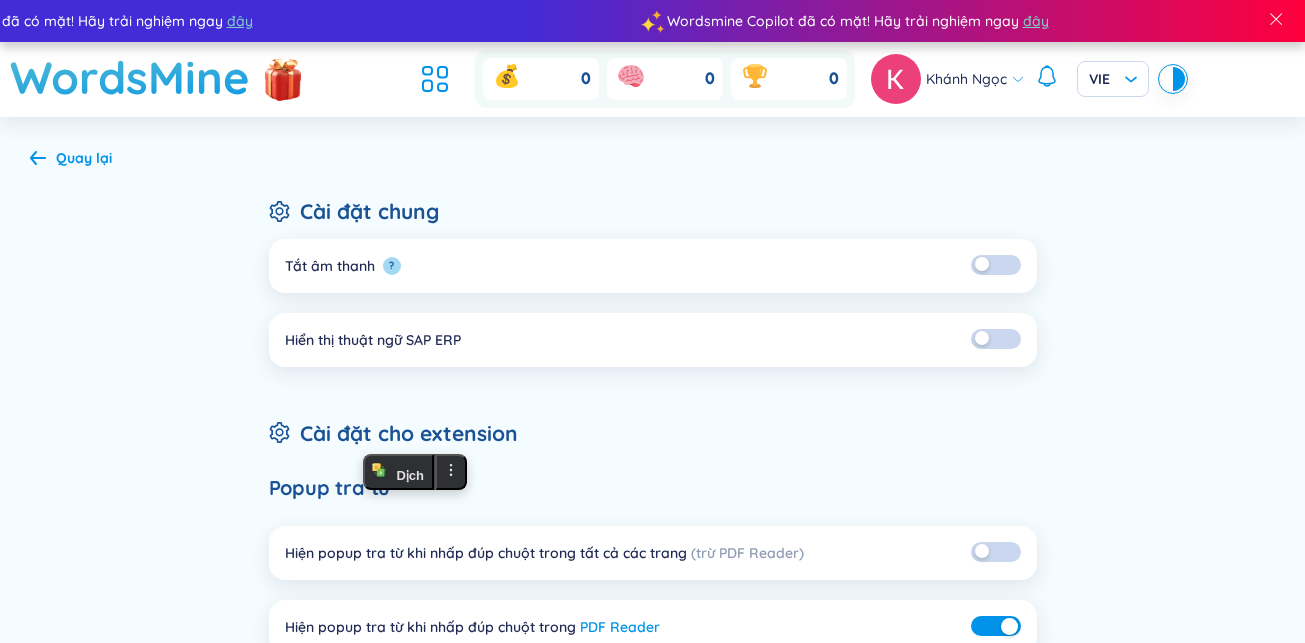 click on "Popup tra từ" at bounding box center [653, 488] 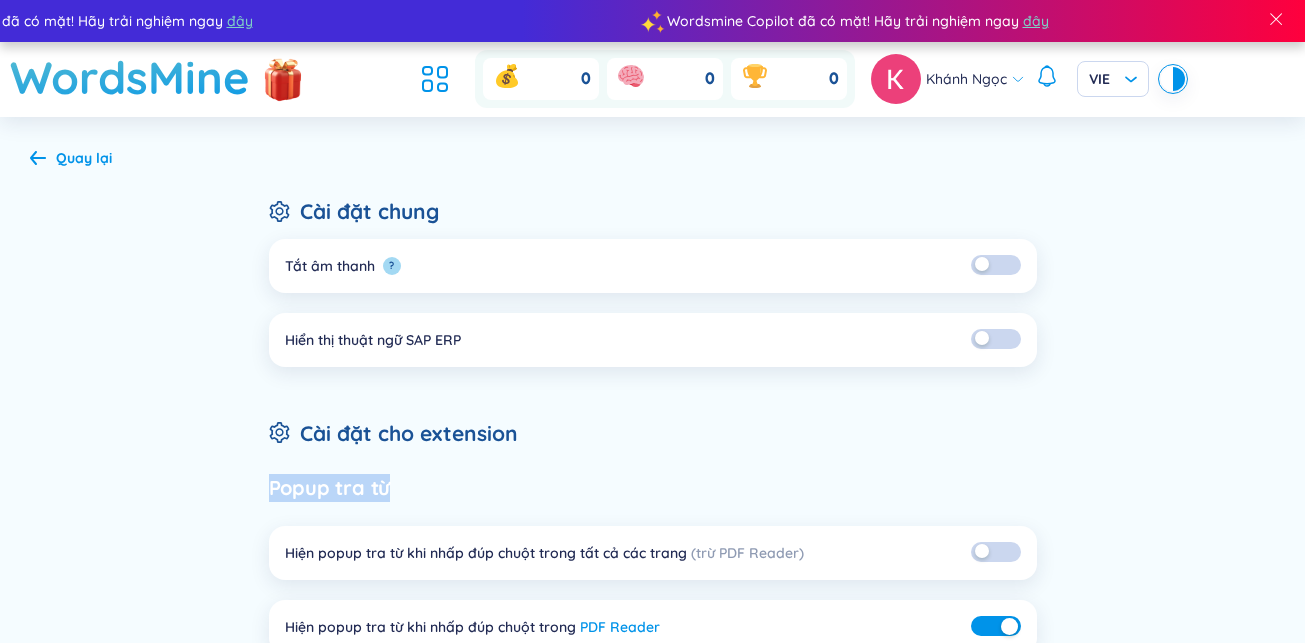 drag, startPoint x: 472, startPoint y: 489, endPoint x: 216, endPoint y: 466, distance: 257.03113 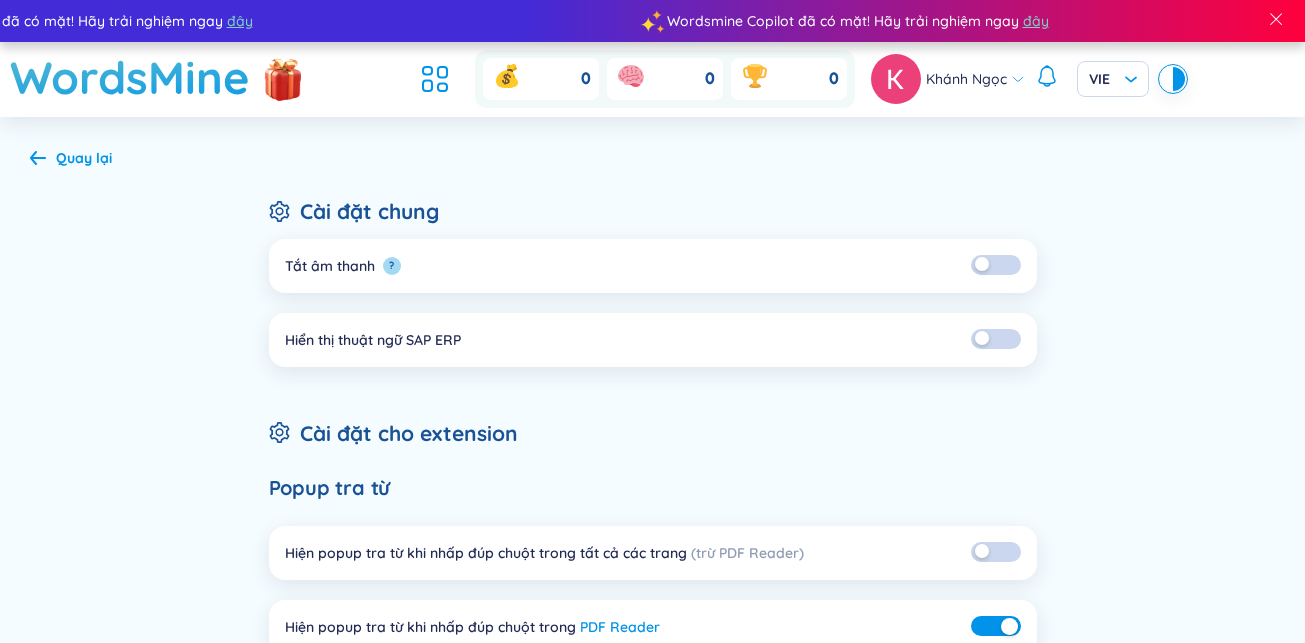 click on "Popup tra từ Hiện popup tra từ khi nhấp đúp chuột trong tất cả các trang   (trừ PDF Reader) Hiện popup tra từ khi nhấp đúp chuột trong   PDF Reader Không hiện popup tra từ khi nhấp đúp chuột trong các trang Thêm Tổng cộng : 0 Không có dữ liệu Đánh dấu từ đã lưu Đánh dấu từ đã lưu trong tất cả các trang Chỉ đánh dấu các từ được lưu từ trang nguồn ? Màu tô từ đã lưu wordsmine wordsmine wordsmine wordsmine wordsmine wordsmine wordsmine wordsmine Không đánh dấu từ đã lưu trong các trang Thêm Tổng cộng : 0 Không có dữ liệu" at bounding box center (653, 1098) 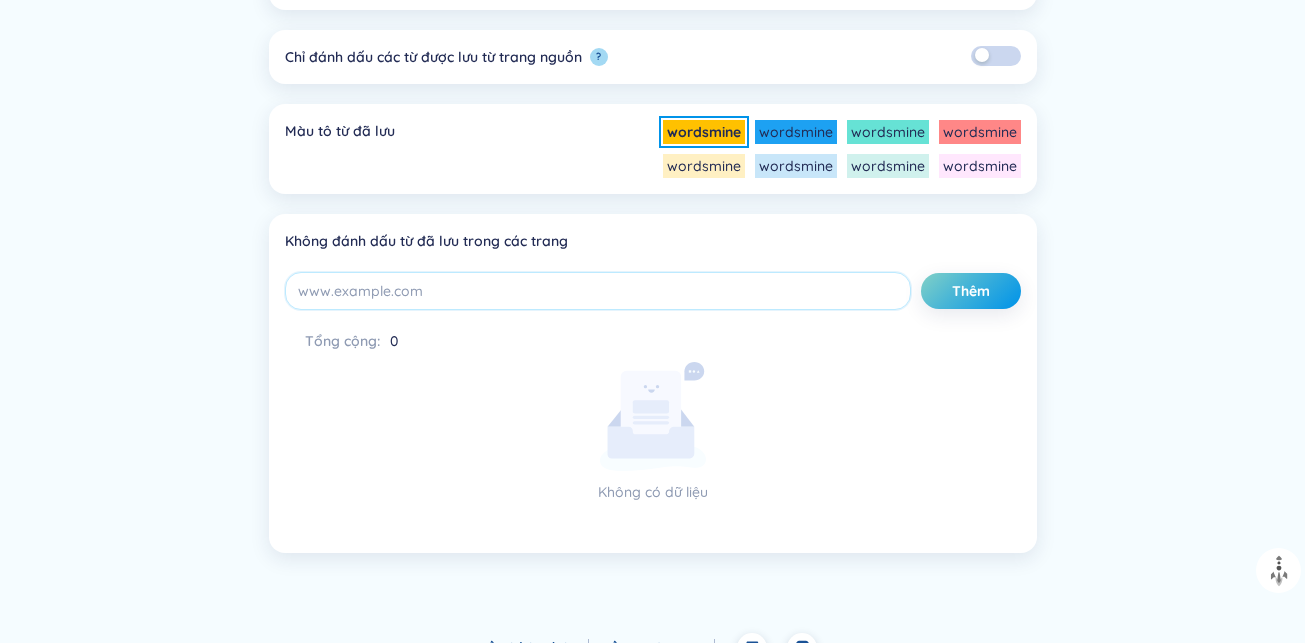 scroll, scrollTop: 1199, scrollLeft: 0, axis: vertical 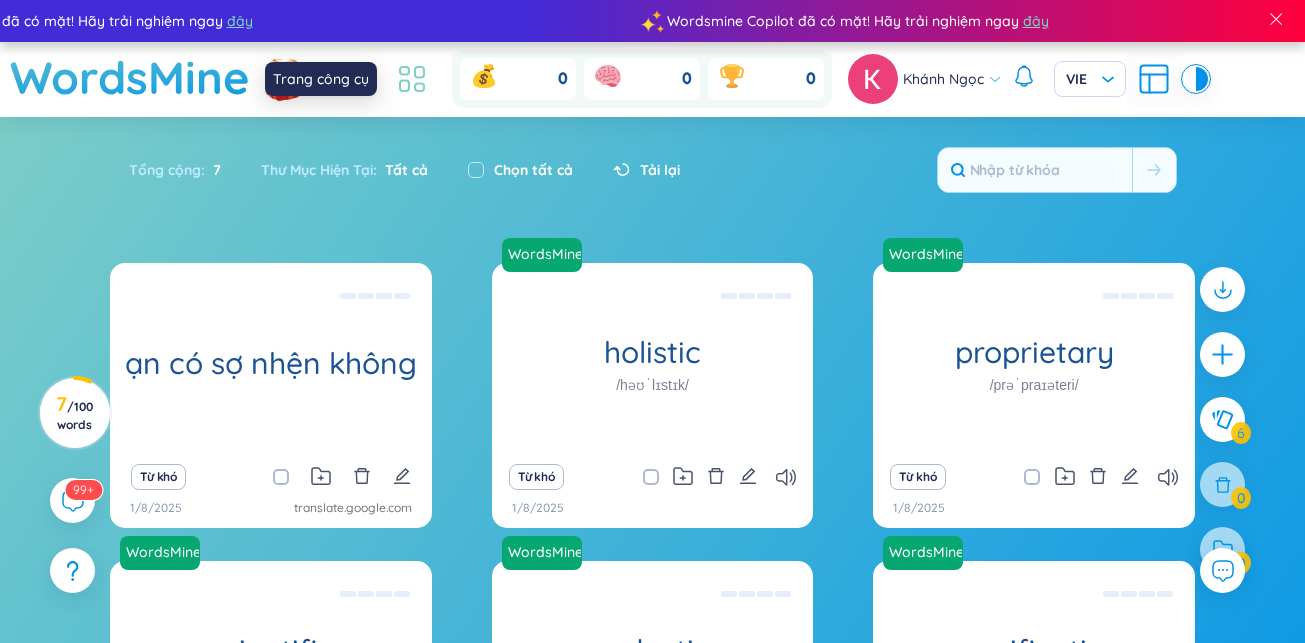 click 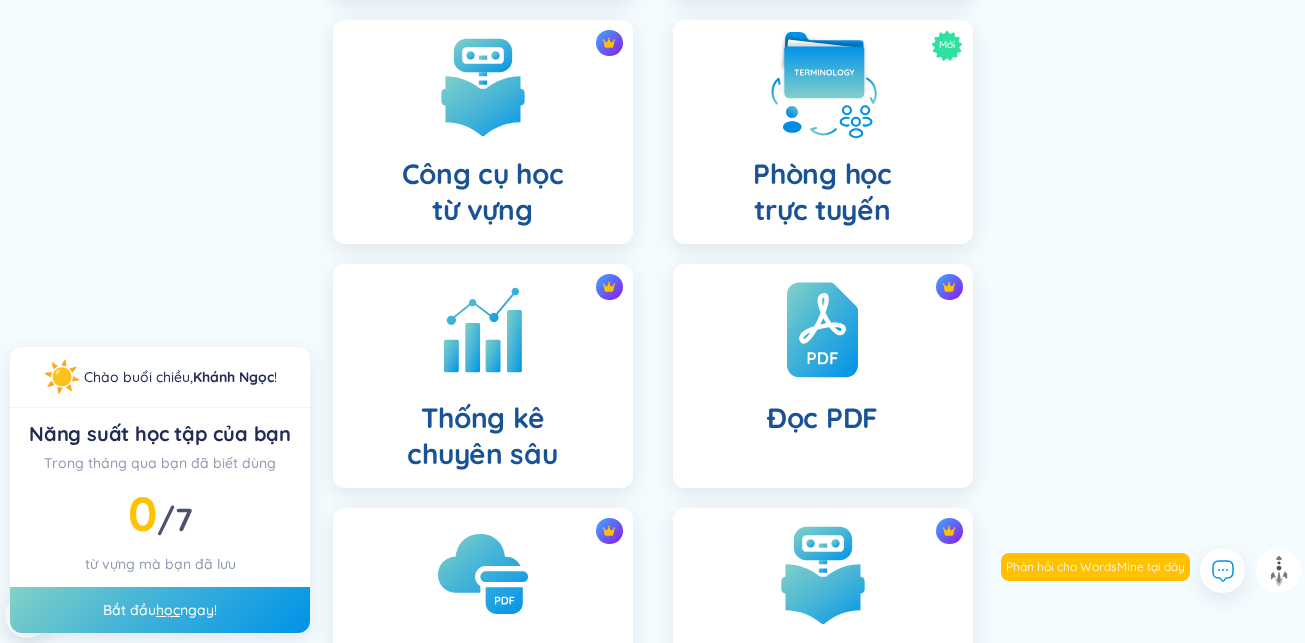 scroll, scrollTop: 684, scrollLeft: 0, axis: vertical 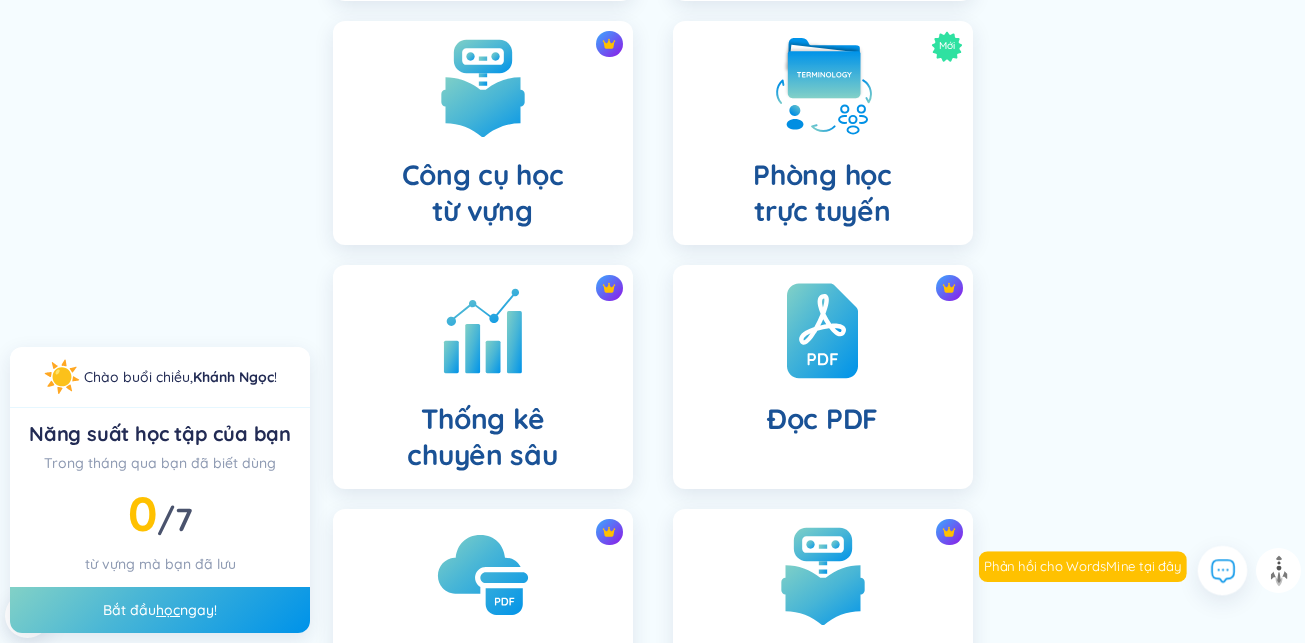 click 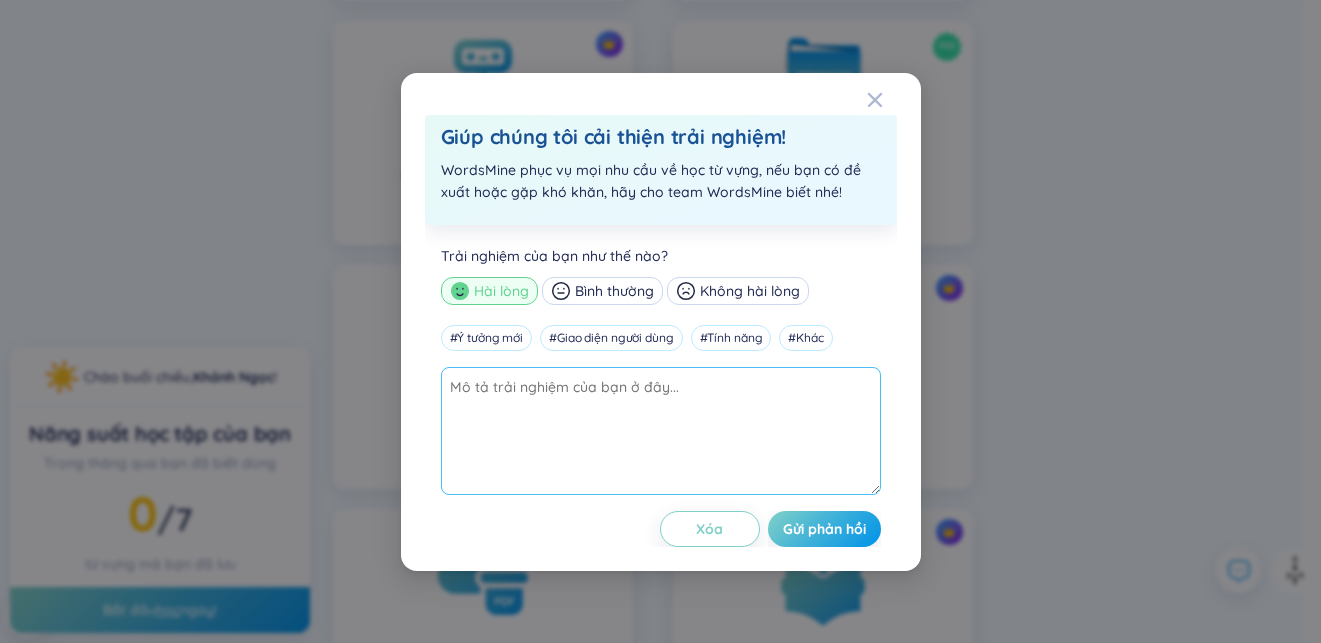 click at bounding box center [661, 431] 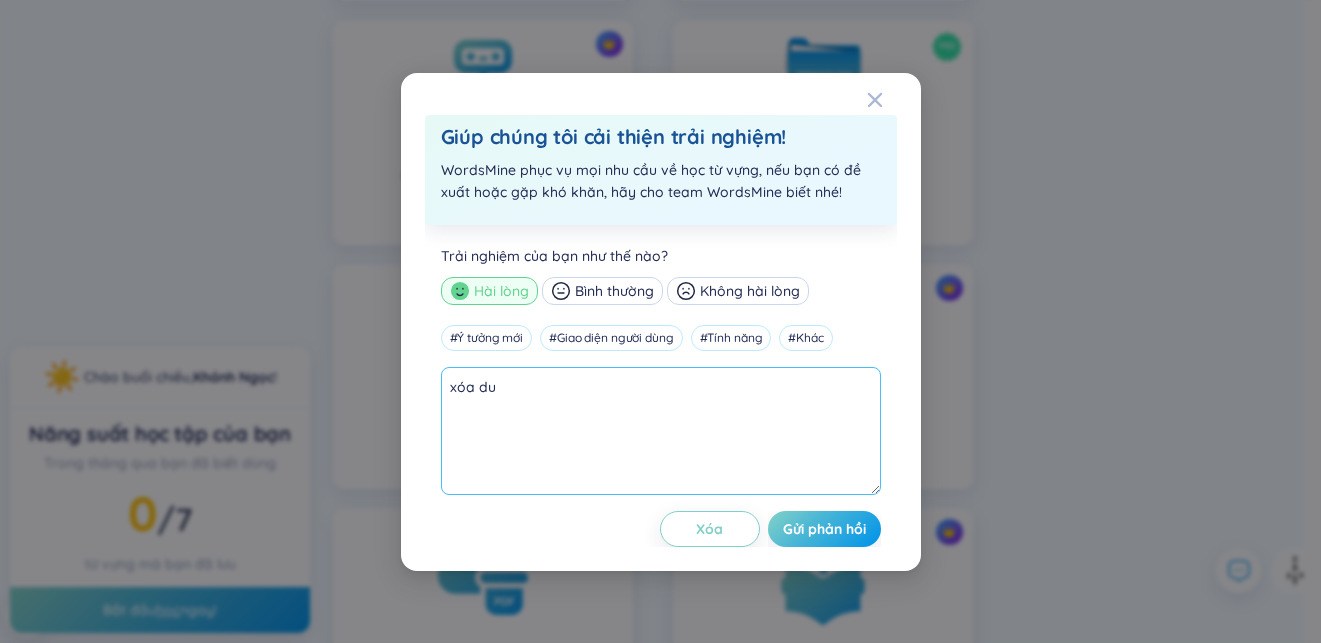 type on "xóa du" 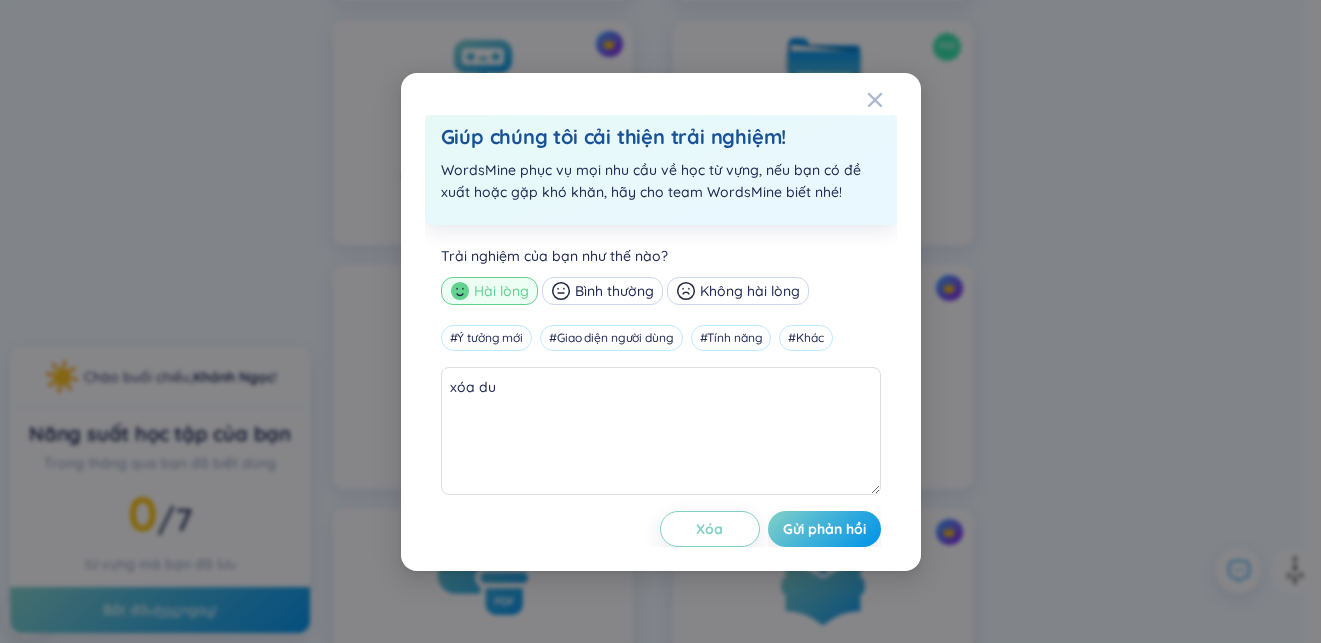 click on "Giúp chúng tôi cải thiện trải nghiệm! WordsMine phục vụ mọi nhu cầu về học từ vựng, nếu bạn có đề xuất hoặc gặp khó khăn, hãy cho team WordsMine biết nhé! Trải nghiệm của bạn như thế nào? Hài lòng Bình thường Không hài lòng # Ý tưởng mới # Giao diện người dùng # Tính năng # Khác xóa du Xóa Gửi phản hồi" at bounding box center [661, 322] 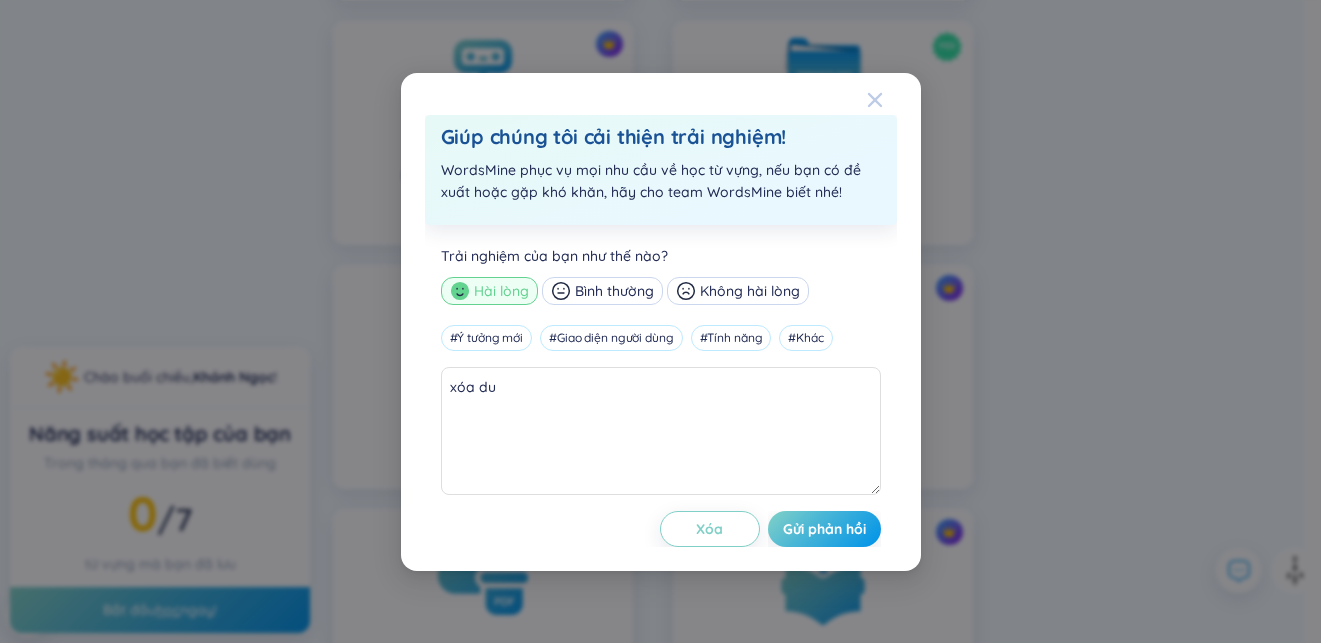 click 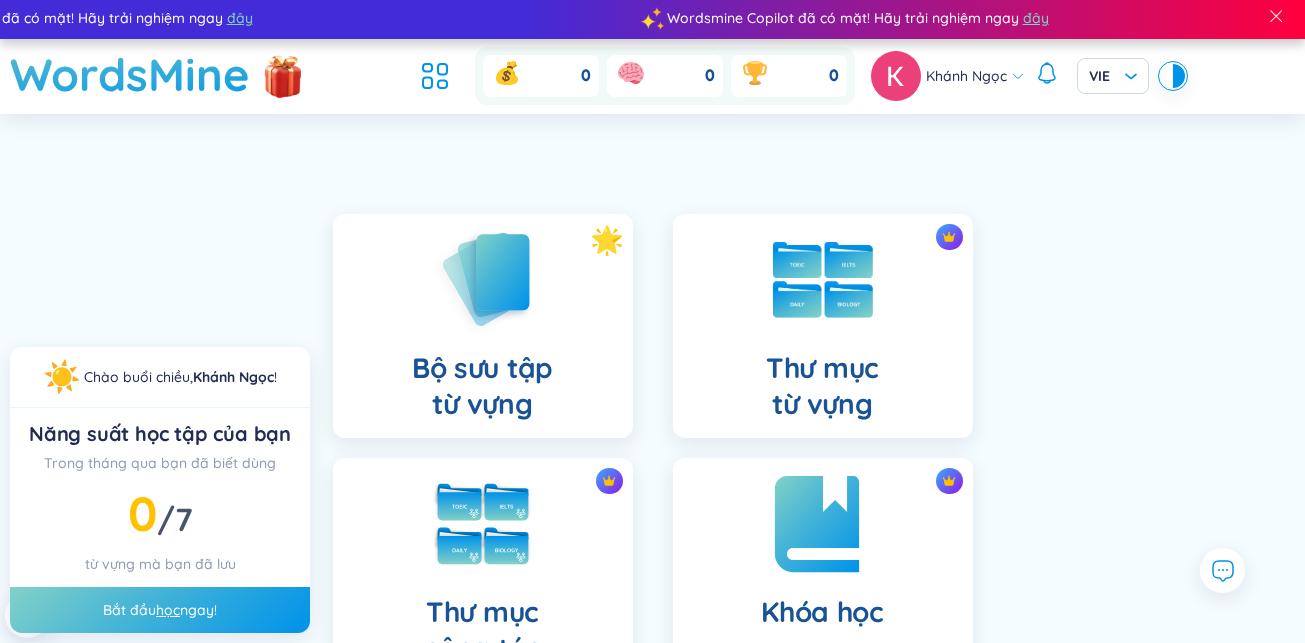 scroll, scrollTop: 0, scrollLeft: 0, axis: both 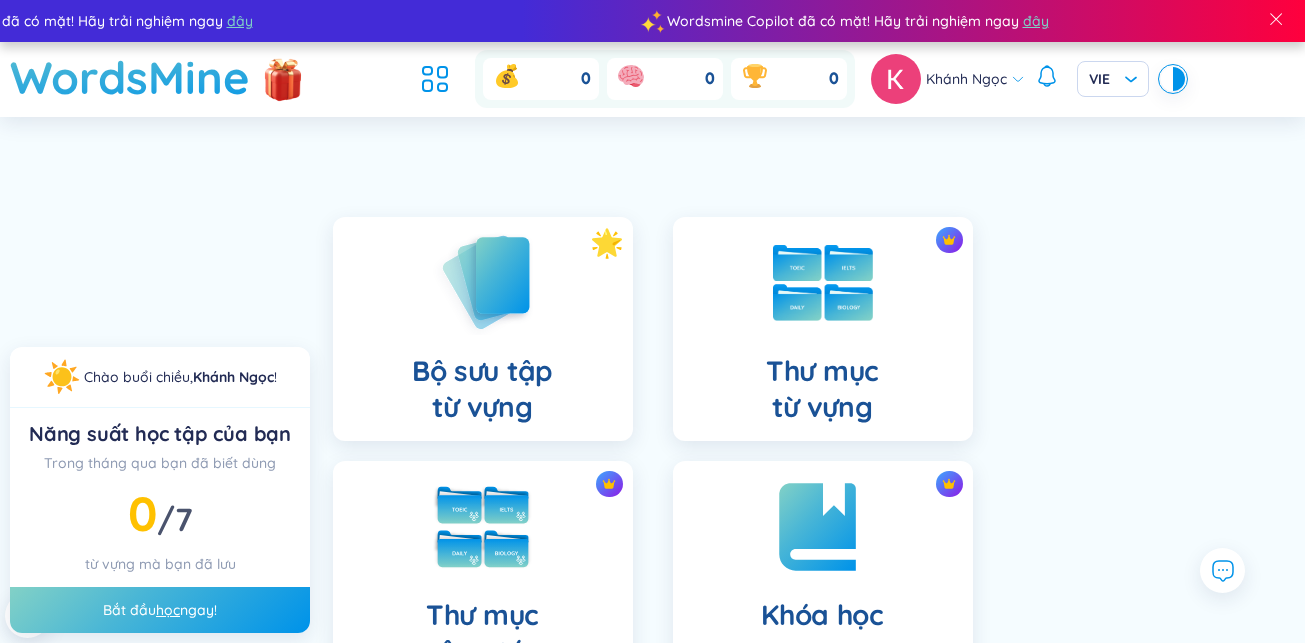 click on "WordsMine 0 0 0 Khánh Ngọc VIE" at bounding box center [652, 79] 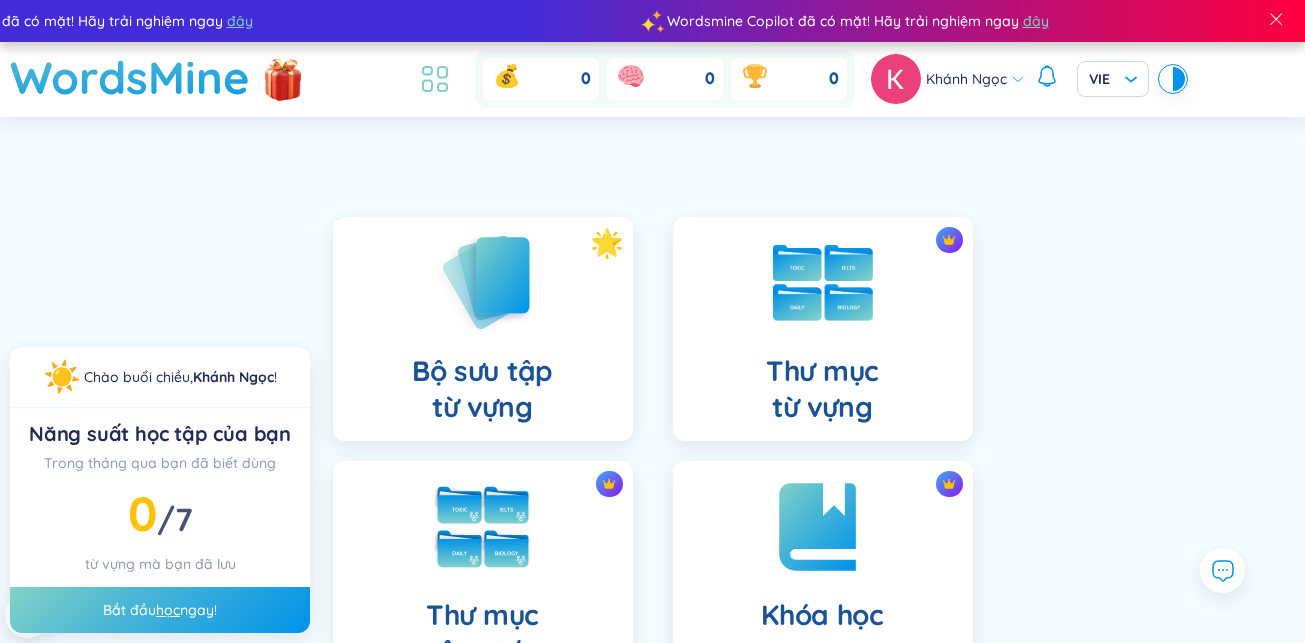 click 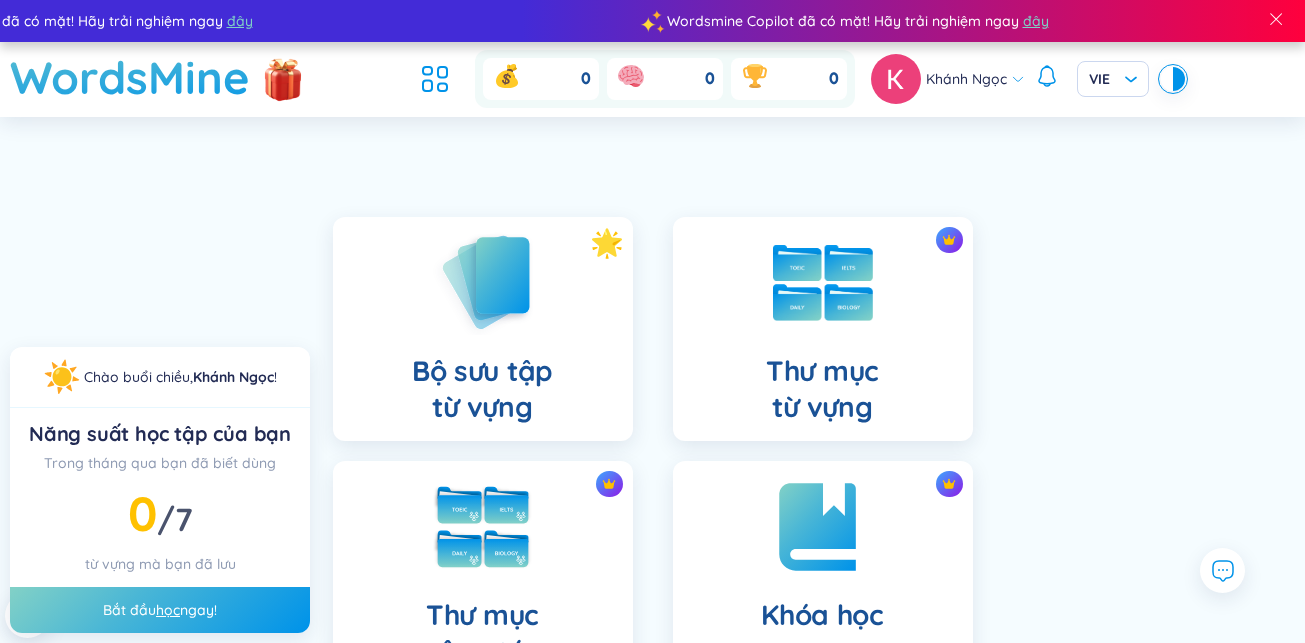 click on "Khánh Ngọc" at bounding box center [966, 79] 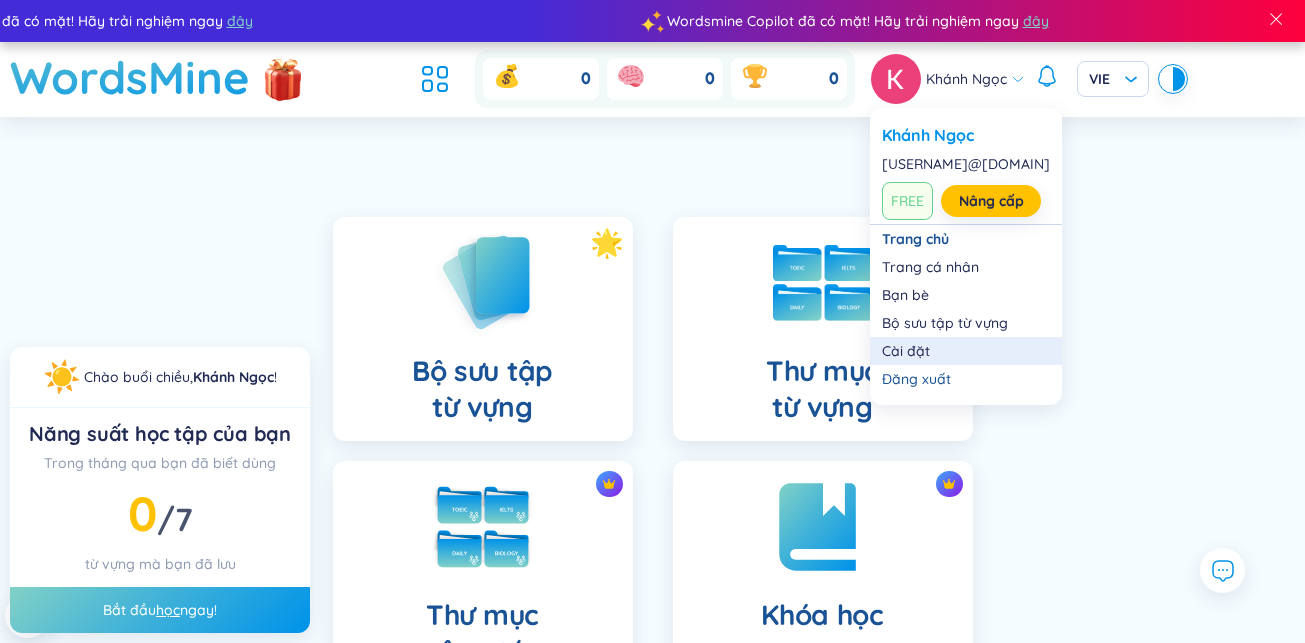 click on "Cài đặt" at bounding box center (966, 351) 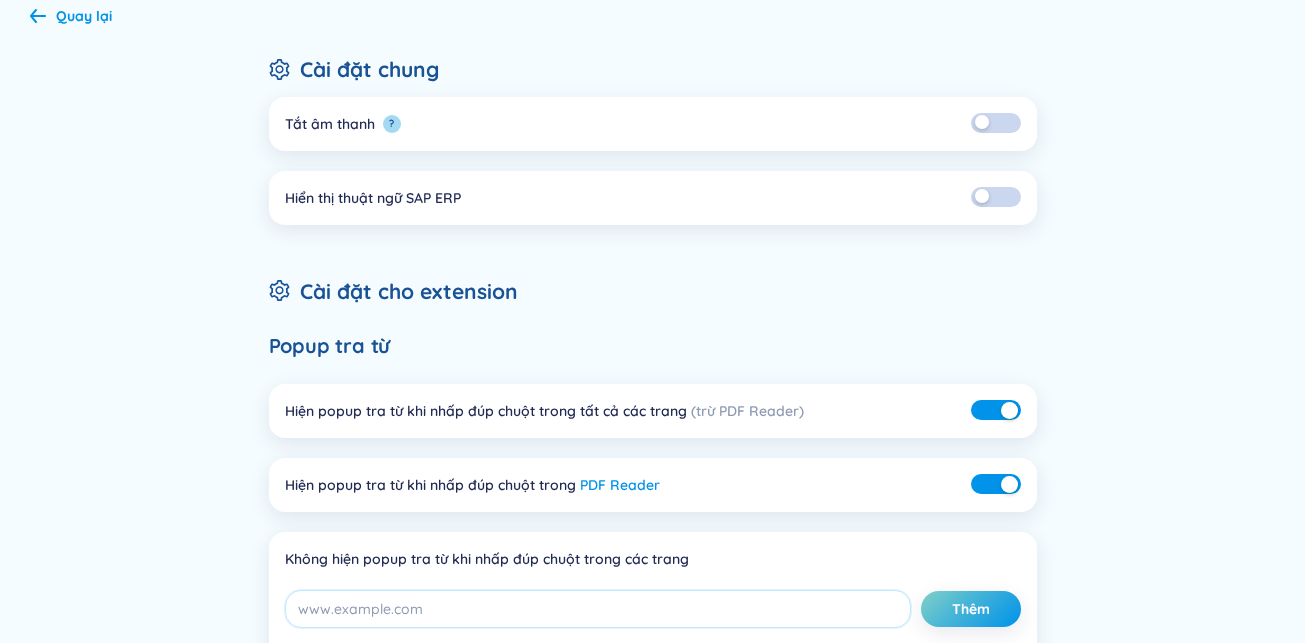 scroll, scrollTop: 100, scrollLeft: 0, axis: vertical 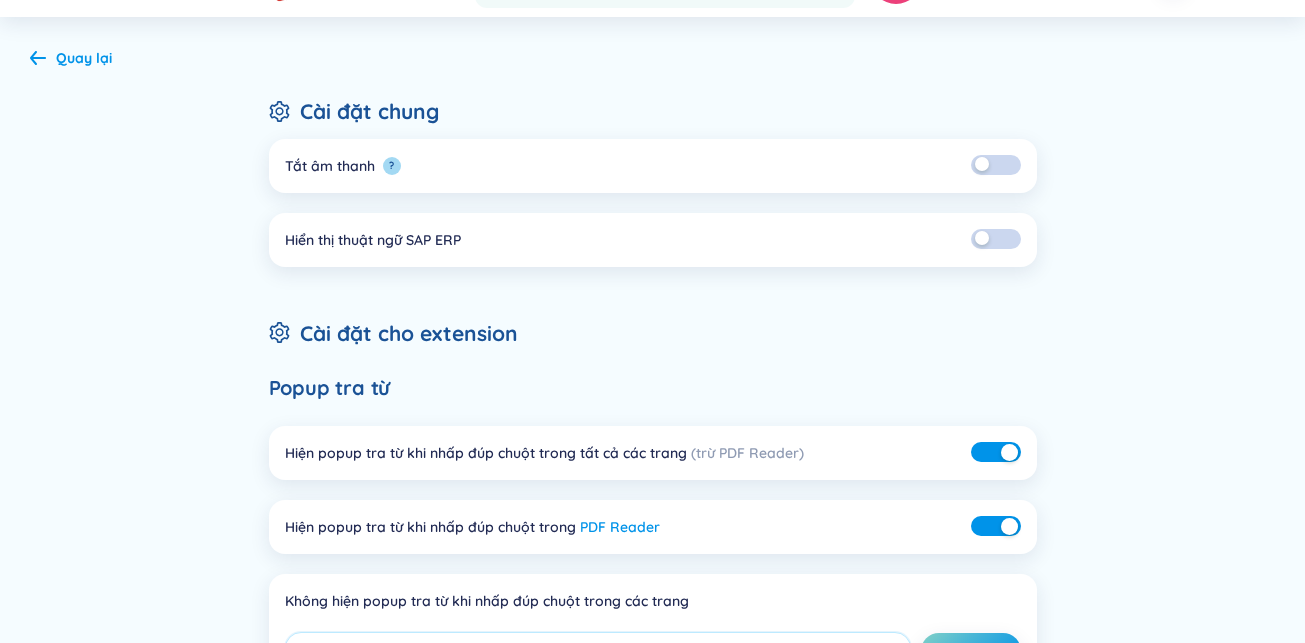 click on "Quay lại" at bounding box center [71, 58] 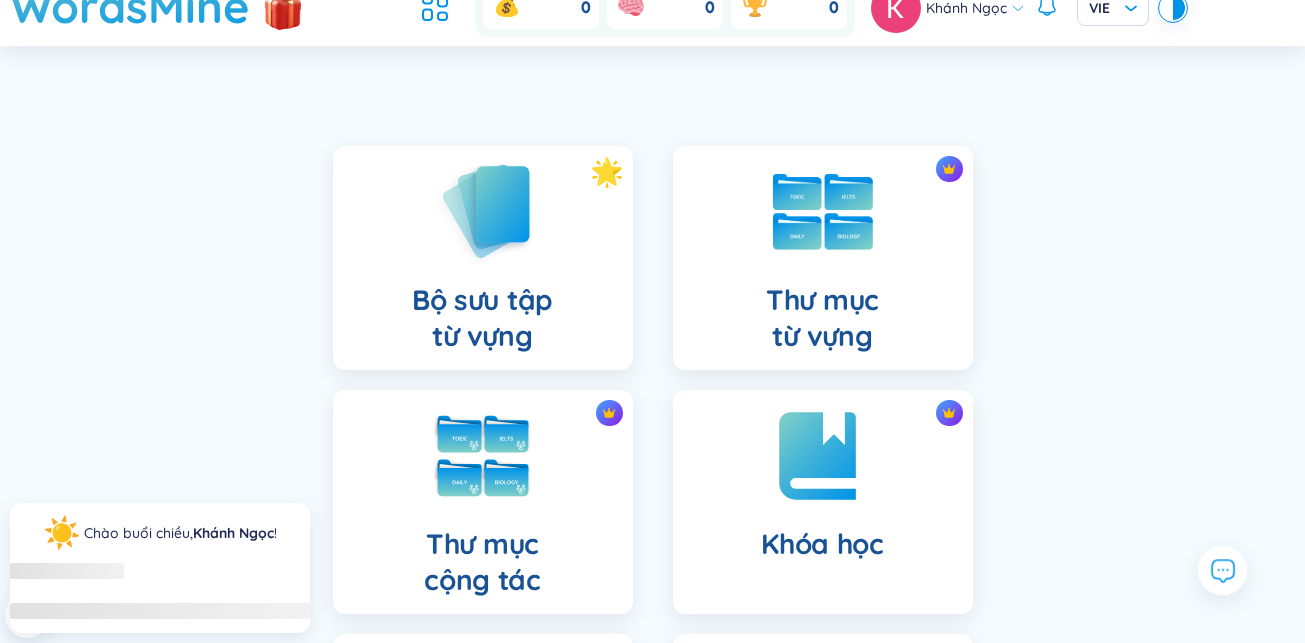 scroll, scrollTop: 300, scrollLeft: 0, axis: vertical 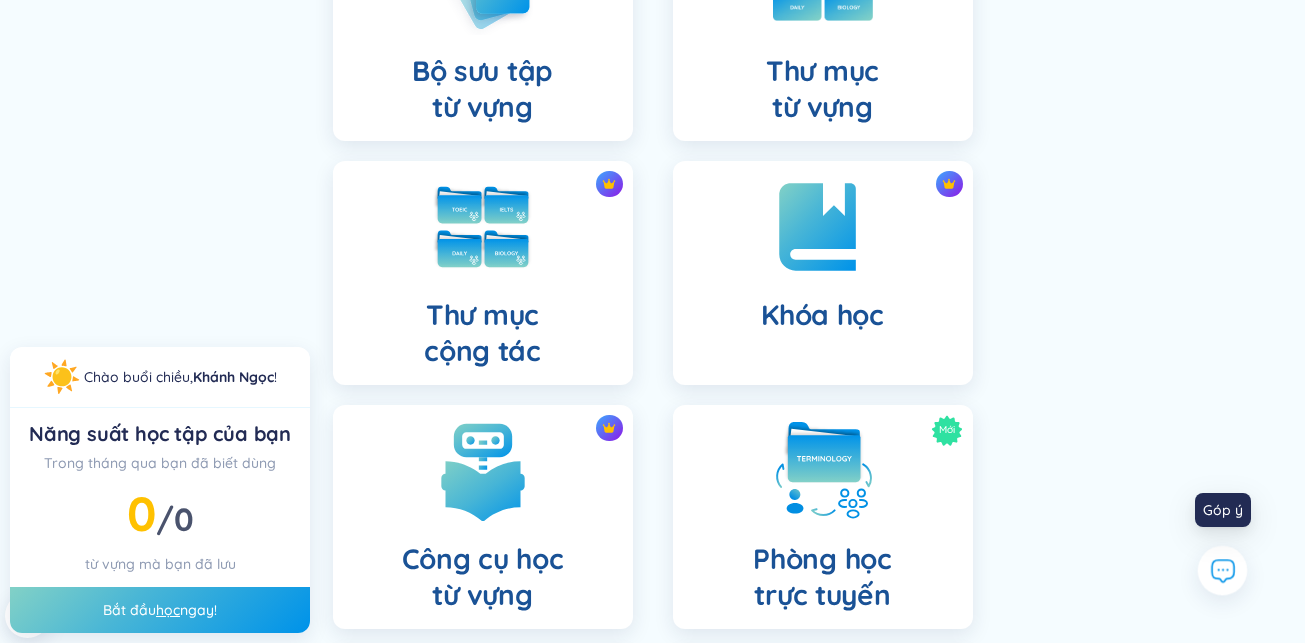 click 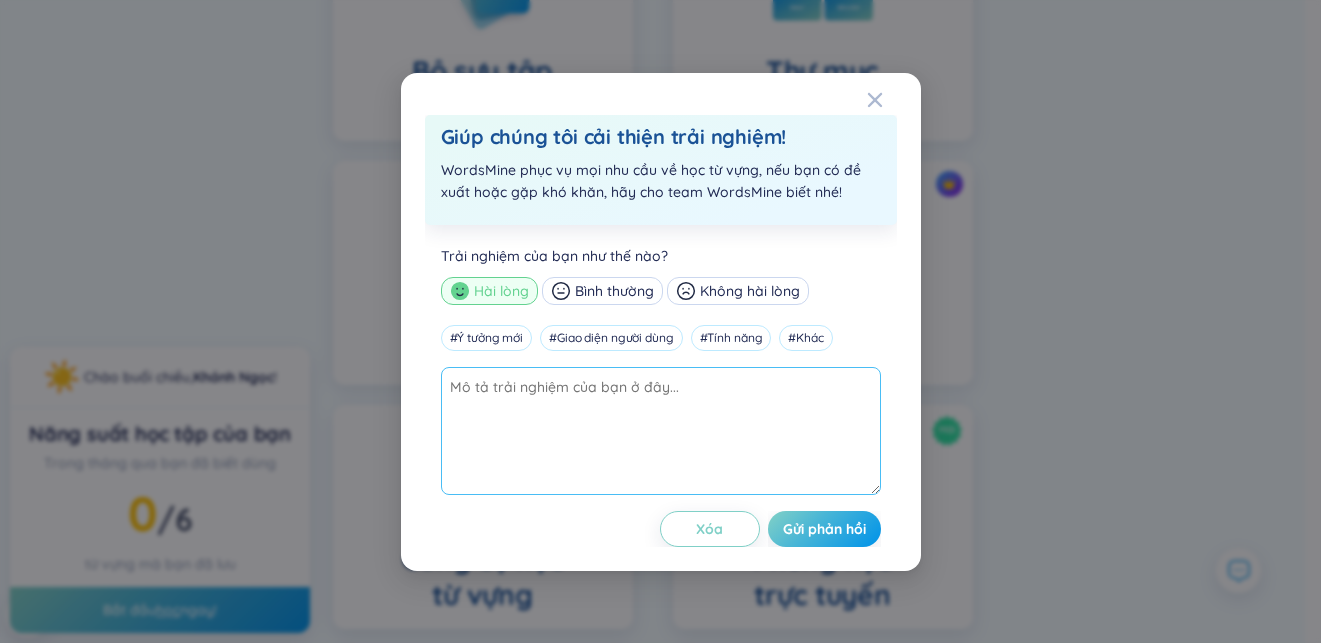 click at bounding box center (661, 431) 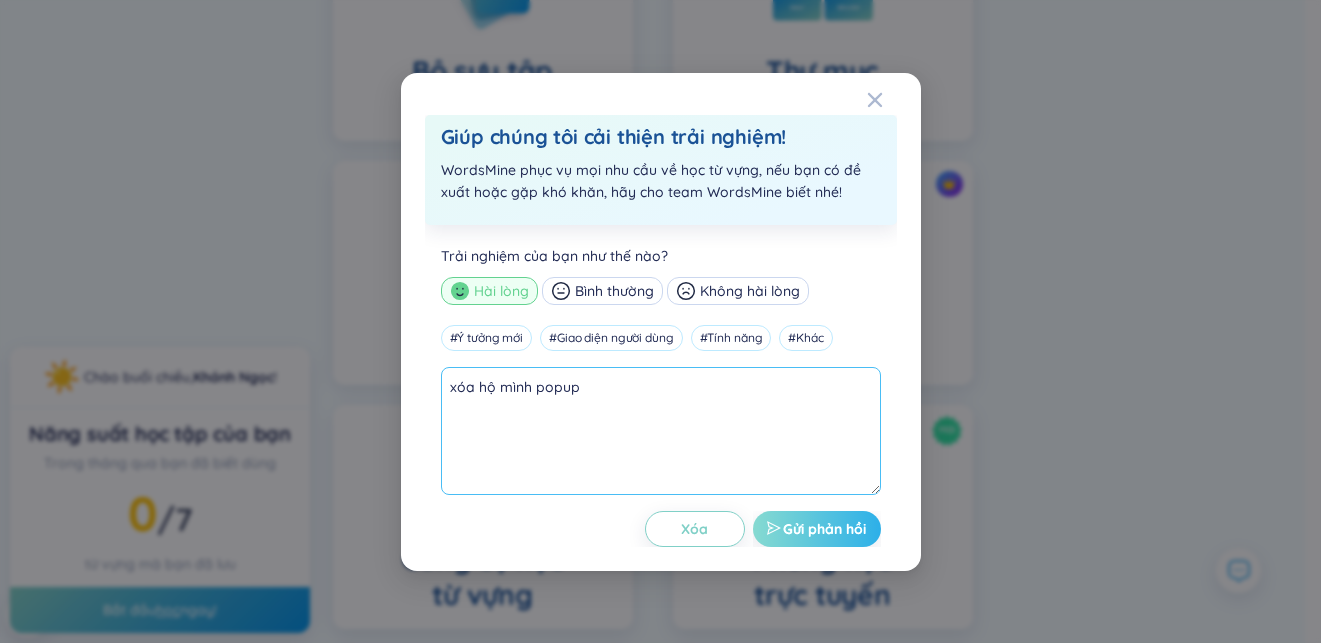 type on "xóa hộ mình popup" 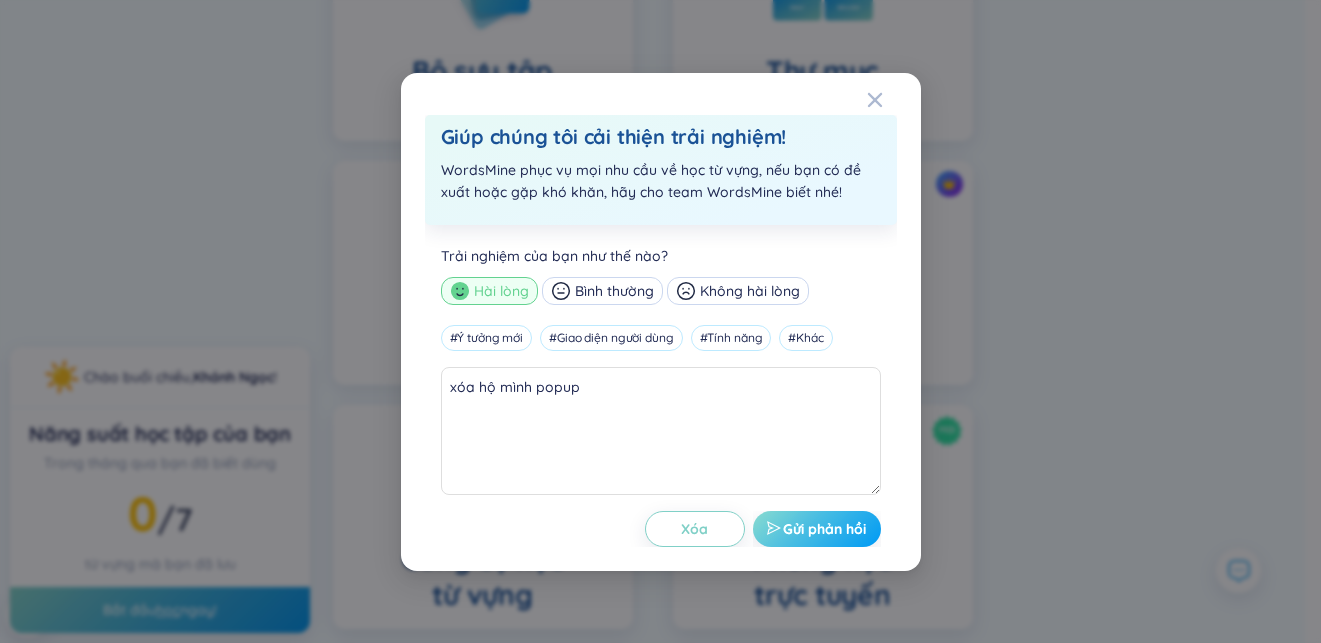 click on "Gửi phản hồi" at bounding box center (824, 529) 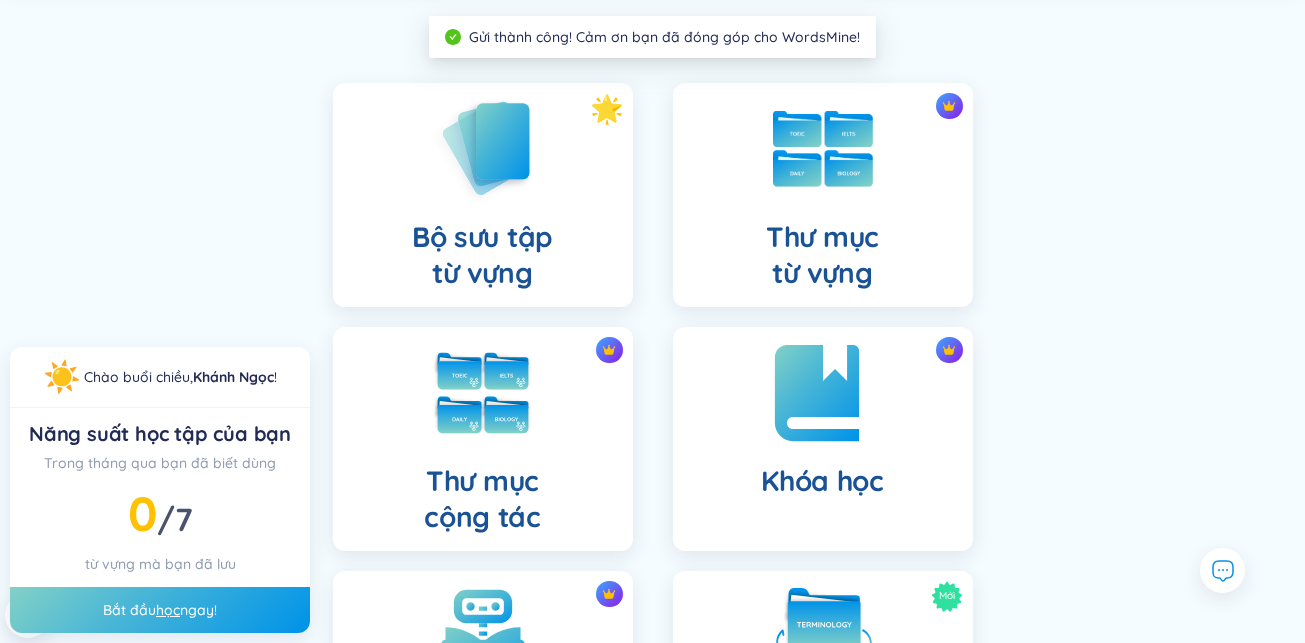 scroll, scrollTop: 0, scrollLeft: 0, axis: both 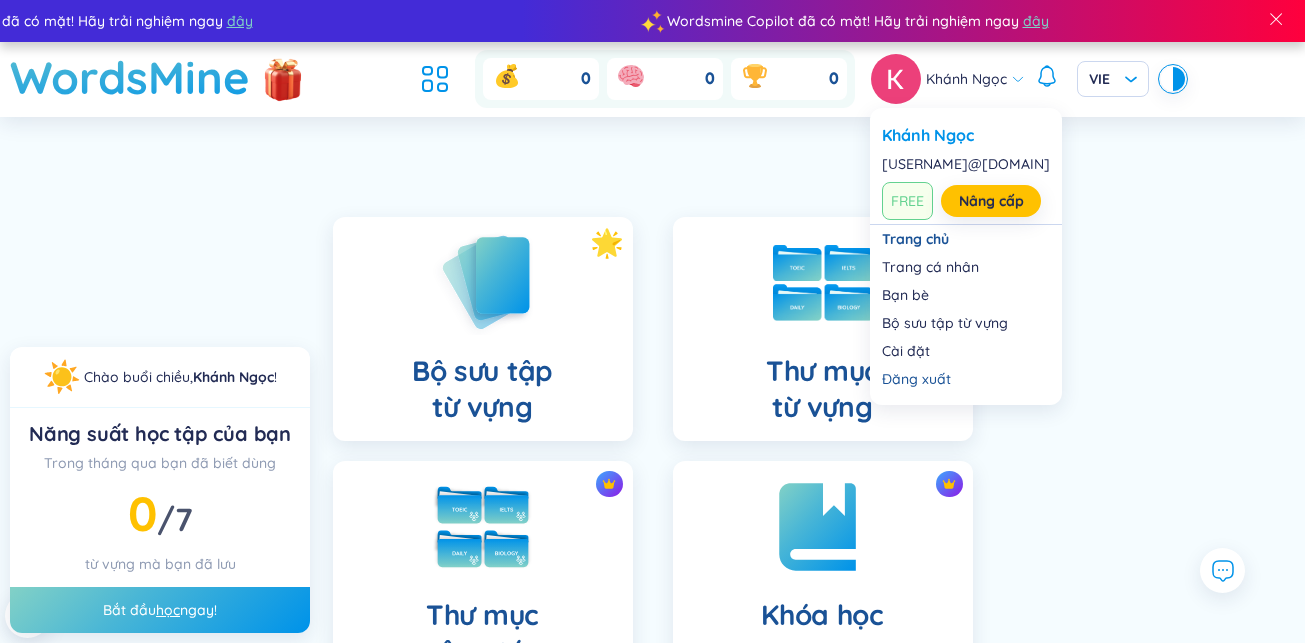click on "Khánh Ngọc" at bounding box center [966, 79] 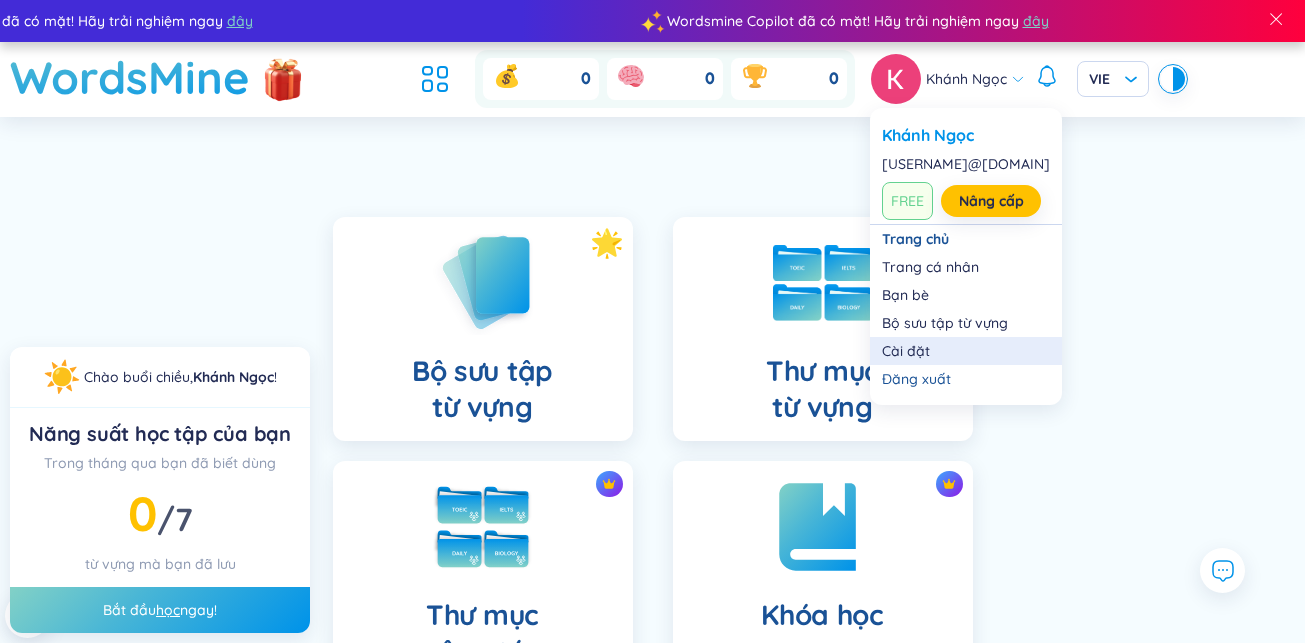 click on "Cài đặt" at bounding box center [966, 351] 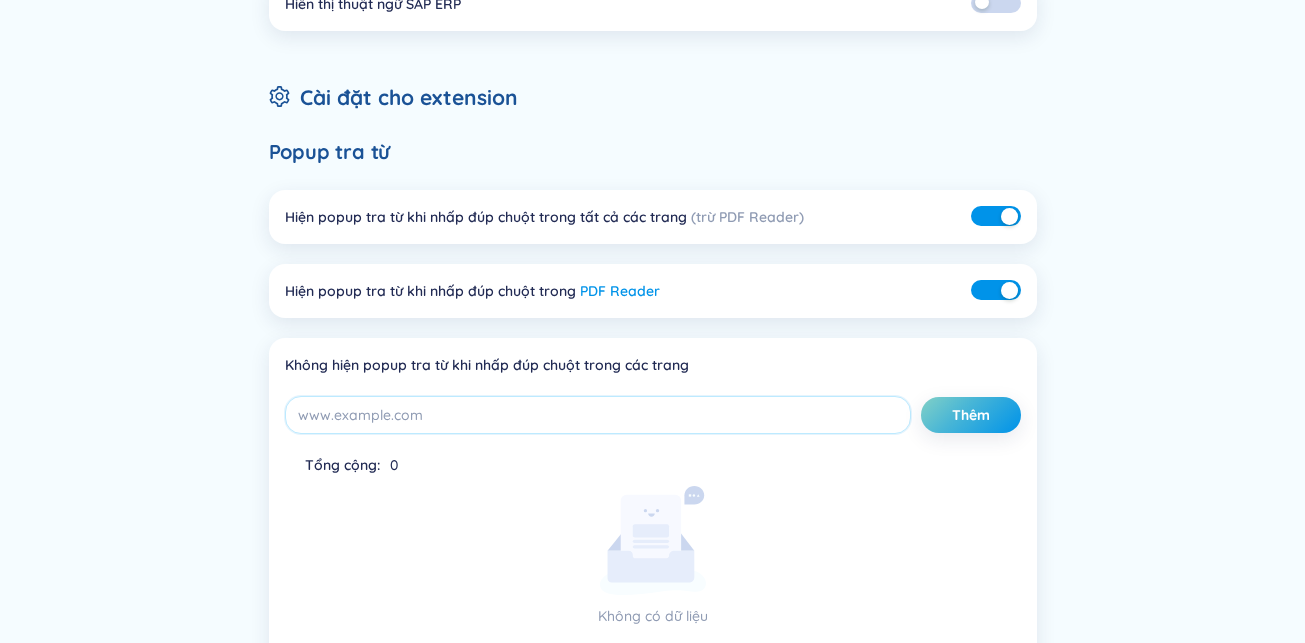 scroll, scrollTop: 300, scrollLeft: 0, axis: vertical 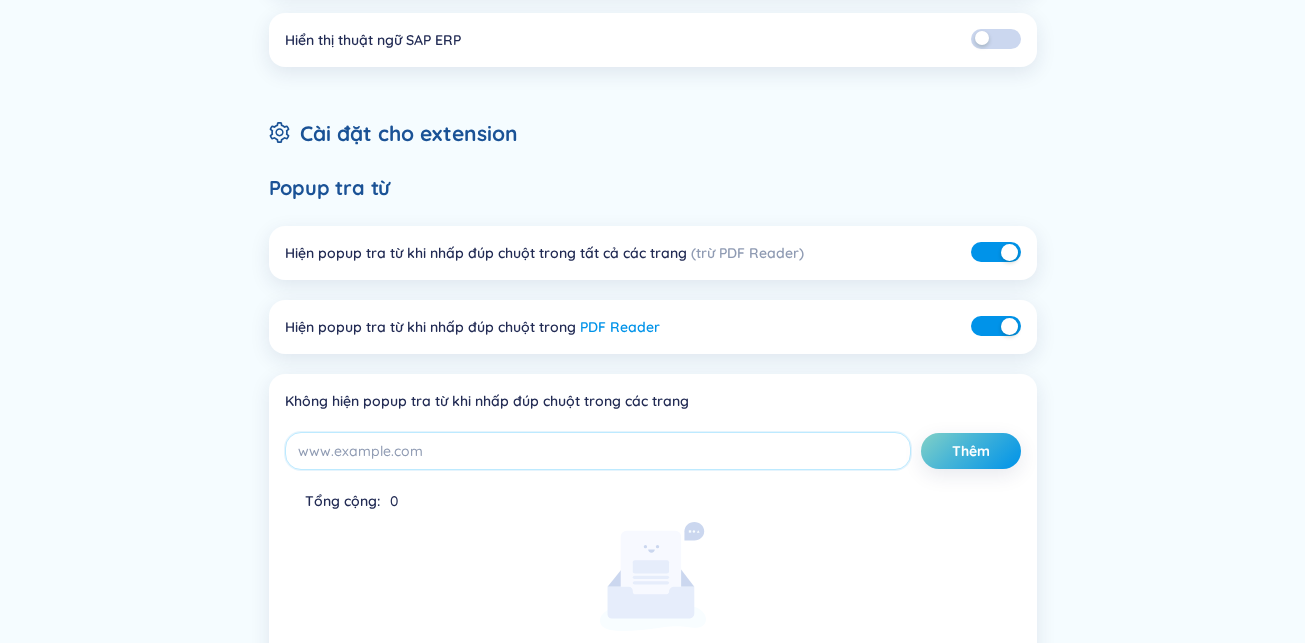 click at bounding box center [1009, 252] 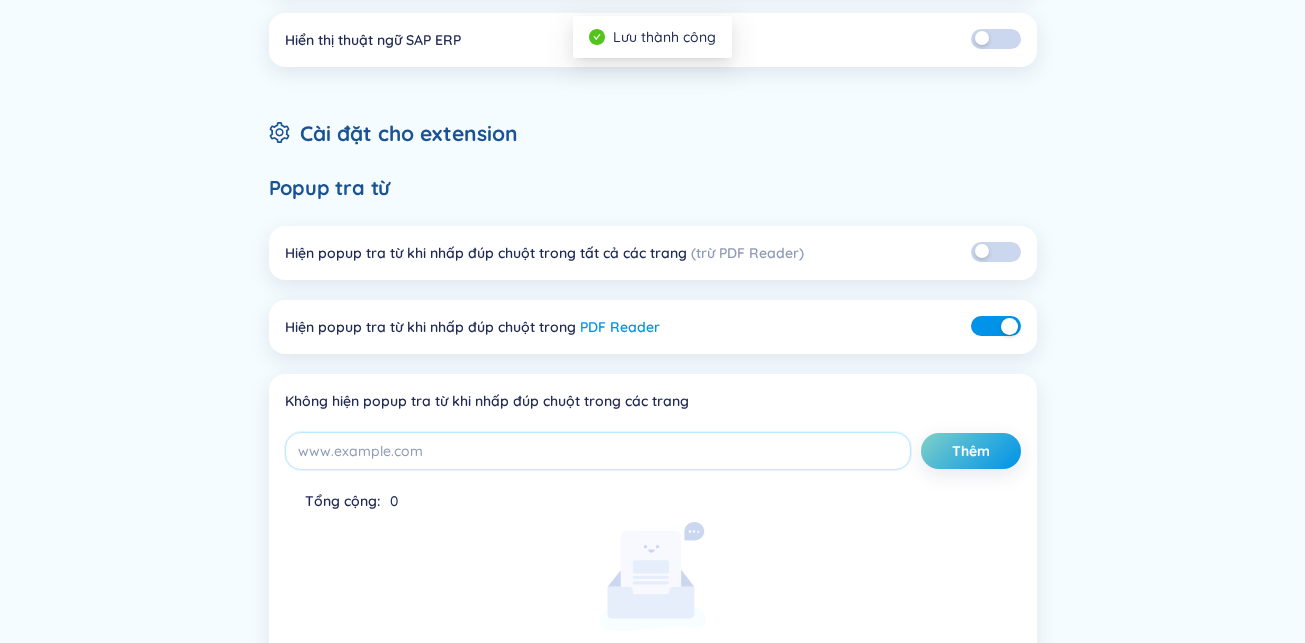 click at bounding box center [996, 326] 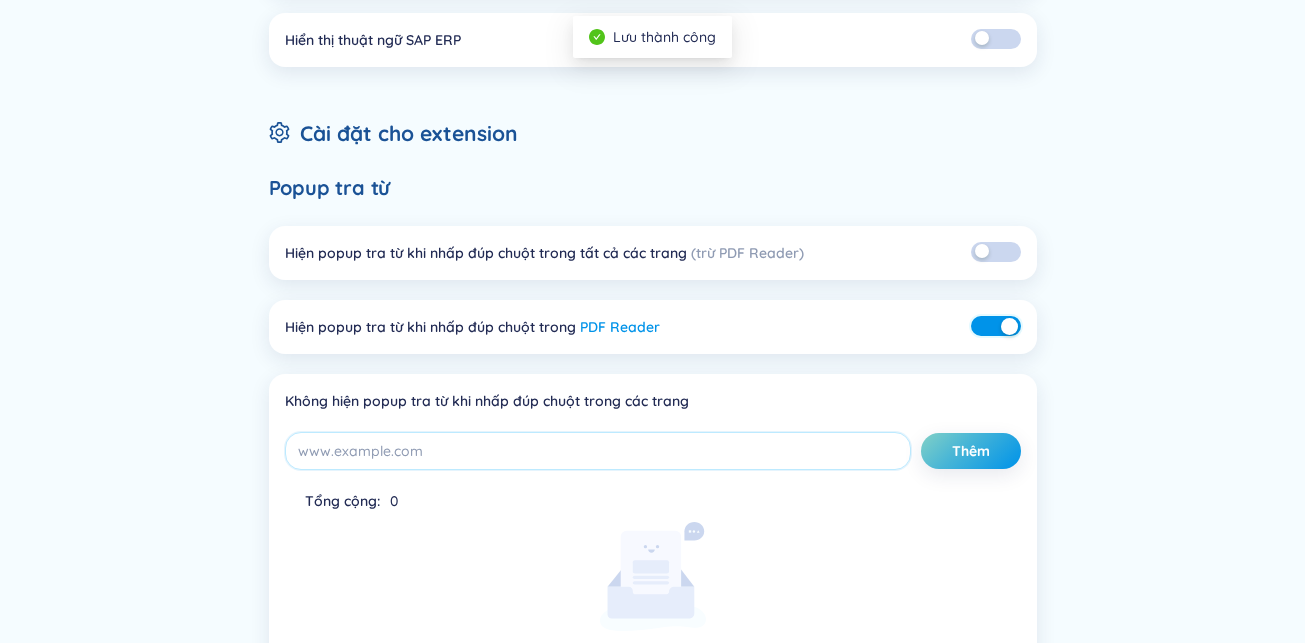 drag, startPoint x: 994, startPoint y: 319, endPoint x: 937, endPoint y: 328, distance: 57.706154 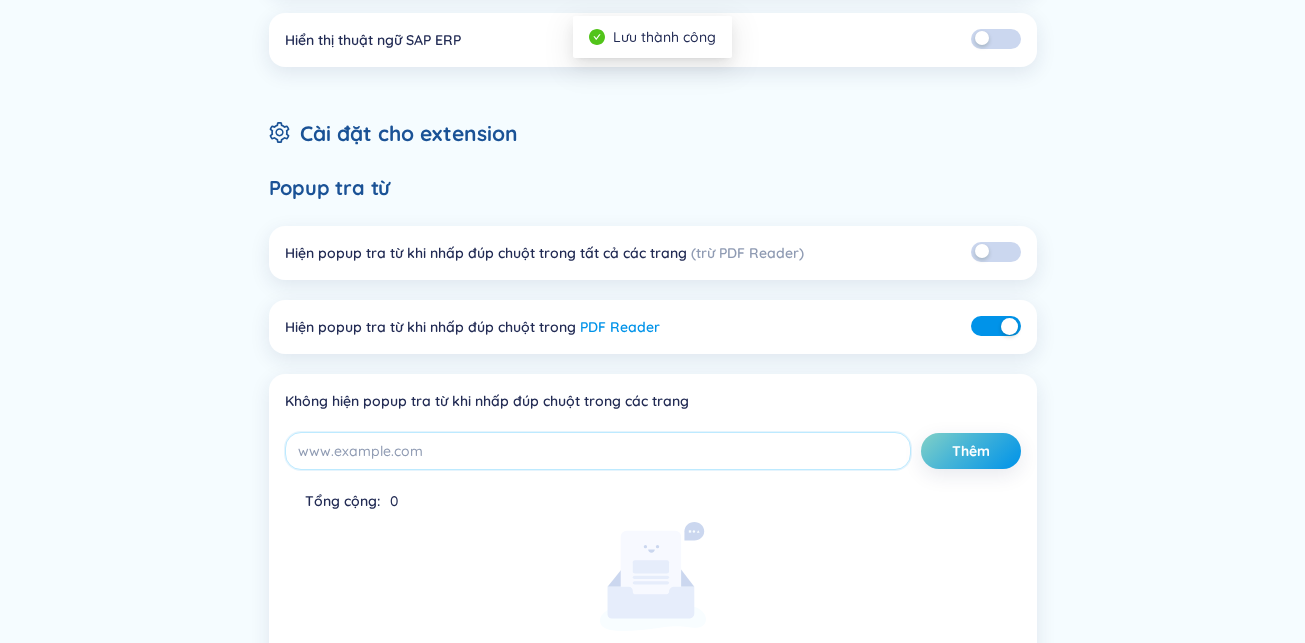 click at bounding box center [996, 326] 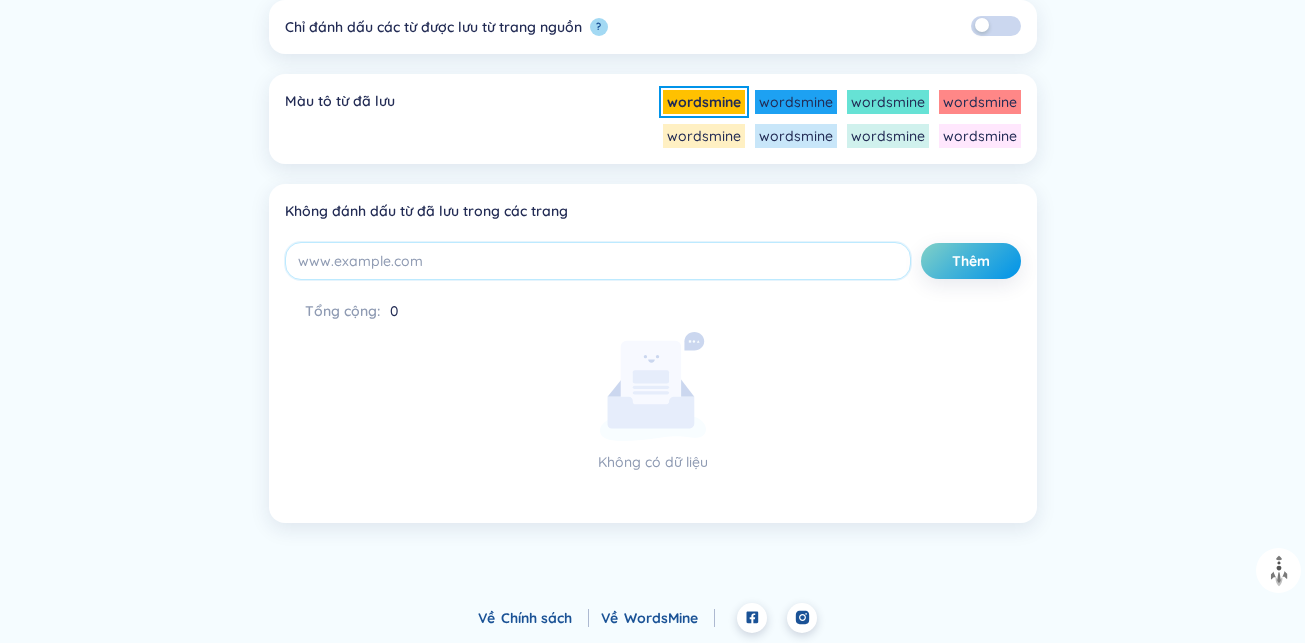 scroll, scrollTop: 899, scrollLeft: 0, axis: vertical 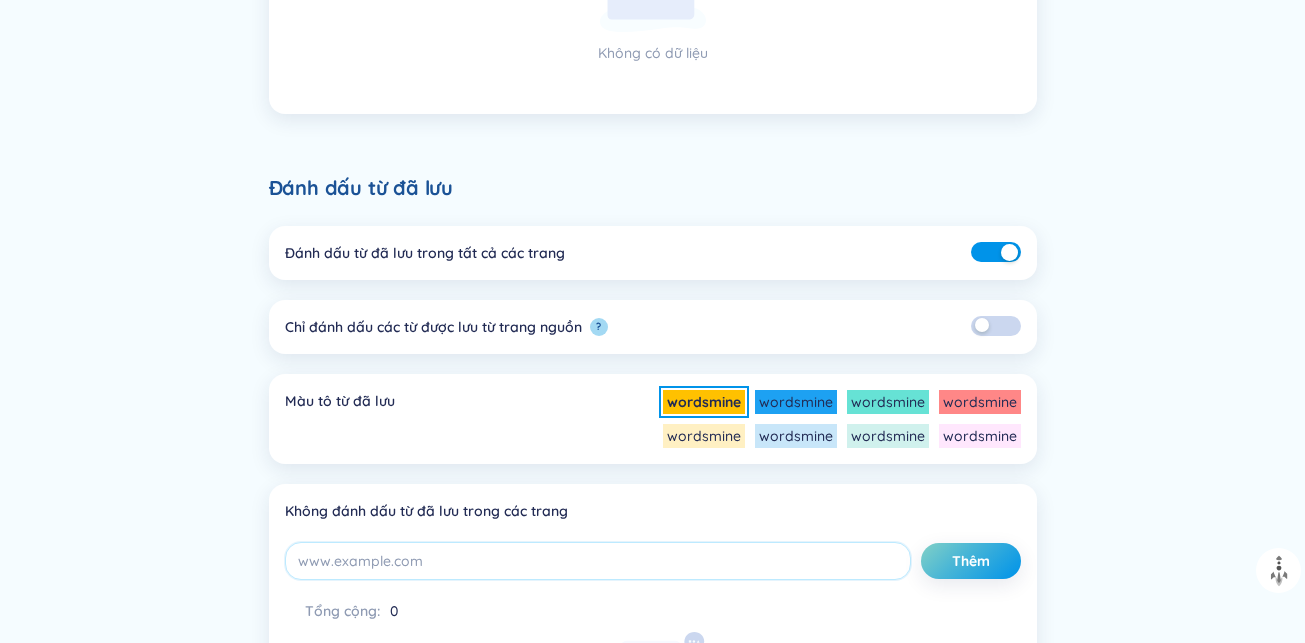 click at bounding box center [1009, 252] 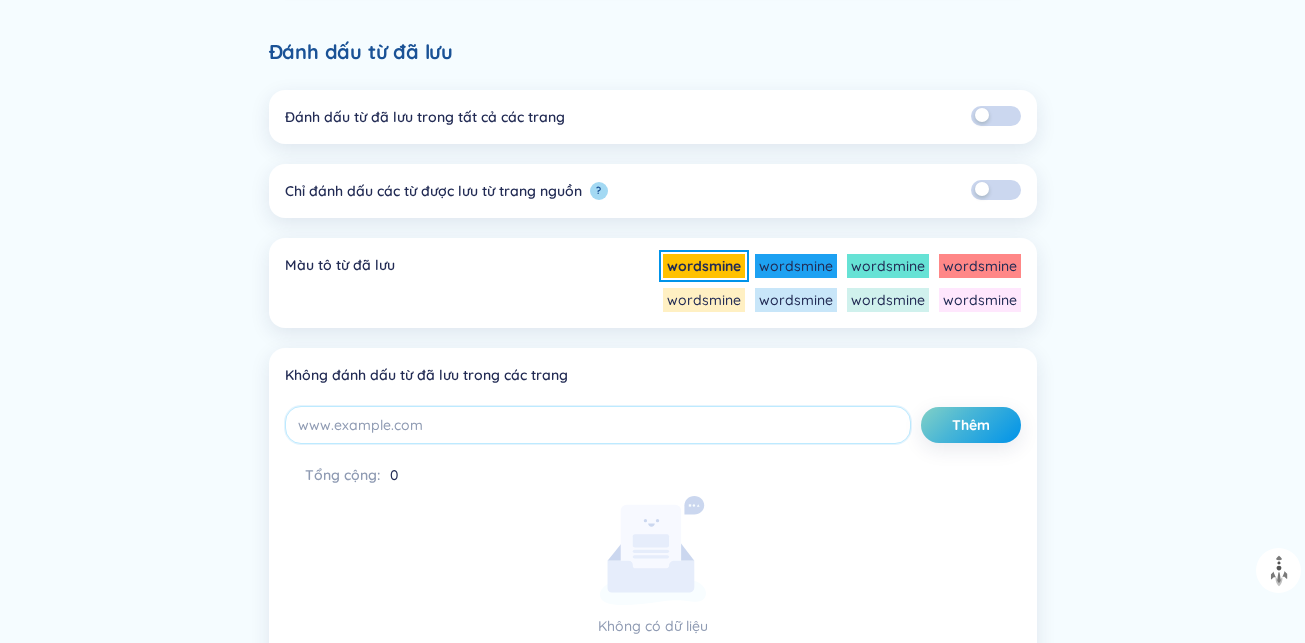 scroll, scrollTop: 999, scrollLeft: 0, axis: vertical 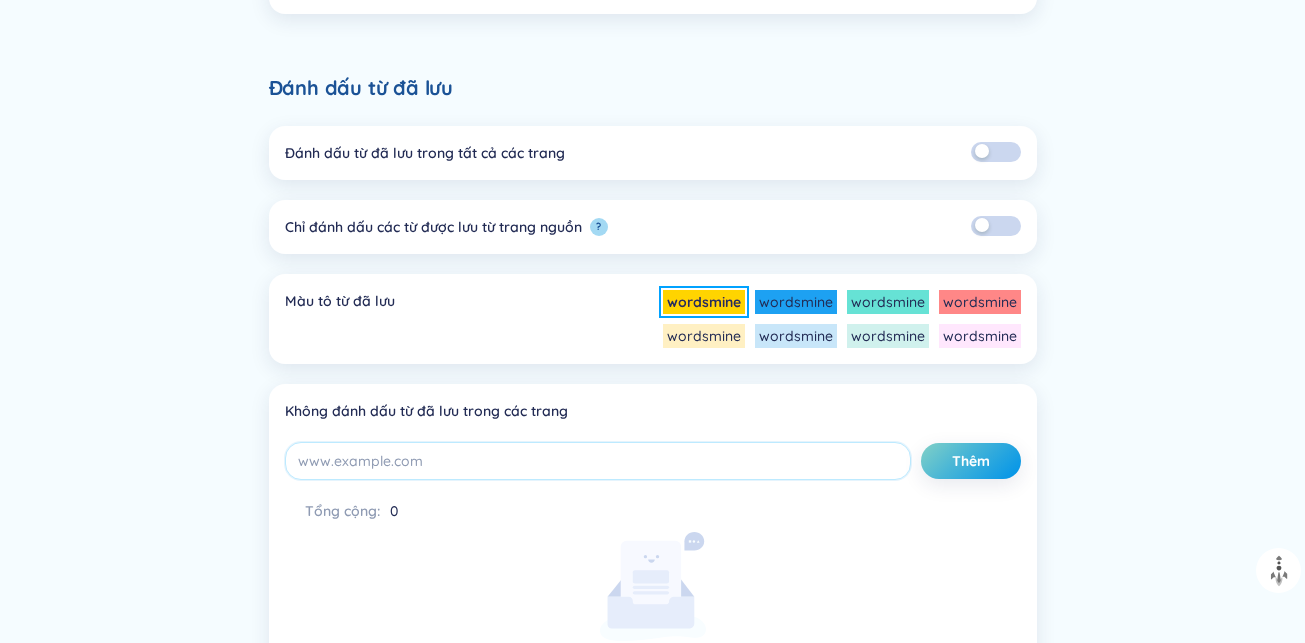 click on "wordsmine" at bounding box center [704, 302] 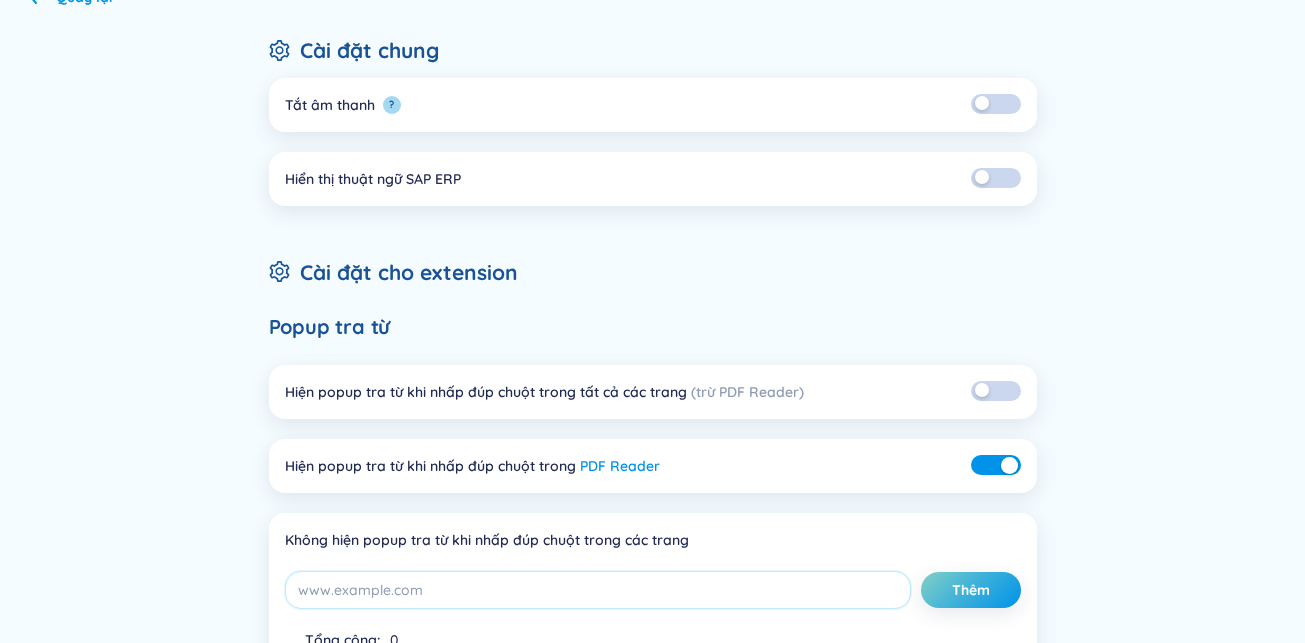 scroll, scrollTop: 0, scrollLeft: 0, axis: both 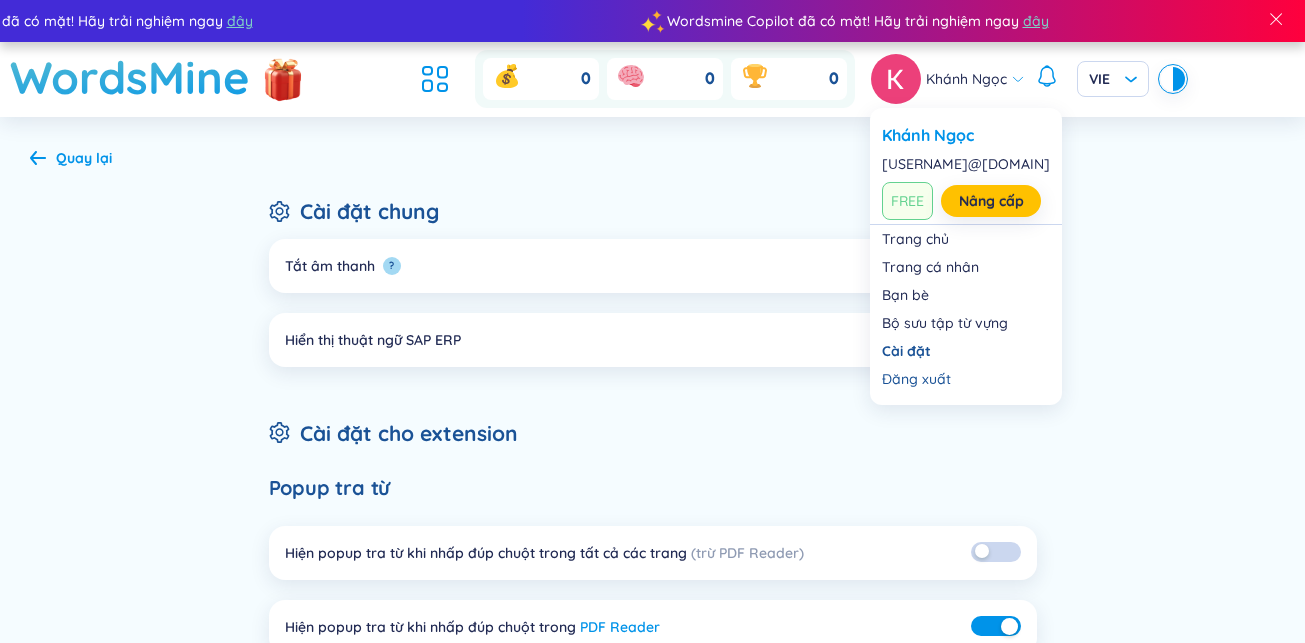 click on "Khánh Ngọc" at bounding box center (966, 79) 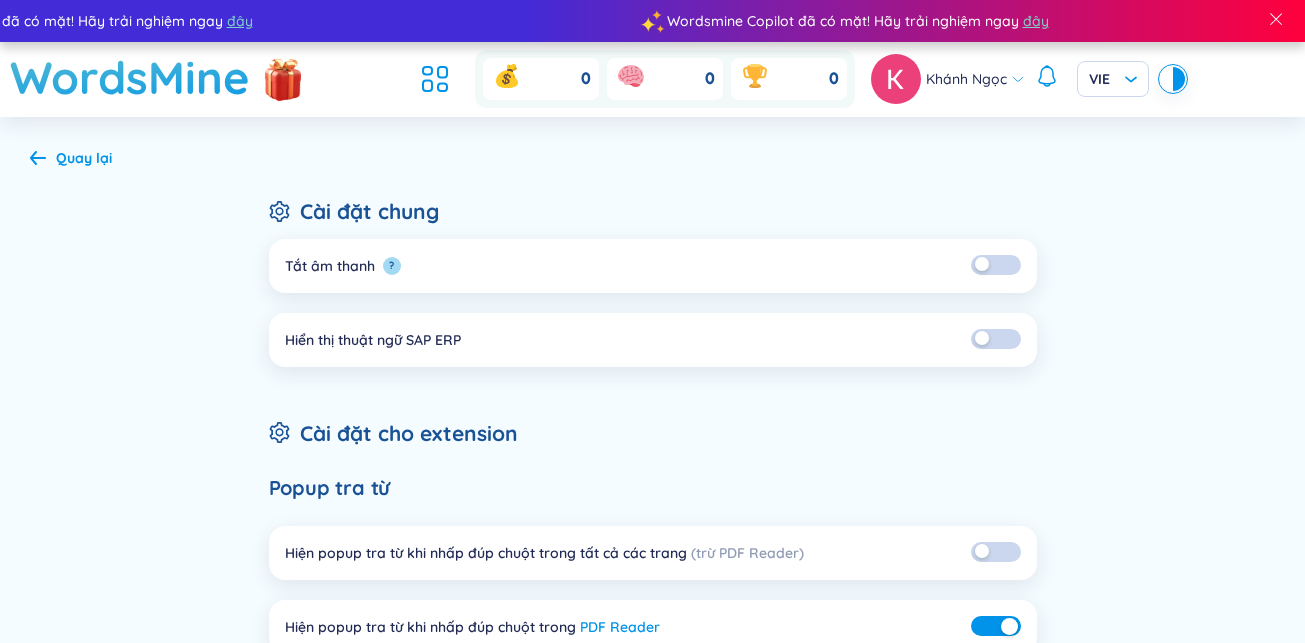 click on "Cài đặt chung Tắt âm thanh ? Hiển thị thuật ngữ SAP ERP Cài đặt cho extension Popup tra từ Hiện popup tra từ khi nhấp đúp chuột trong tất cả các trang   (trừ PDF Reader) Hiện popup tra từ khi nhấp đúp chuột trong   PDF Reader Không hiện popup tra từ khi nhấp đúp chuột trong các trang Thêm Tổng cộng : 0 Không có dữ liệu Đánh dấu từ đã lưu Đánh dấu từ đã lưu trong tất cả các trang Chỉ đánh dấu các từ được lưu từ trang nguồn ? Màu tô từ đã lưu wordsmine wordsmine wordsmine wordsmine wordsmine wordsmine wordsmine wordsmine Không đánh dấu từ đã lưu trong các trang Thêm Tổng cộng : 0 Không có dữ liệu" at bounding box center (653, 958) 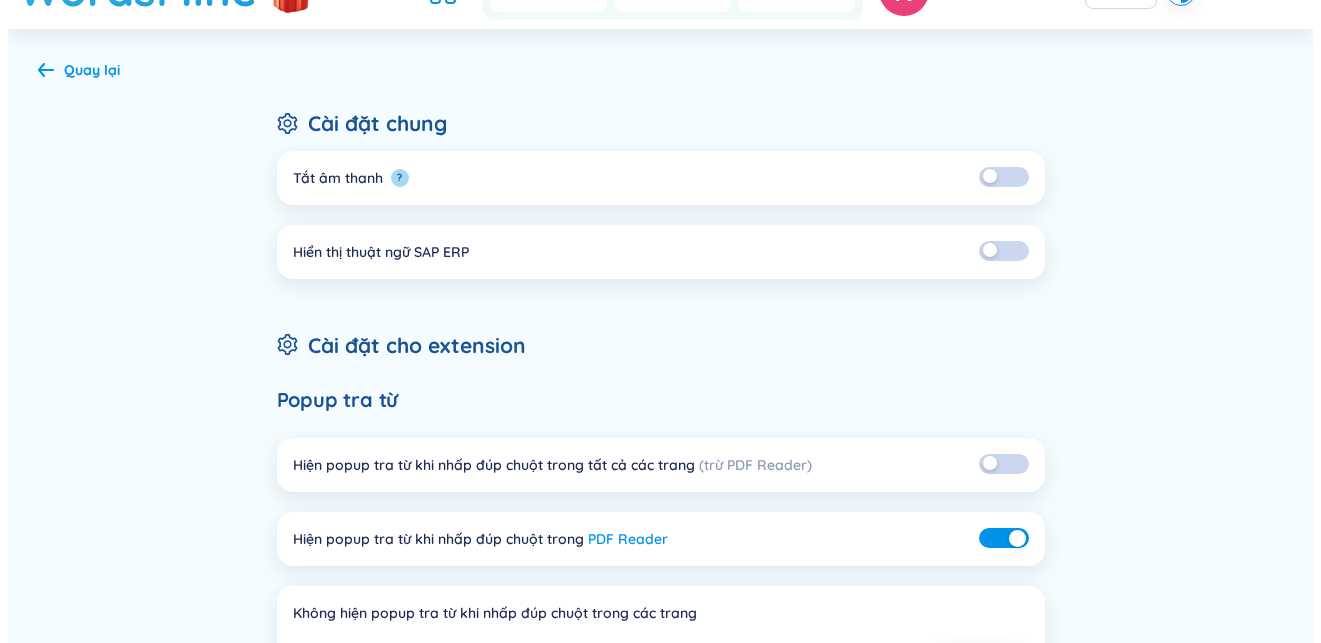 scroll, scrollTop: 0, scrollLeft: 0, axis: both 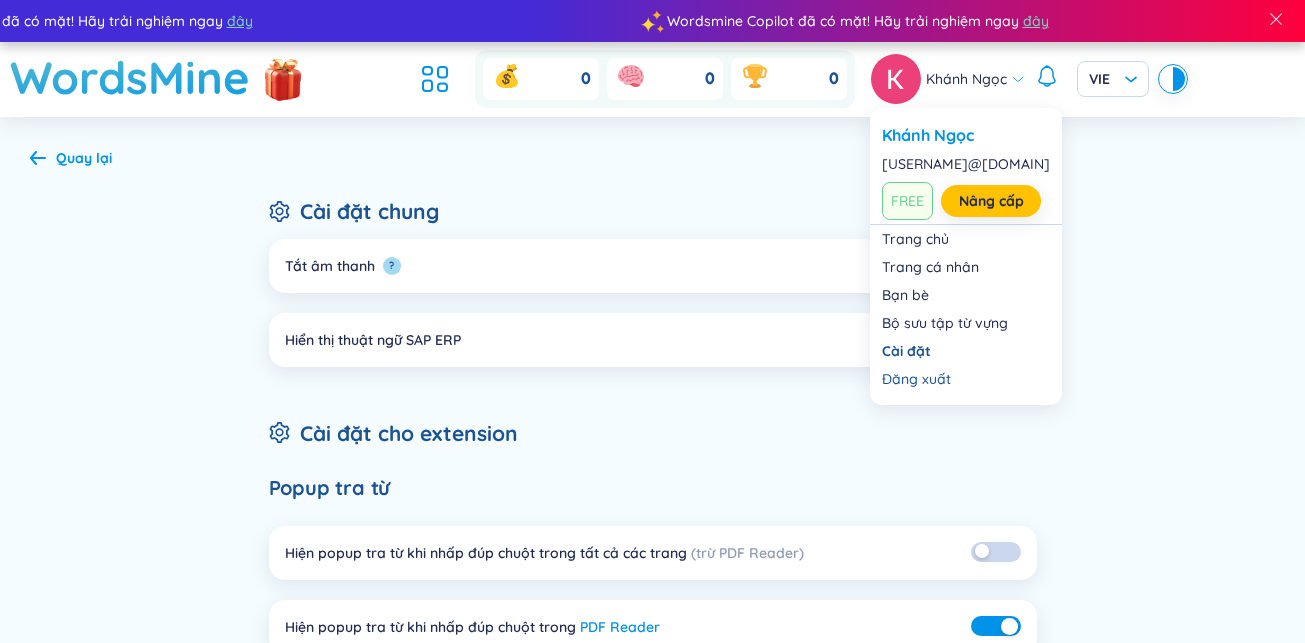 click on "Khánh Ngọc" at bounding box center (948, 79) 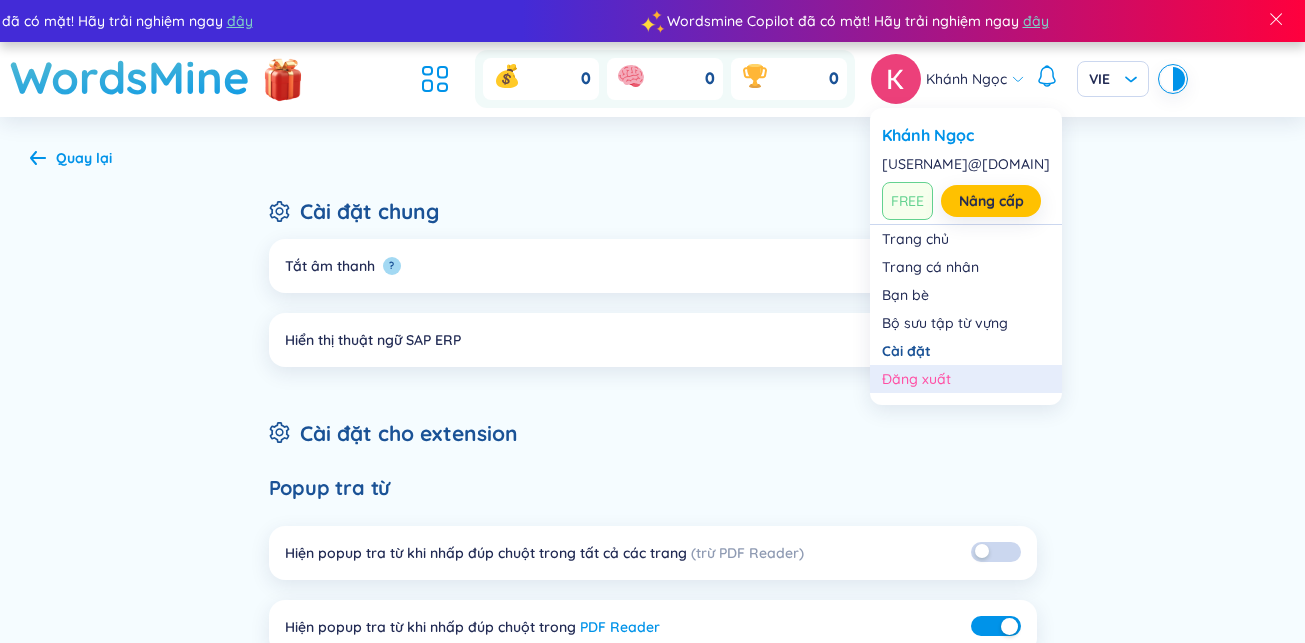click on "Đăng xuất" at bounding box center [966, 379] 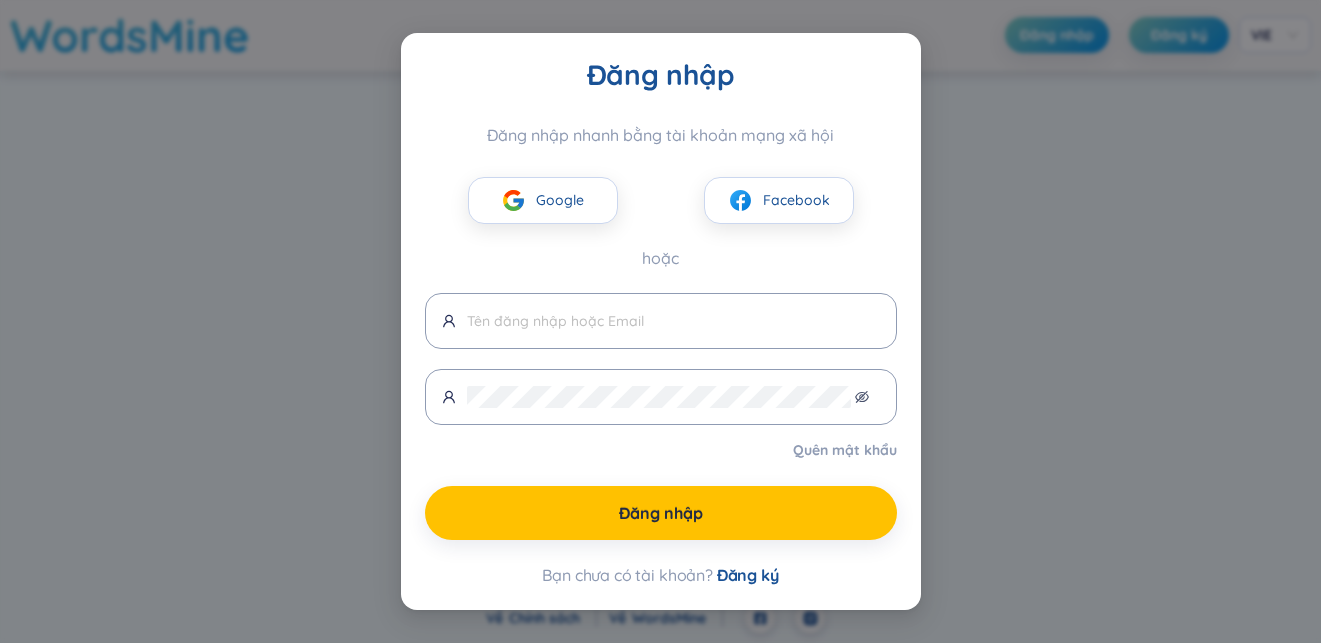click on "Đăng nhập Đăng nhập nhanh bằng tài khoản mạng xã hội Google Facebook hoặc Quên mật khẩu Đăng nhập Bạn chưa có tài khoản?   Đăng ký" at bounding box center (660, 321) 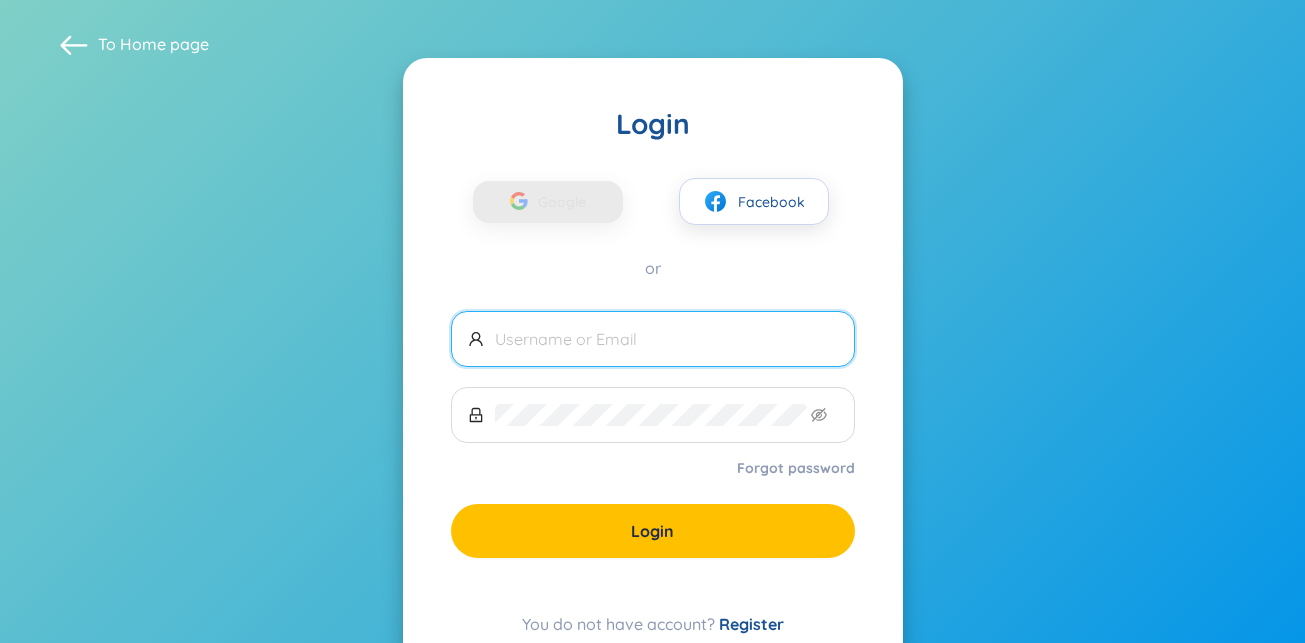 scroll, scrollTop: 0, scrollLeft: 0, axis: both 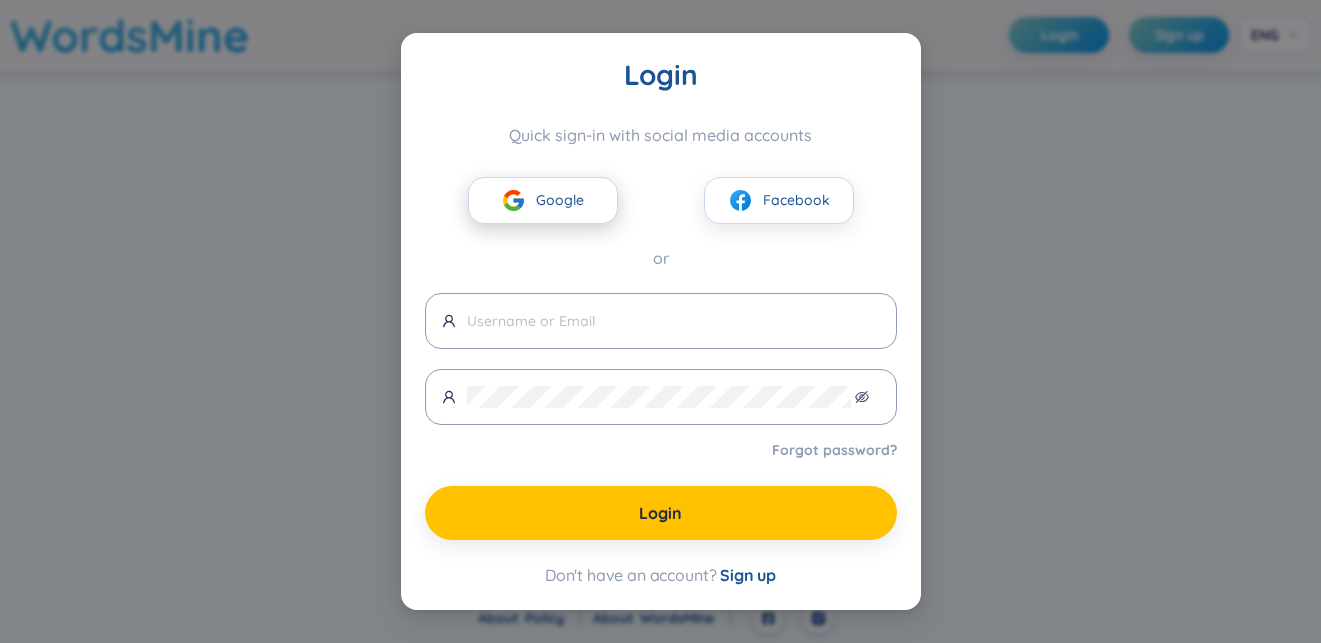 click on "Google" at bounding box center (560, 200) 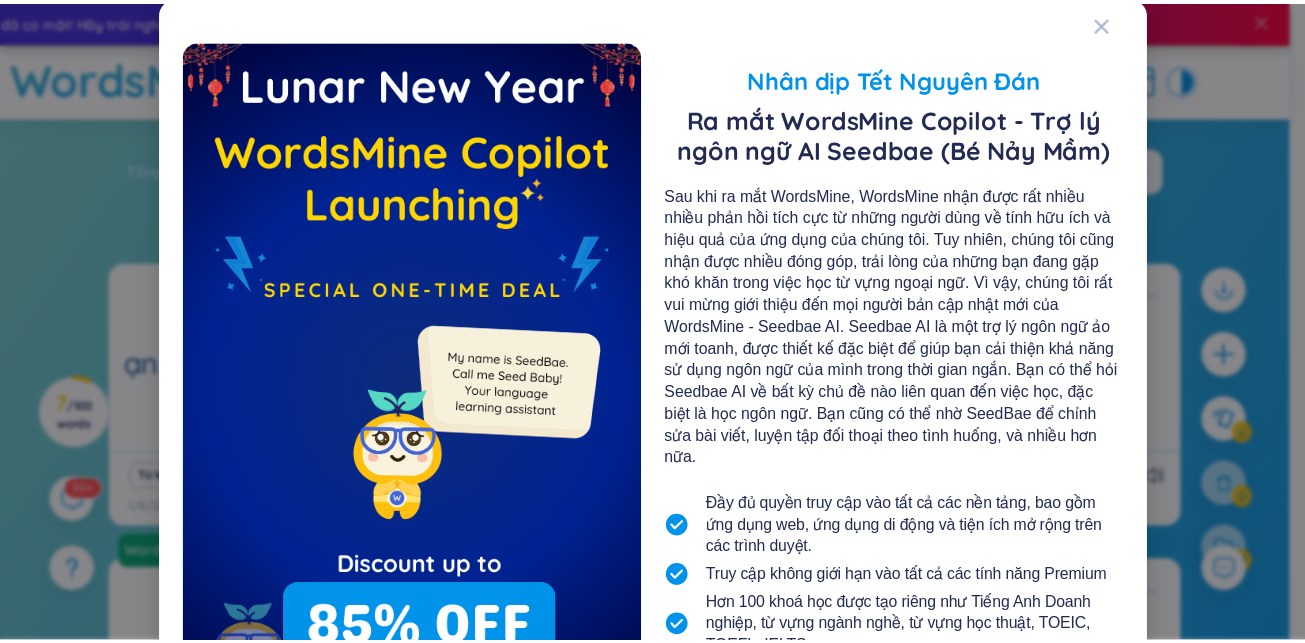 scroll, scrollTop: 0, scrollLeft: 0, axis: both 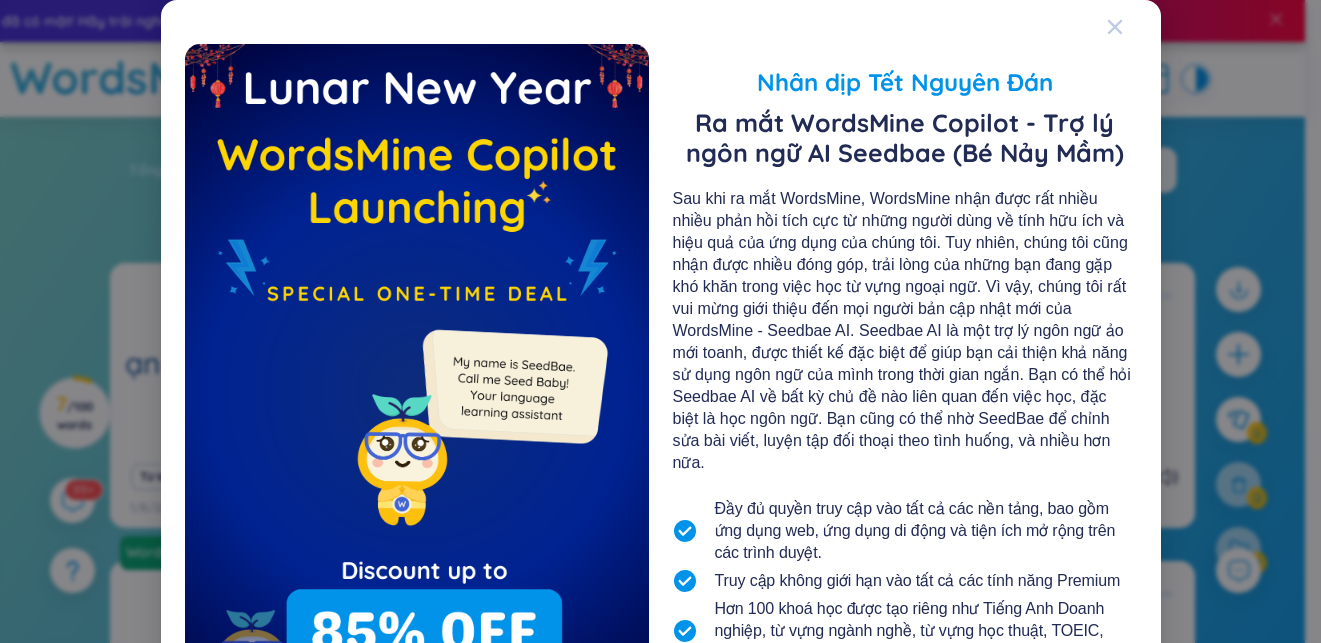click 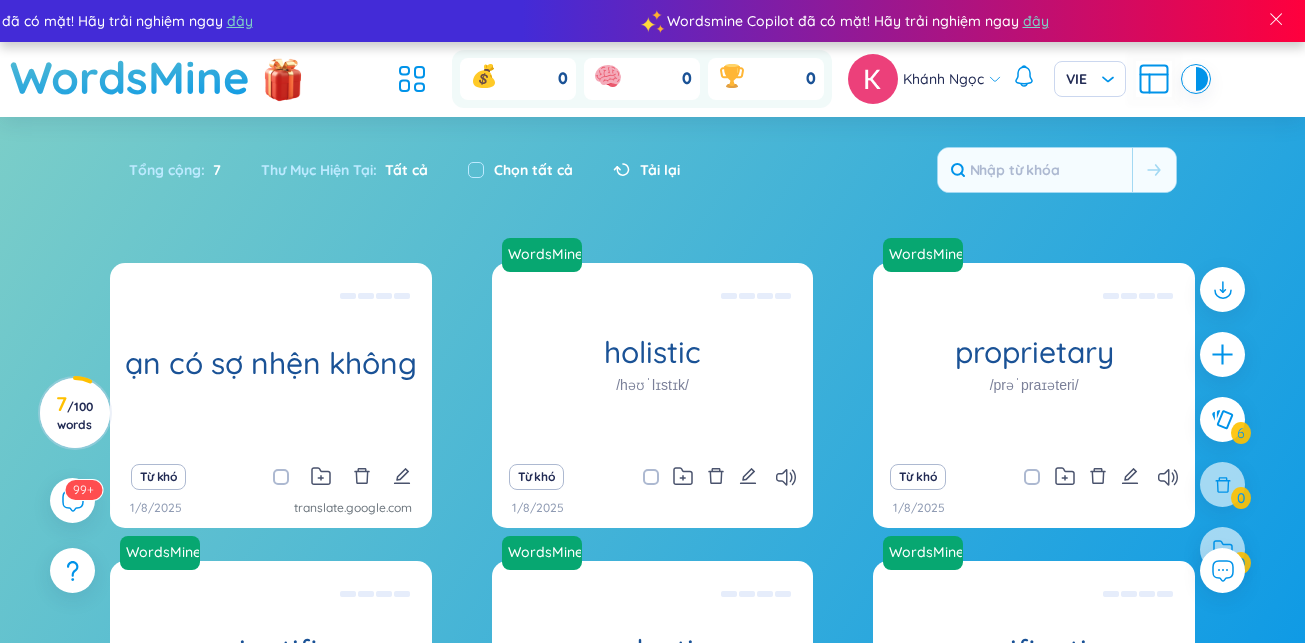 scroll, scrollTop: 200, scrollLeft: 0, axis: vertical 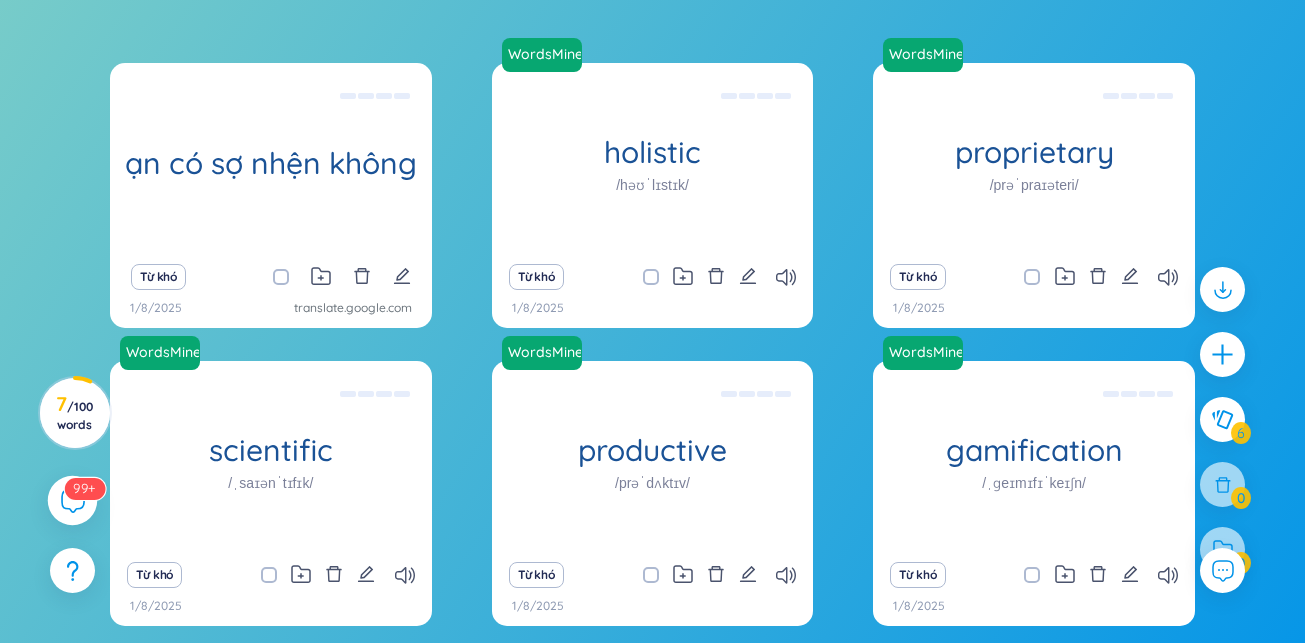 click 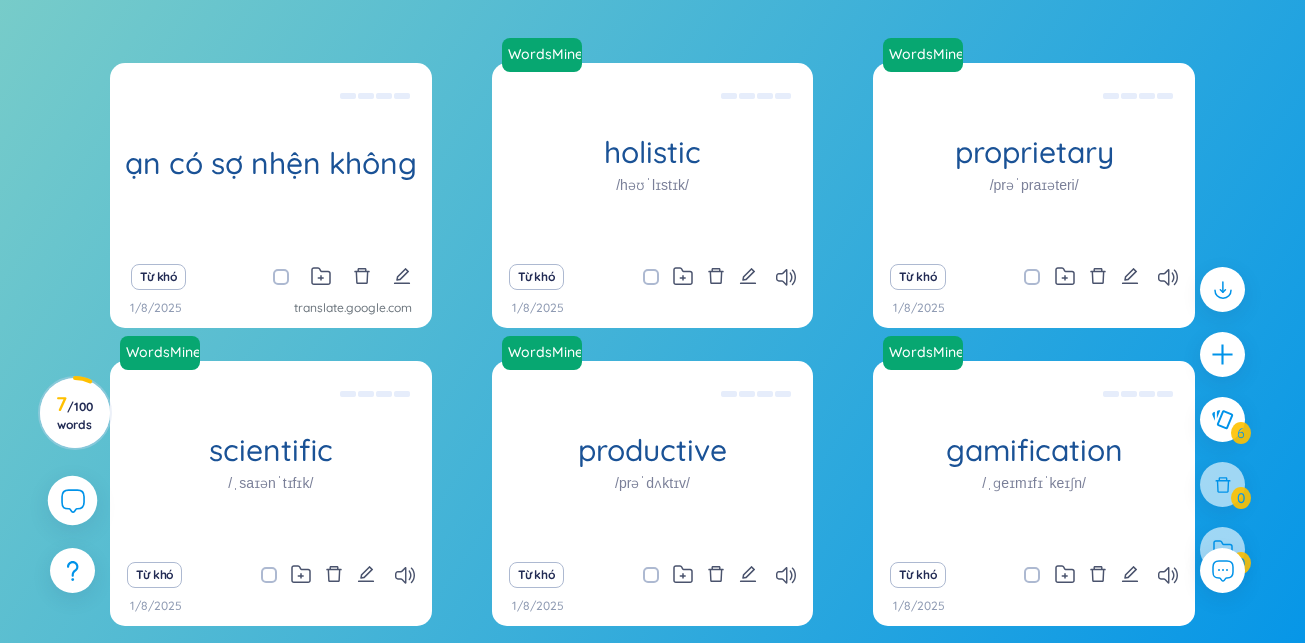 click on "Wordsmine Copilot đã có mặt! Hãy trải nghiệm ngay đây  Wordsmine Copilot đã có mặt! Hãy trải nghiệm ngay đây  Wordsmine Copilot đã có mặt! Hãy trải nghiệm ngay đây  Wordsmine Copilot đã có mặt! Hãy trải nghiệm ngay đây  WordsMine 0 0 0 Khánh Ngọc VIE Sắp xếp Chữ cái tăng dần Chữ cái giảm dần Thời gian xa nhất Thời gian gần nhất Thư mục Tất cả Hôm nay Tuần này Từ khó Thư mục Mức độ thuộc từ Chưa học Chưa nhớ Cần ôn tập Gần nhớ Đã thuộc Bố Cục Eco Roomy Cozy Tuỳ chỉnh Lật Phân trang Hiện nguồn Hiện tên thư mục Bạn chưa cài đặt WordsMine extension? Để có thể sử dụng WordsMine, bạn cần phải cài đặt WordsMine extension   Tải xuống miễn phí Tổng cộng :       7 Thư Mục Hiện Tại :     Tất cả Chọn tất cả   Tải lại ạn có sợ nhện không (Definition is empty) Từ khó 1/8/2025 translate.google.com   WordsMine 1" at bounding box center [652, 121] 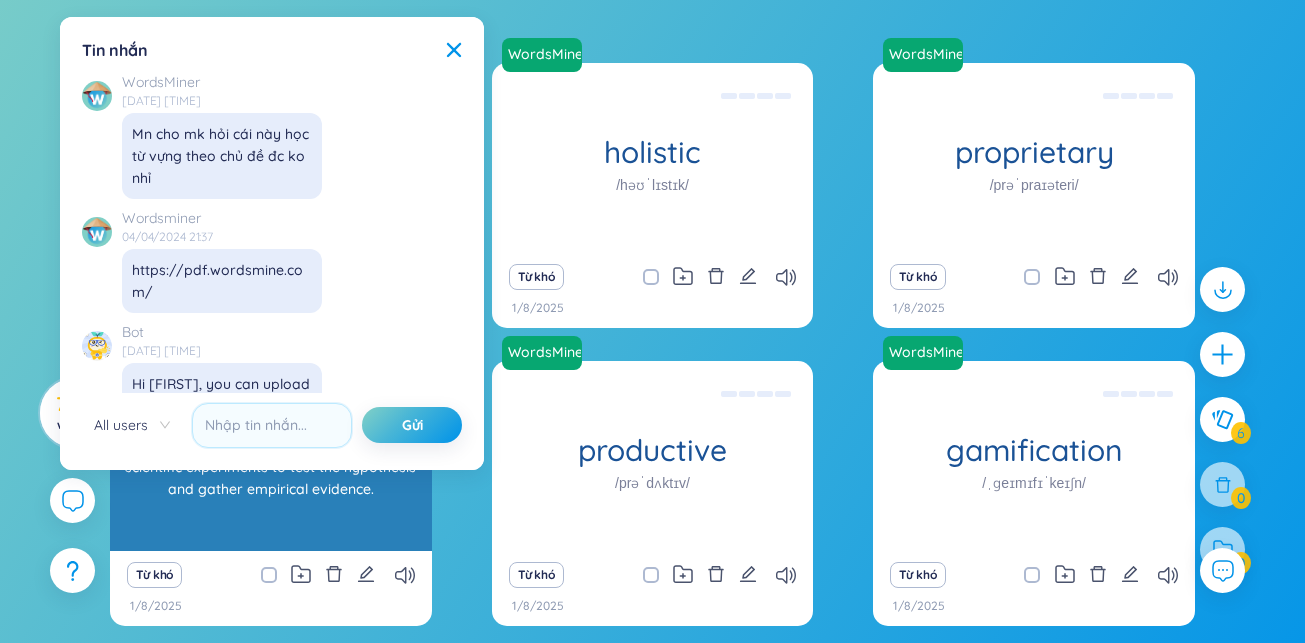 scroll, scrollTop: 0, scrollLeft: 0, axis: both 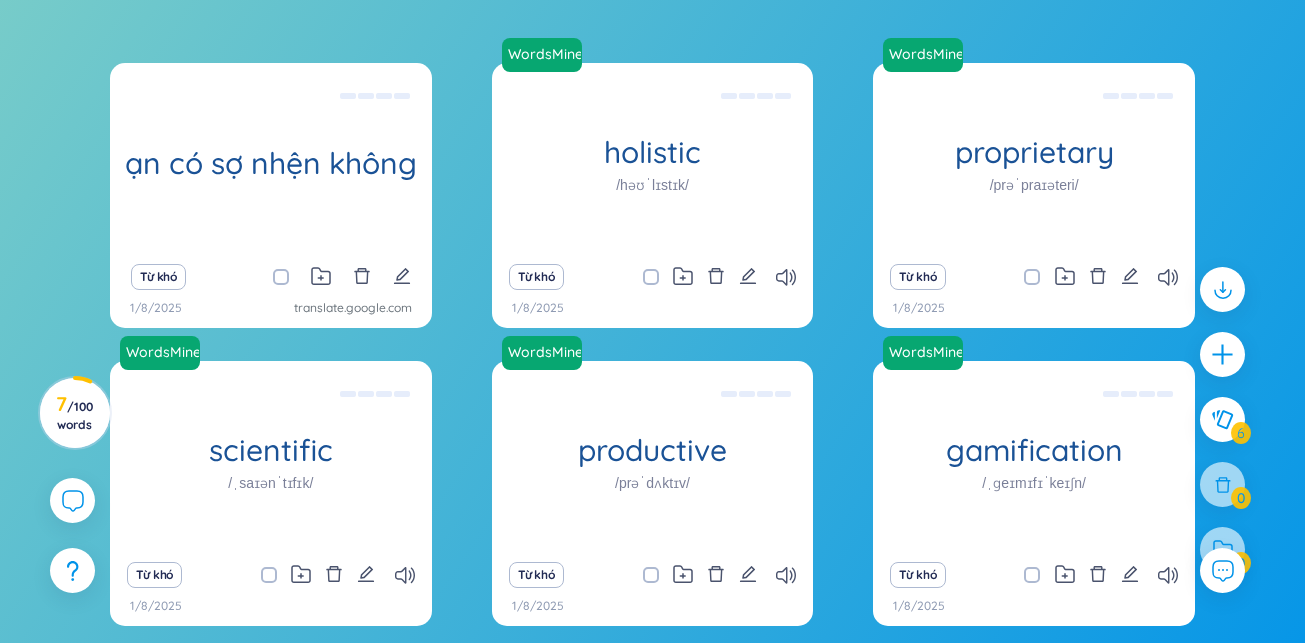 click 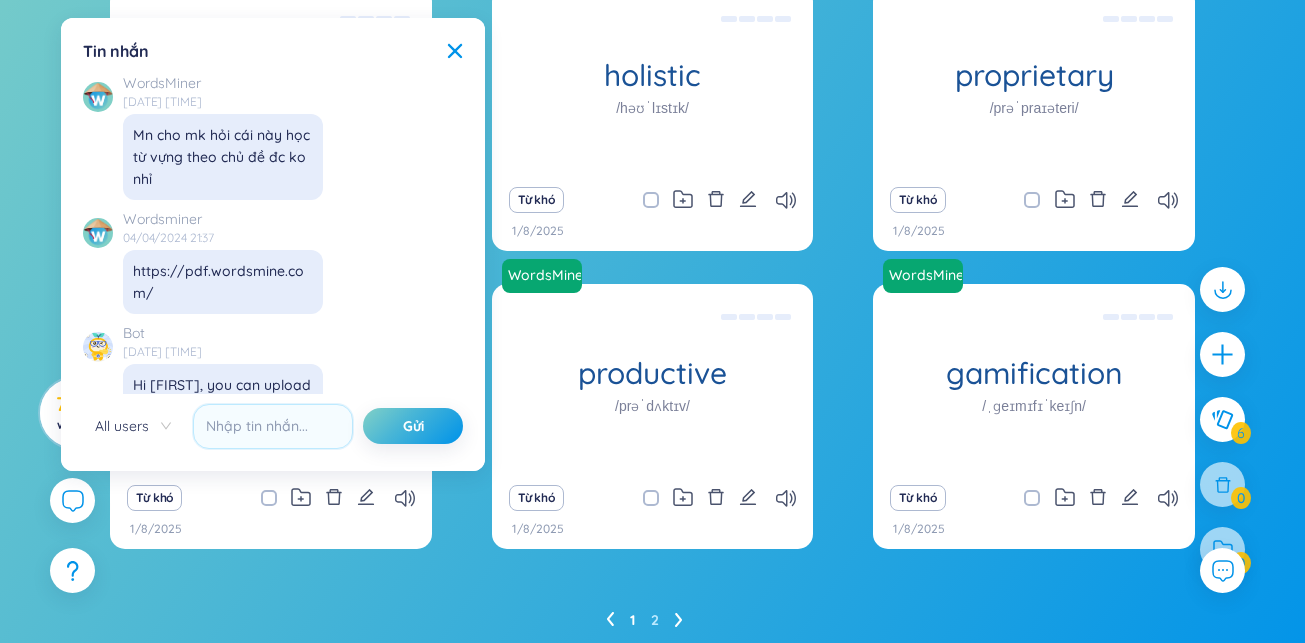 scroll, scrollTop: 350, scrollLeft: 0, axis: vertical 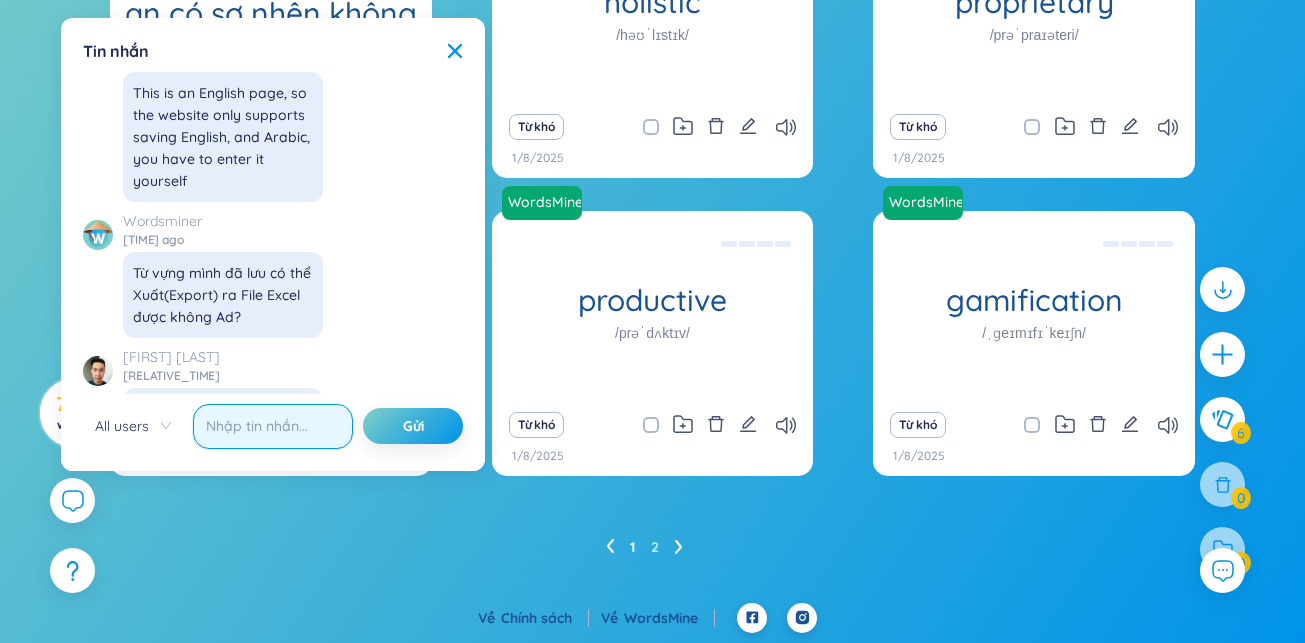 click at bounding box center (273, 426) 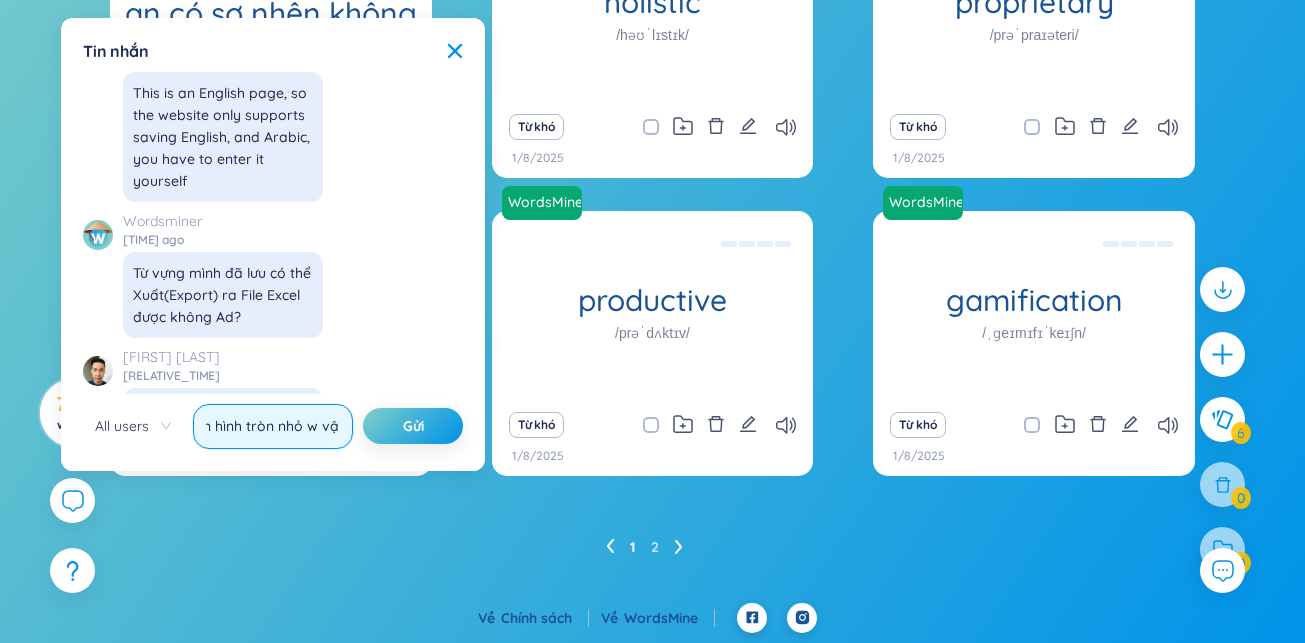 scroll, scrollTop: 0, scrollLeft: 394, axis: horizontal 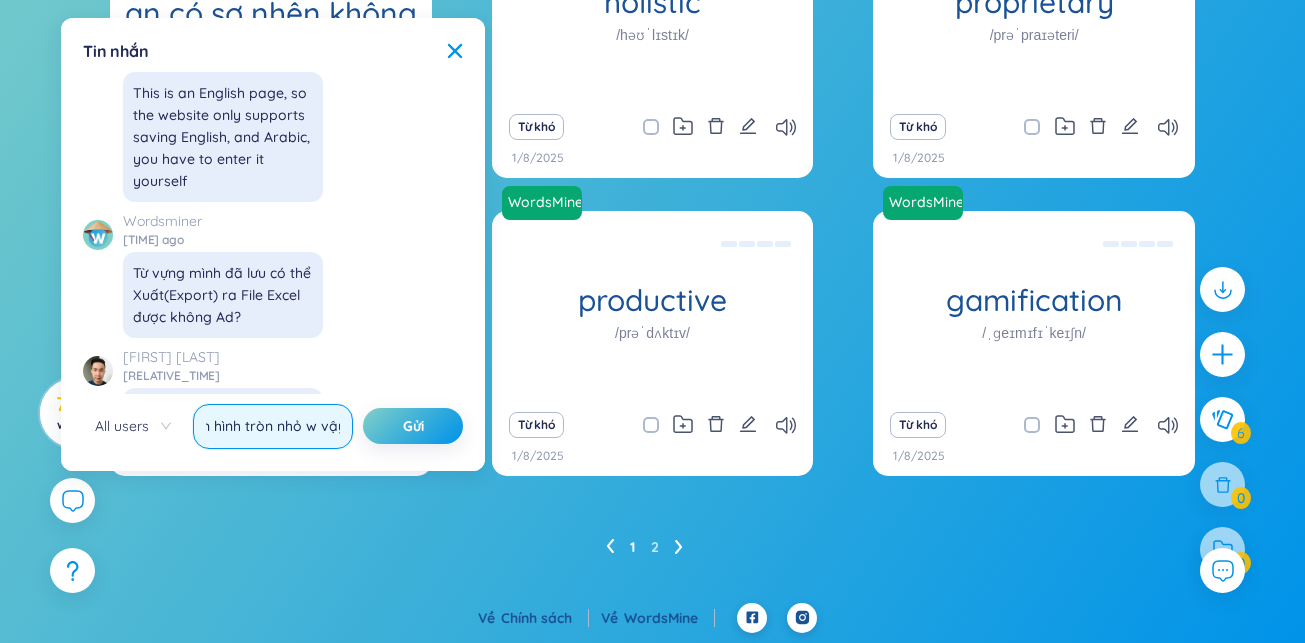 type on "làm sao để tắt tính năng khi mình tìm kiếm thì nó lại hiện lên hình tròn nhỏ w vậy" 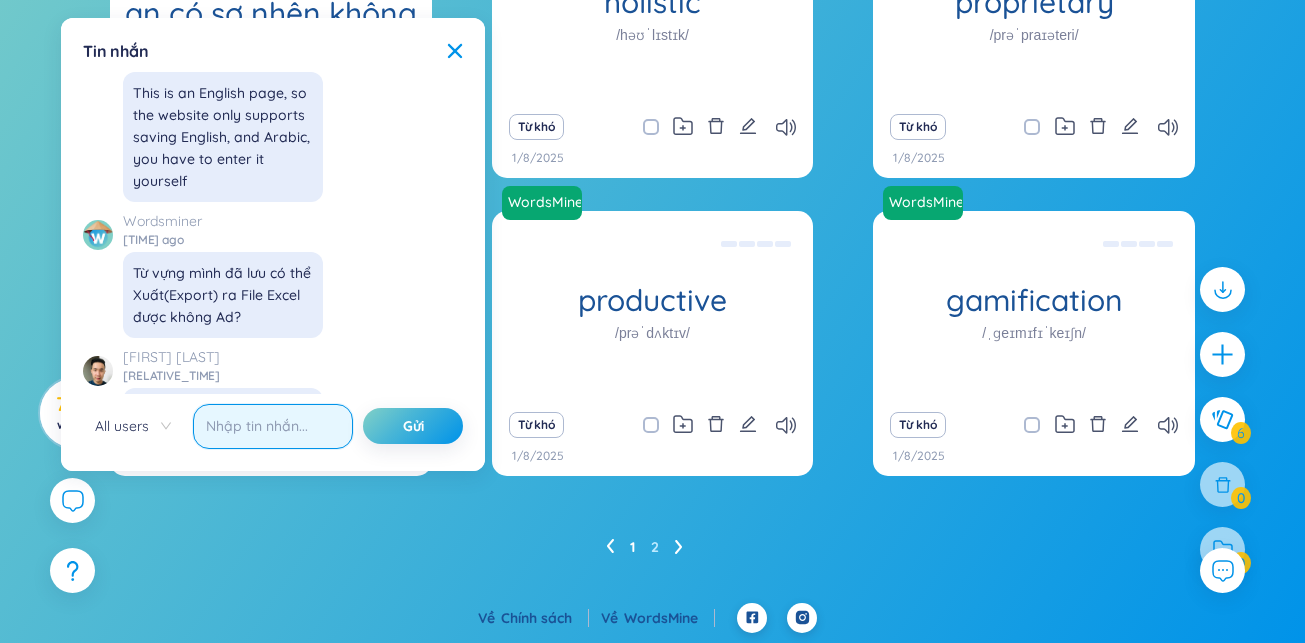 scroll, scrollTop: 0, scrollLeft: 0, axis: both 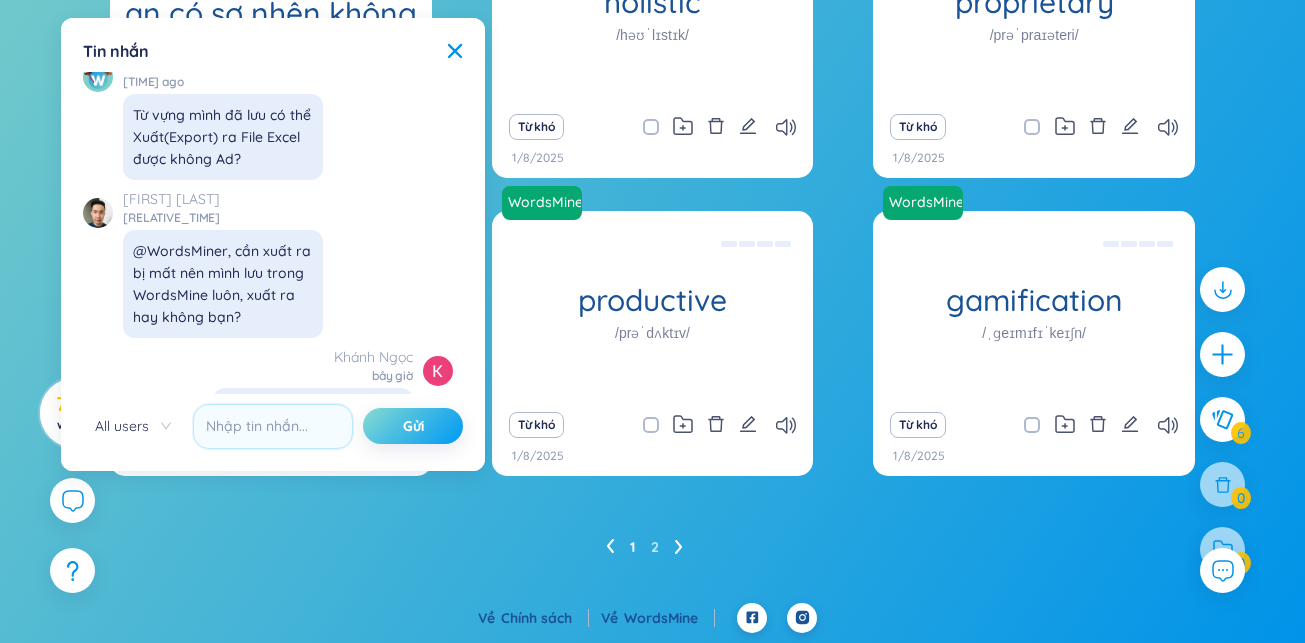 click on "Gửi" at bounding box center (413, 426) 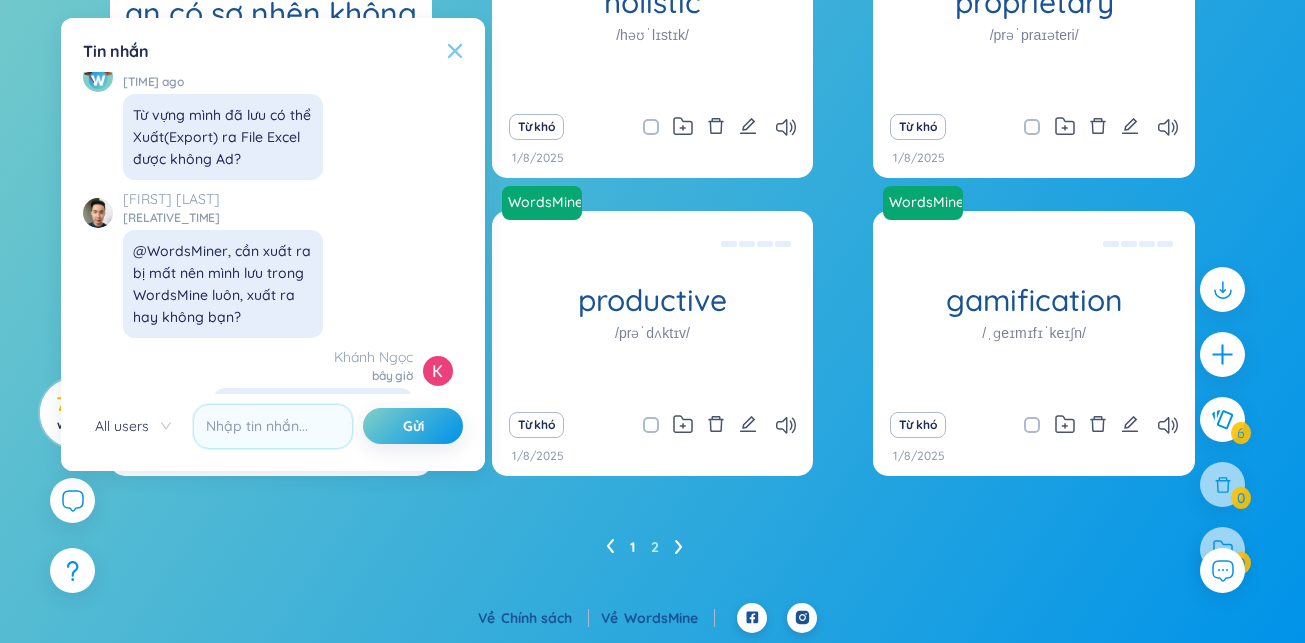 click 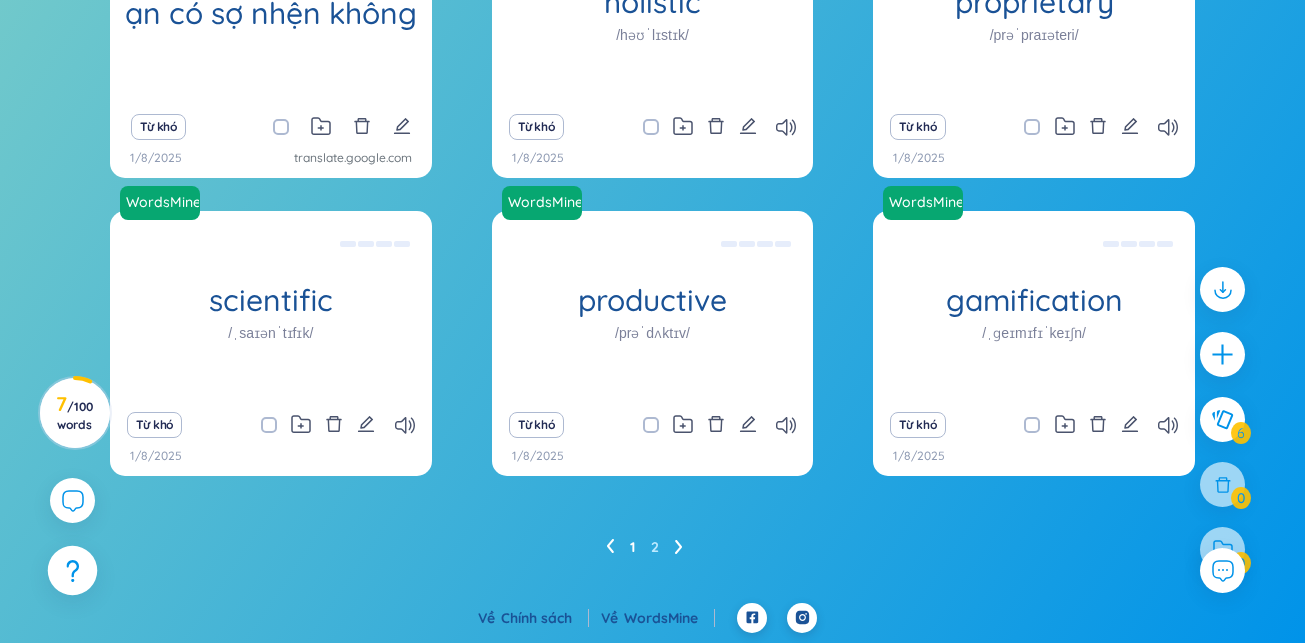 click 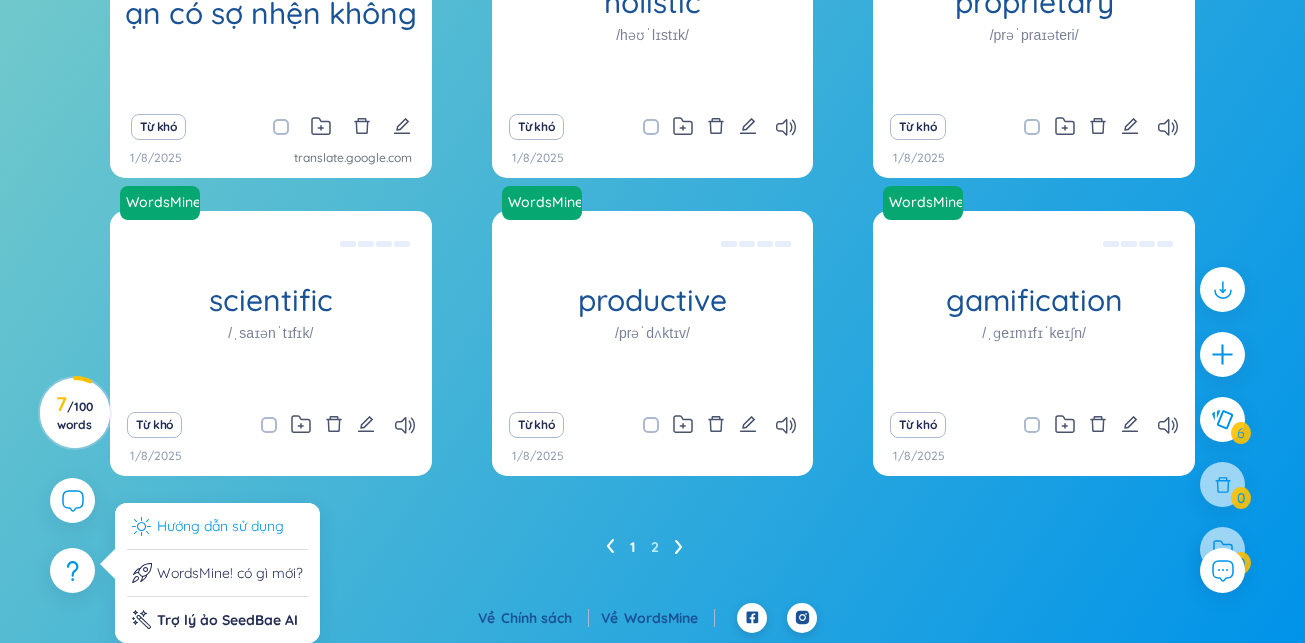 click on "Hướng dẫn sử dụng" at bounding box center [217, 532] 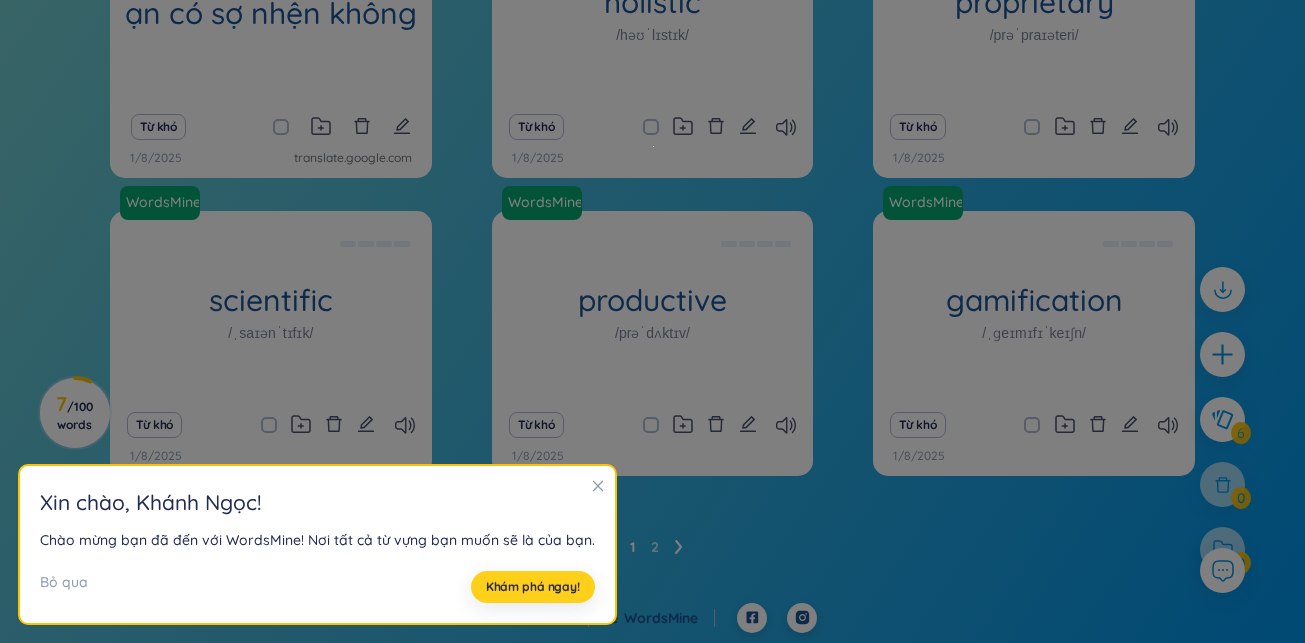 click on "Khám phá ngay!" at bounding box center (533, 587) 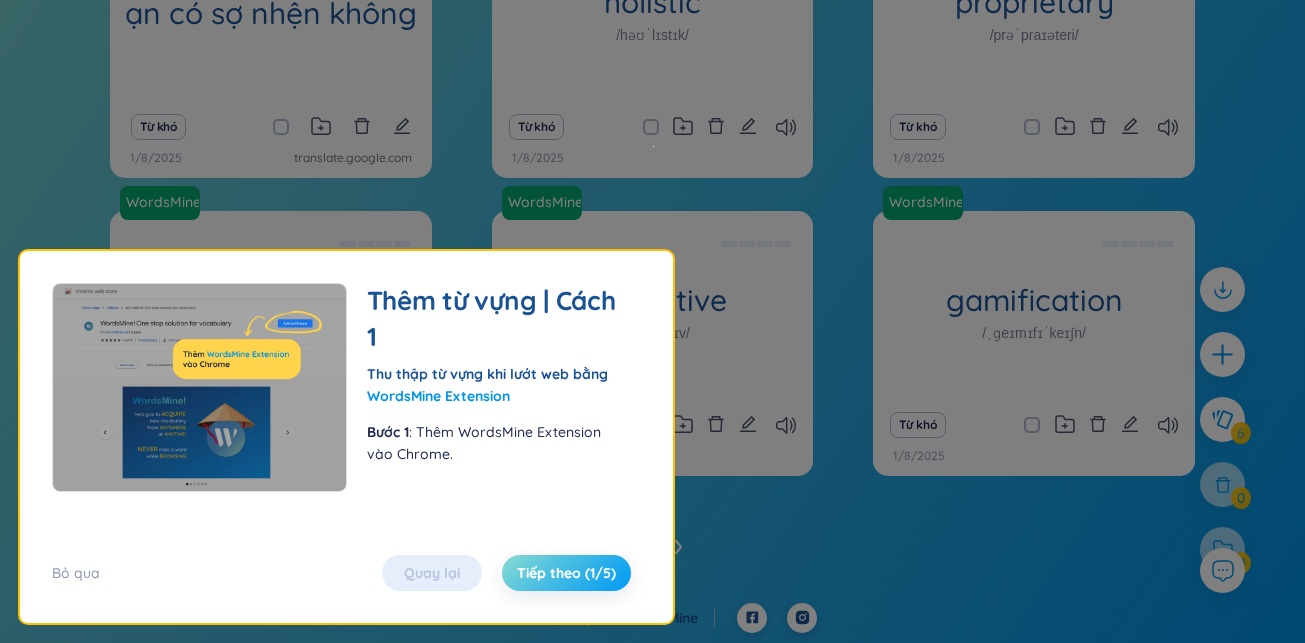 click on "Tiếp theo (1/5)" at bounding box center (566, 573) 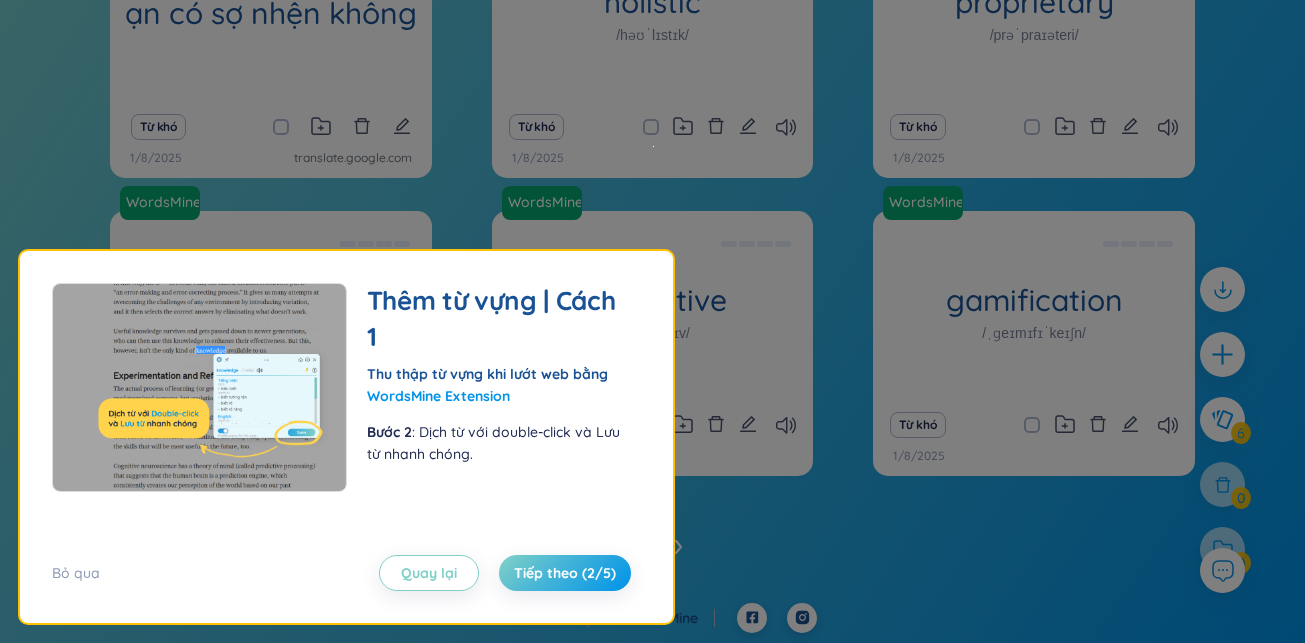 click on "WordsMine Extension" at bounding box center (438, 396) 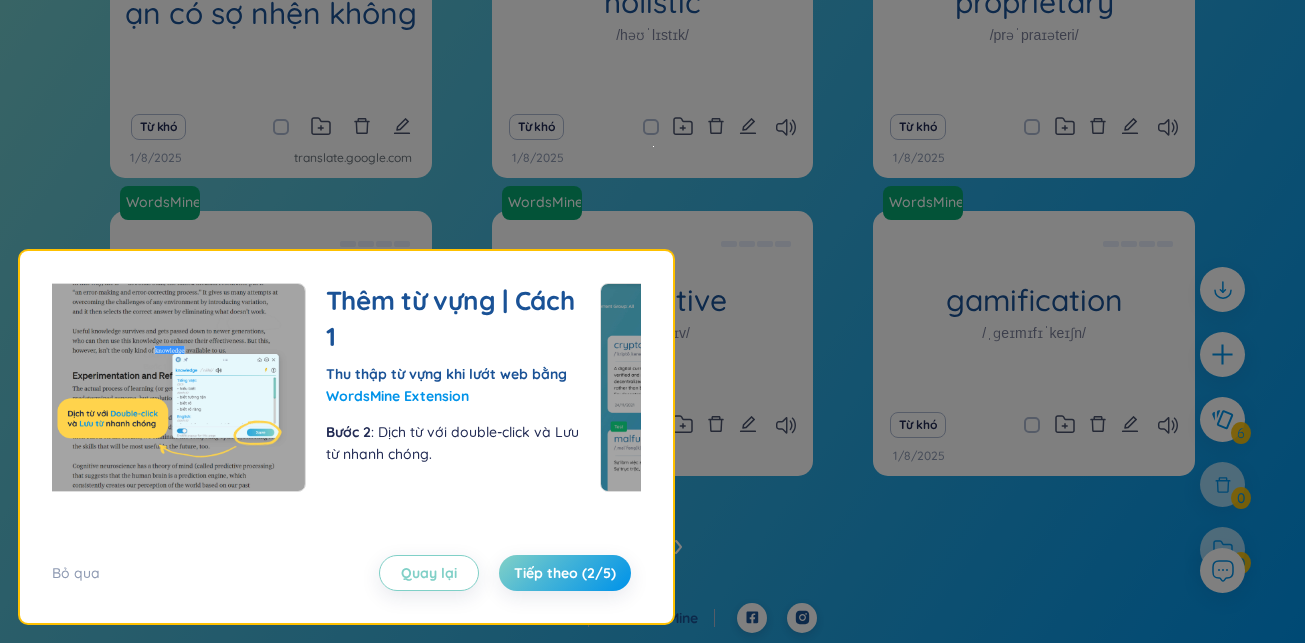drag, startPoint x: 491, startPoint y: 422, endPoint x: 449, endPoint y: 425, distance: 42.107006 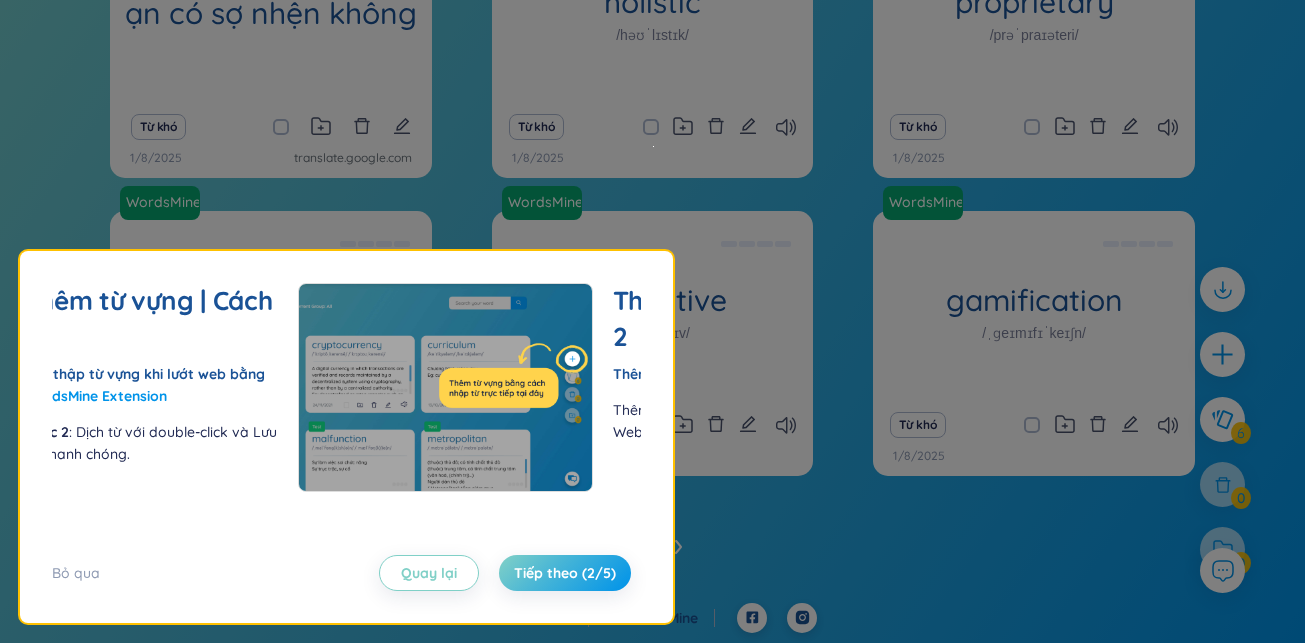 drag, startPoint x: 525, startPoint y: 426, endPoint x: 29, endPoint y: 418, distance: 496.0645 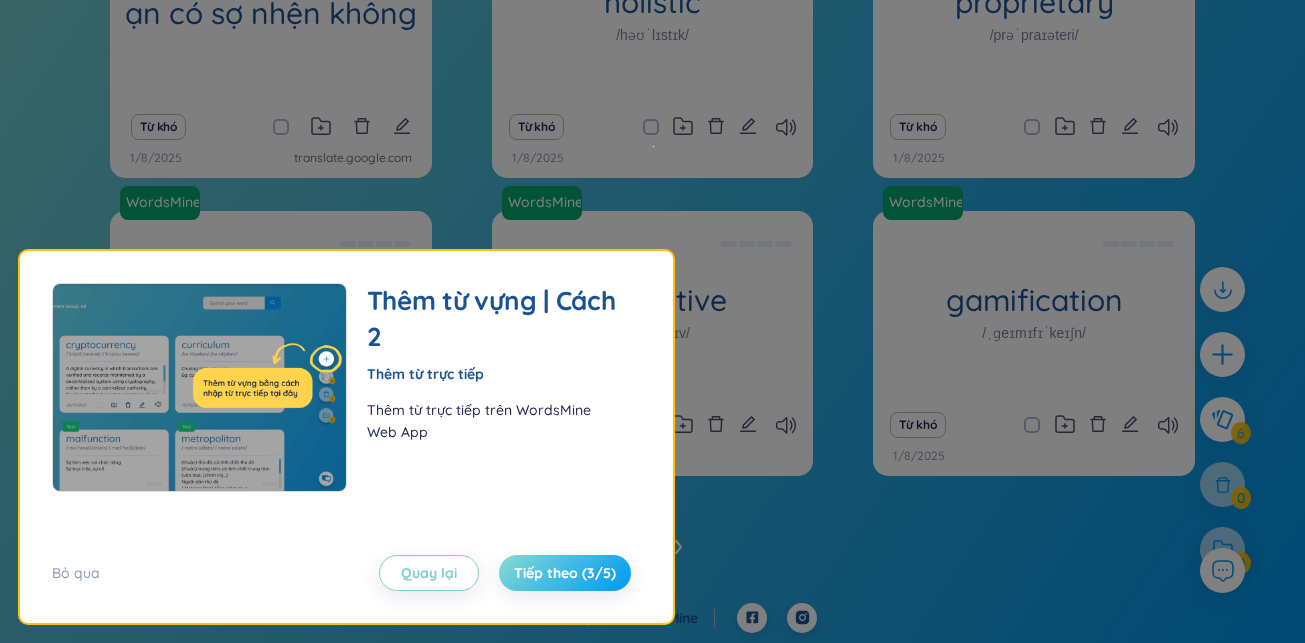 click on "Tiếp theo (3/5)" at bounding box center [565, 573] 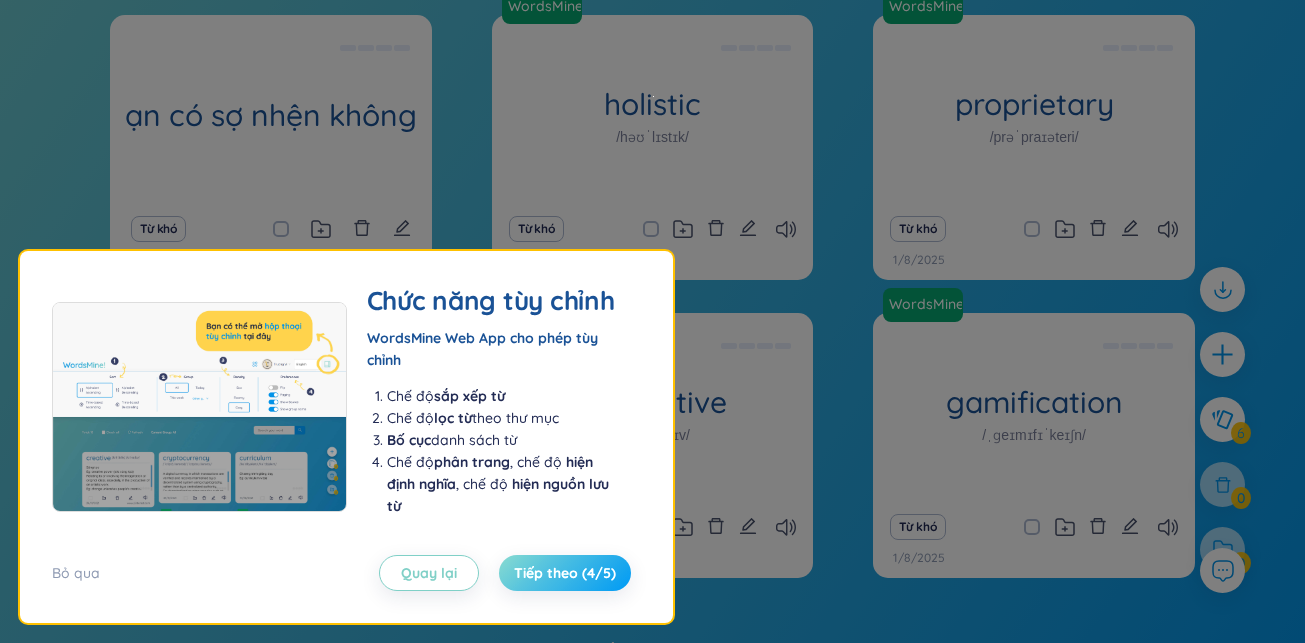 scroll, scrollTop: 0, scrollLeft: 0, axis: both 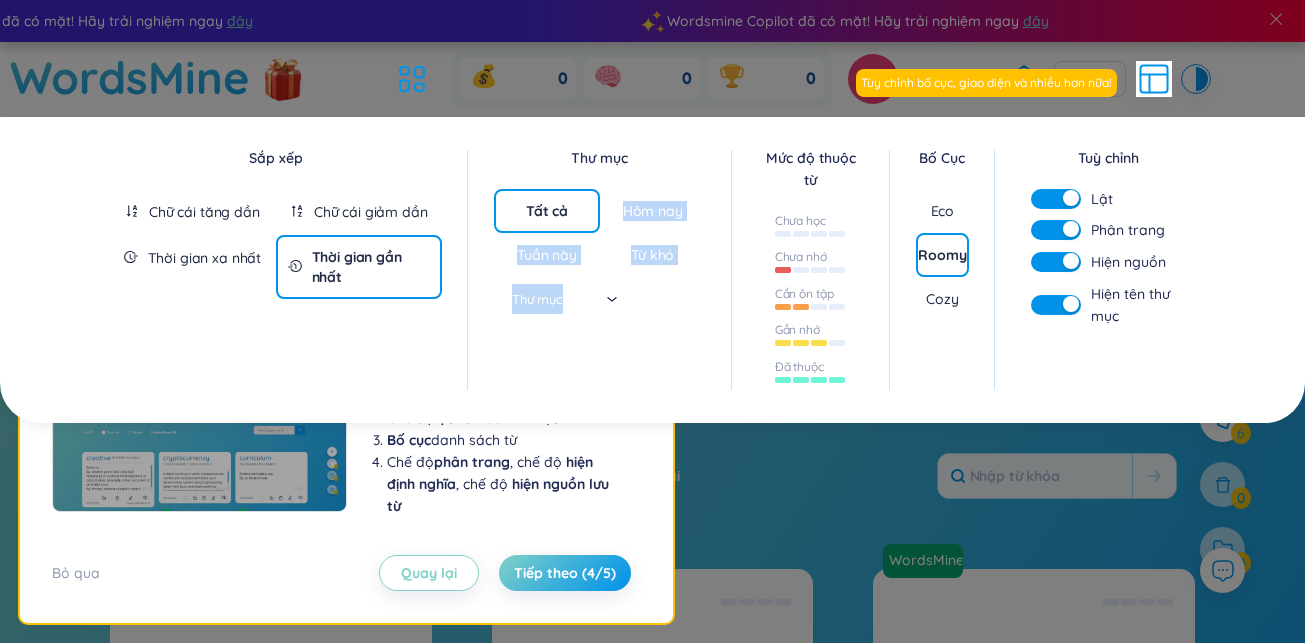 drag, startPoint x: 624, startPoint y: 375, endPoint x: 611, endPoint y: 200, distance: 175.4822 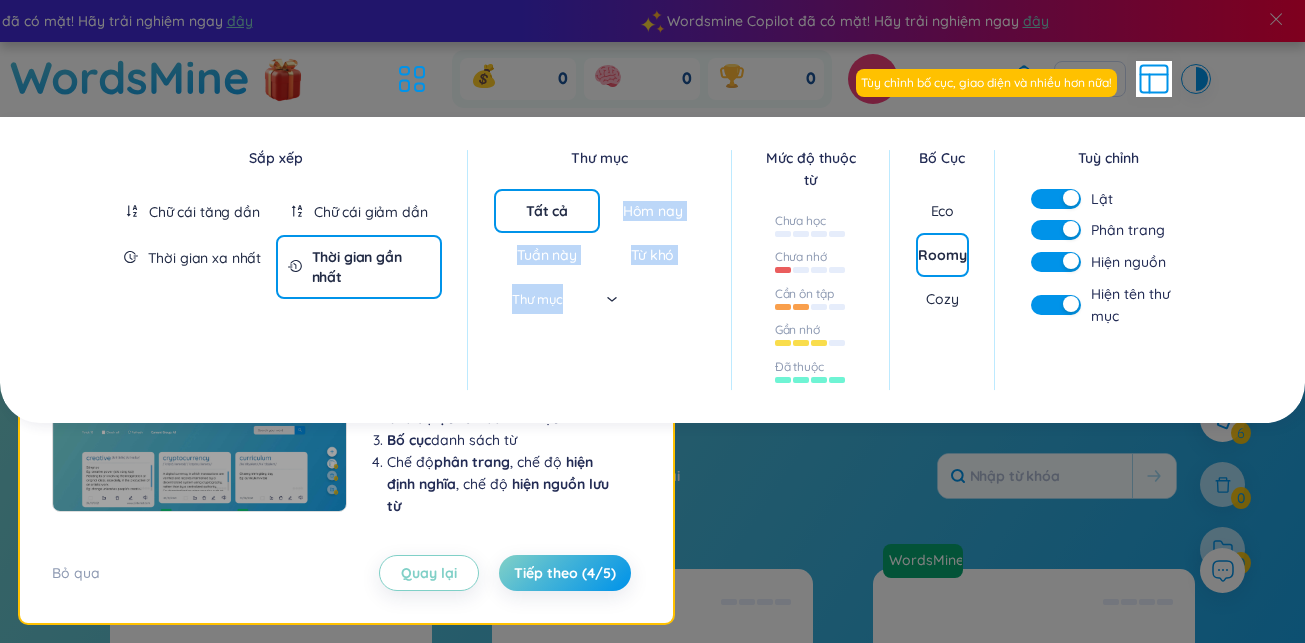 click on "Thư mục Tất cả Hôm nay Tuần này Từ khó Thư mục" at bounding box center (600, 270) 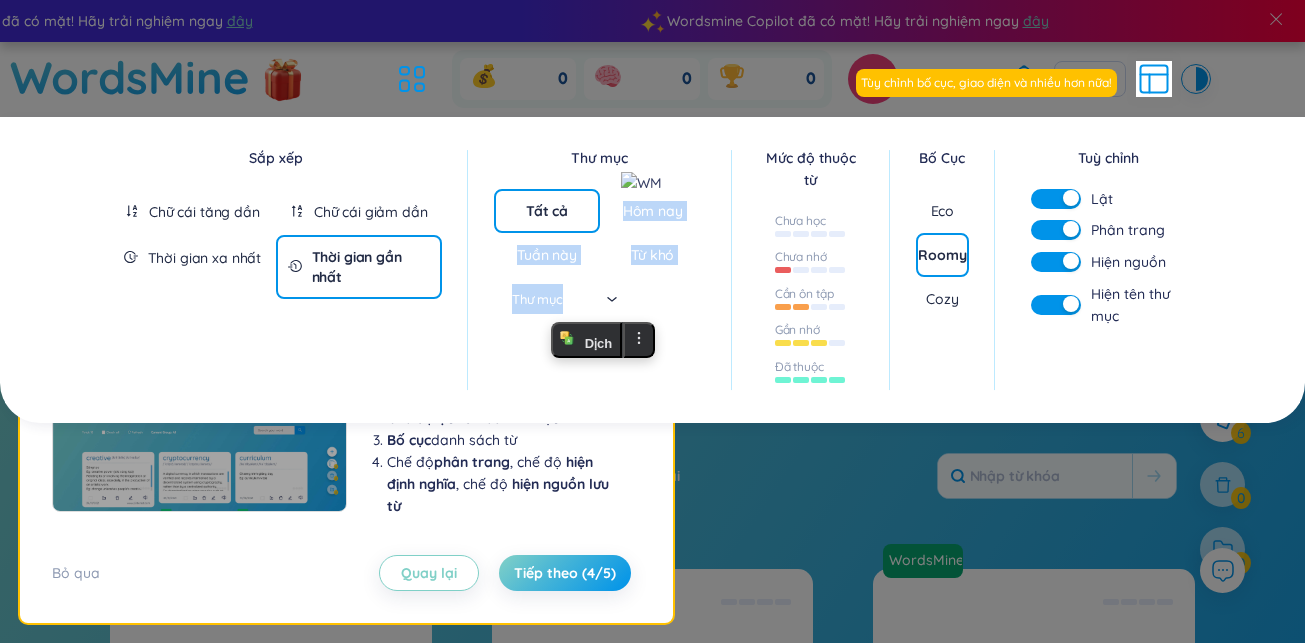 click on "Chế độ  phân trang , chế độ   hiện định nghĩa , chế độ   hiện nguồn lưu từ" at bounding box center (504, 484) 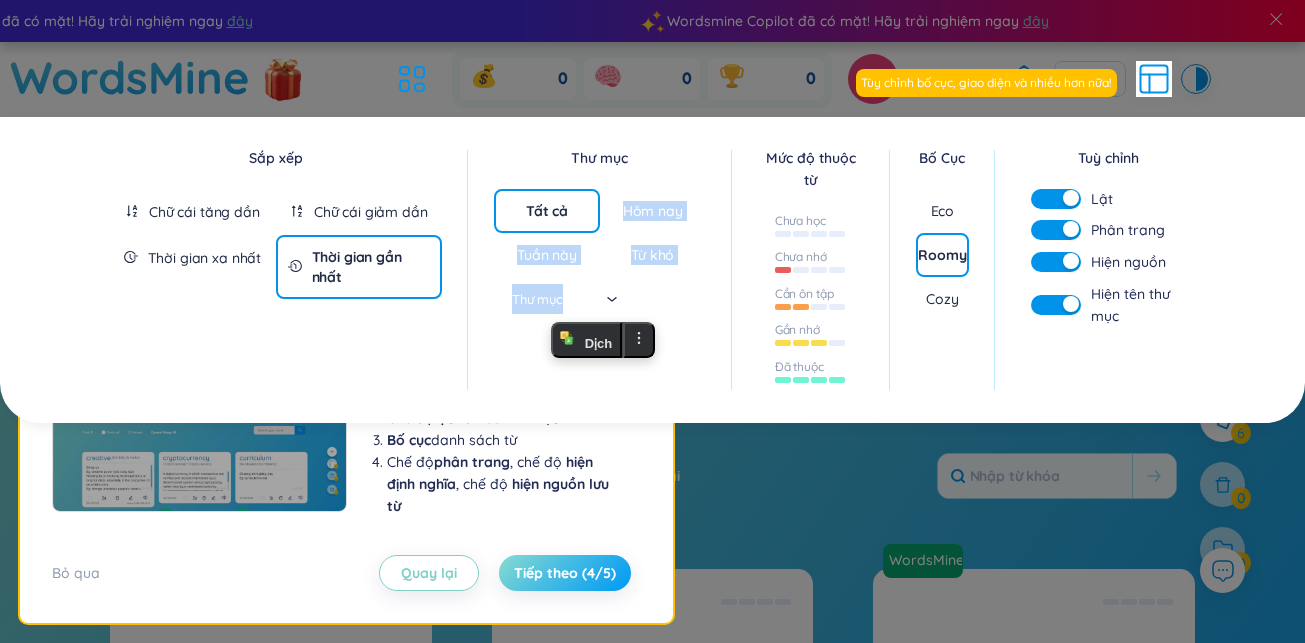 click on "Tiếp theo (4/5)" at bounding box center [565, 573] 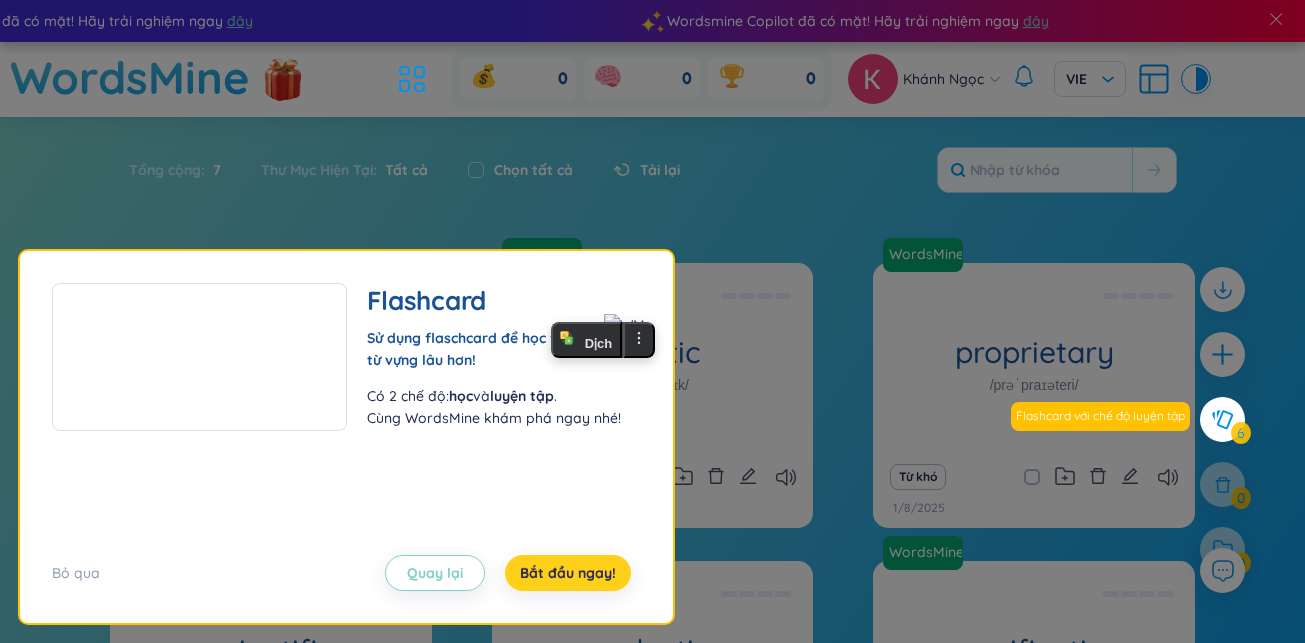 click on "Bắt đầu ngay!" at bounding box center (568, 573) 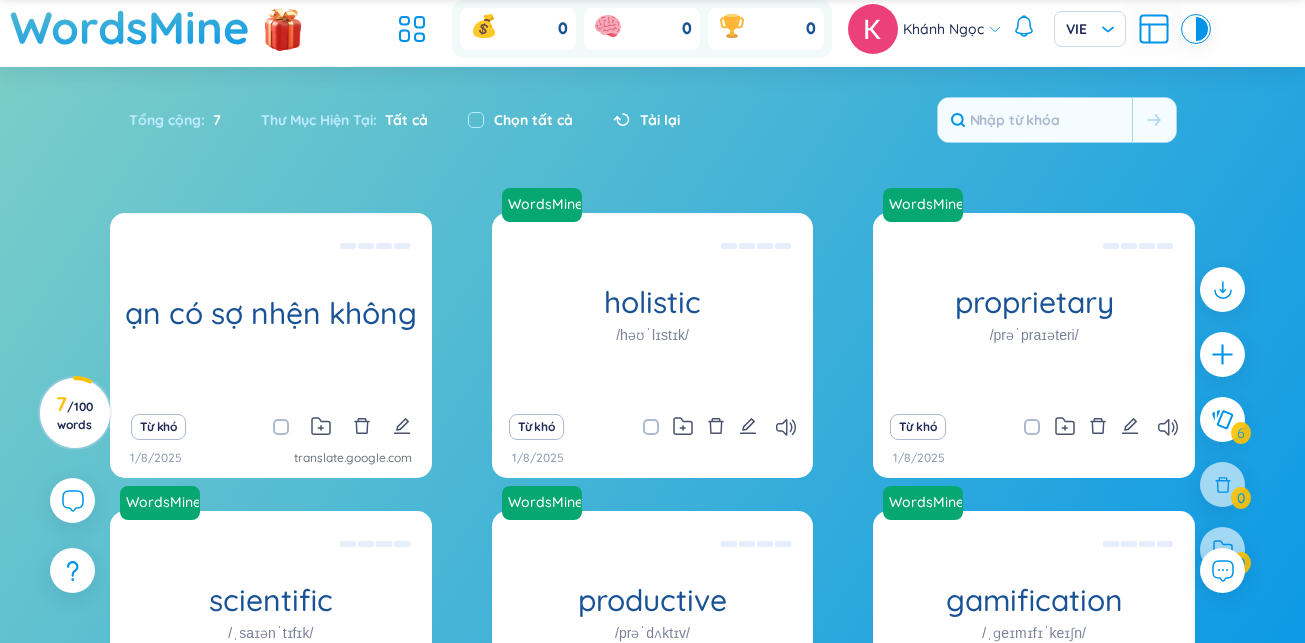 scroll, scrollTop: 0, scrollLeft: 0, axis: both 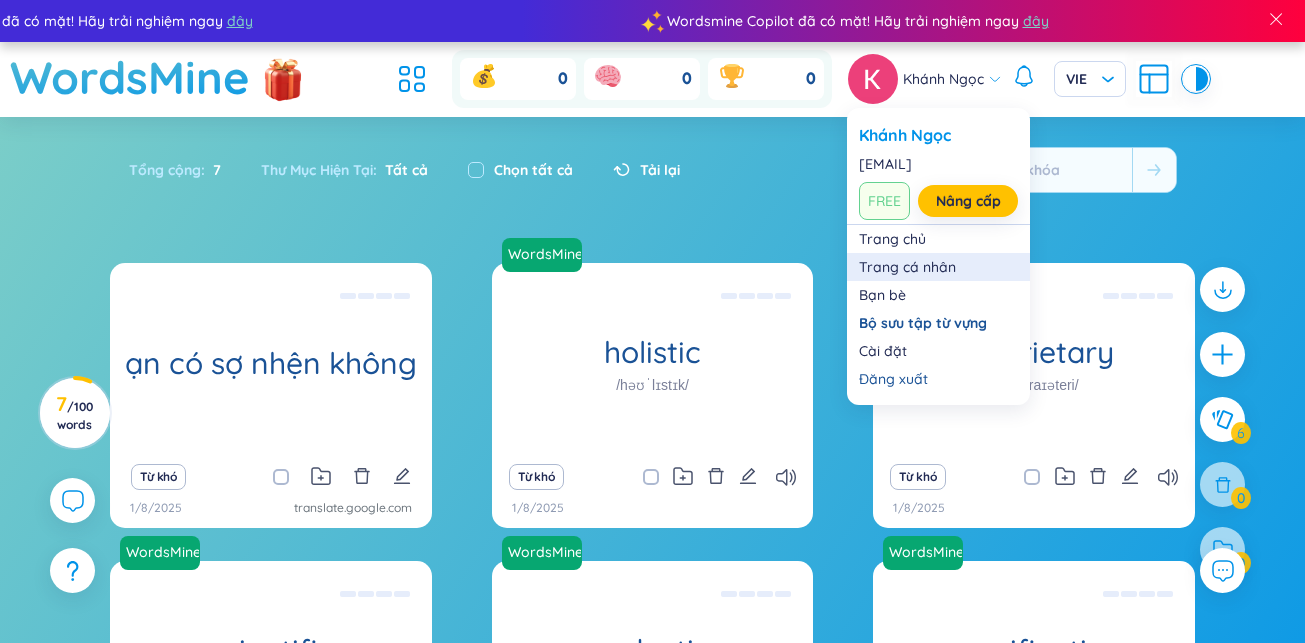 click on "Trang cá nhân" at bounding box center [938, 267] 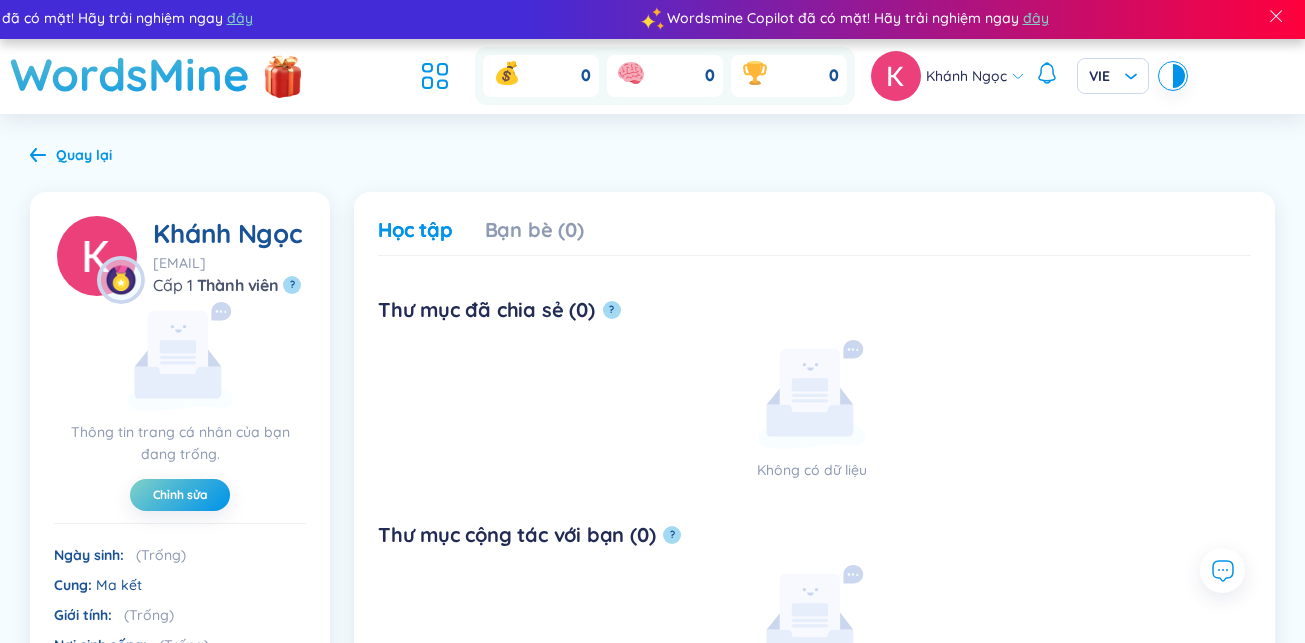 scroll, scrollTop: 0, scrollLeft: 0, axis: both 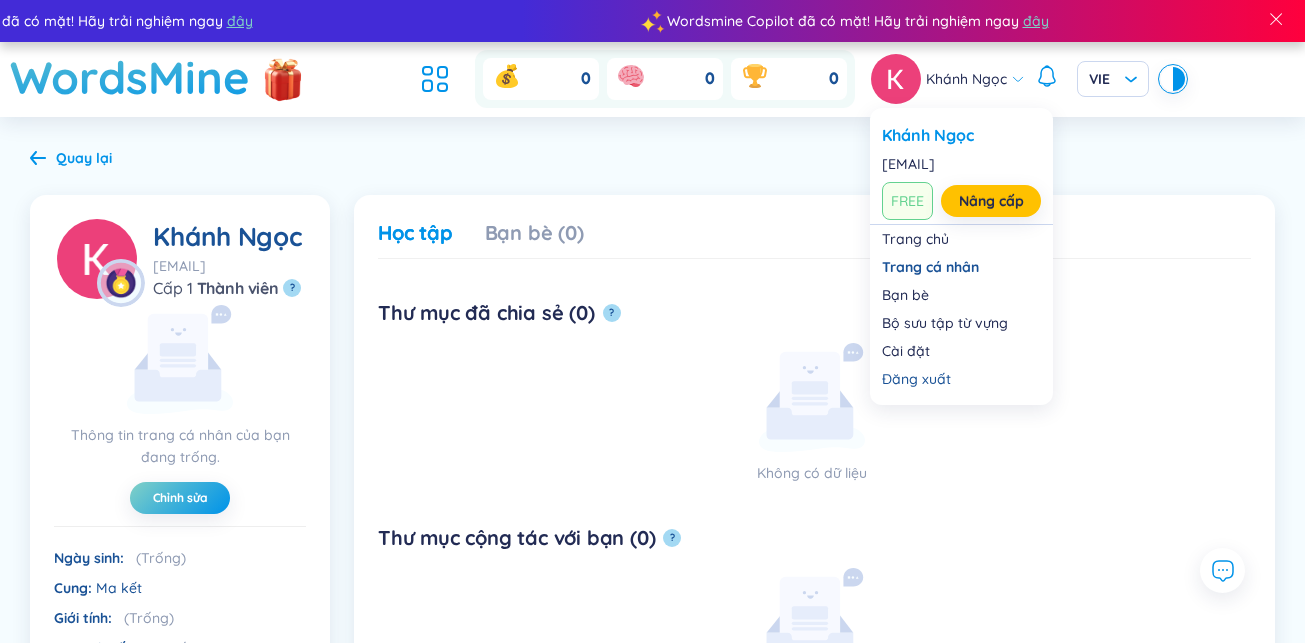 click on "Khánh Ngọc" at bounding box center [966, 79] 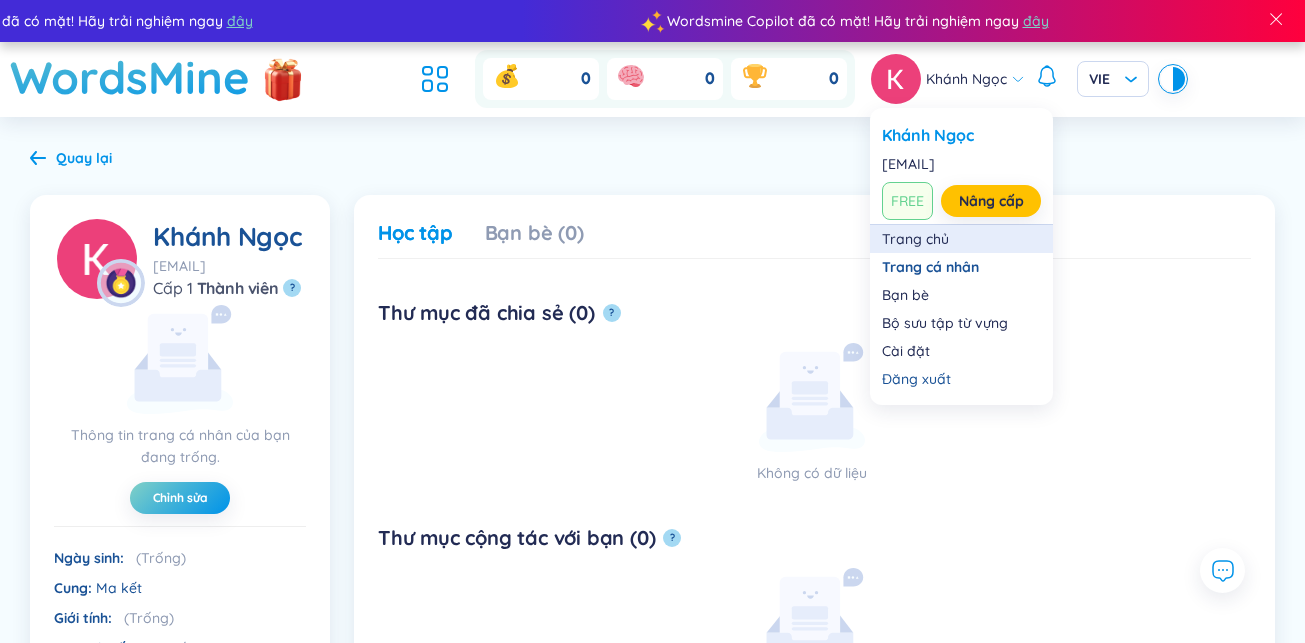 click on "Trang chủ" at bounding box center (961, 239) 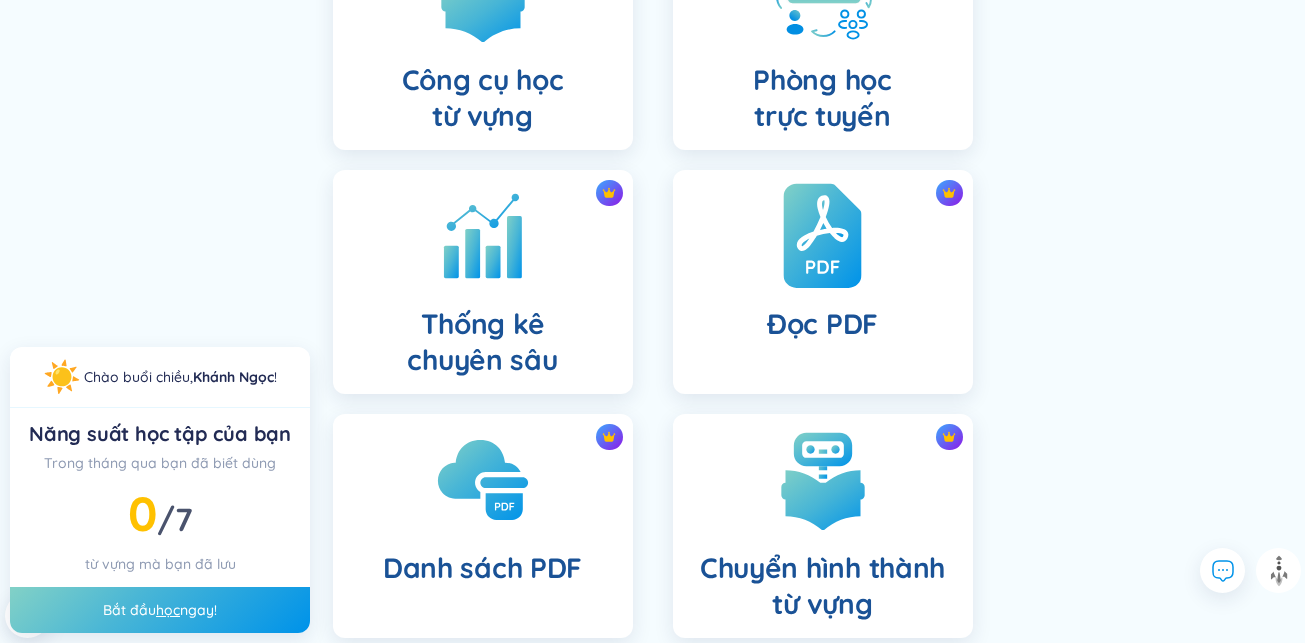 scroll, scrollTop: 884, scrollLeft: 0, axis: vertical 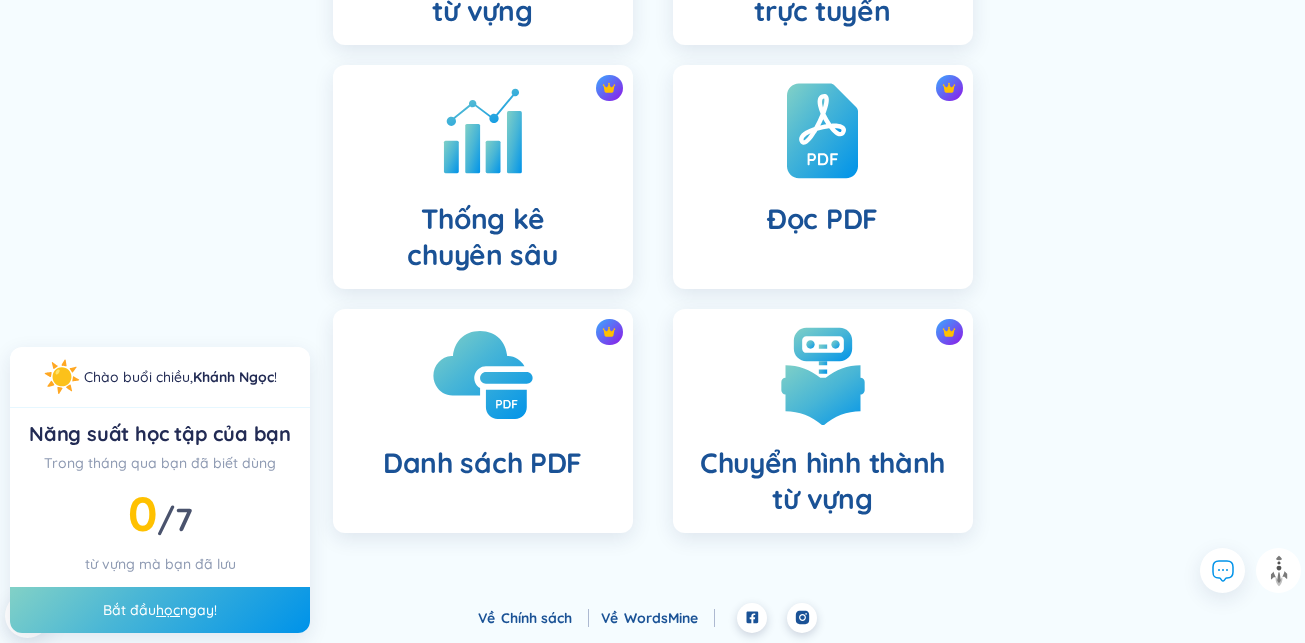 click at bounding box center (483, 375) 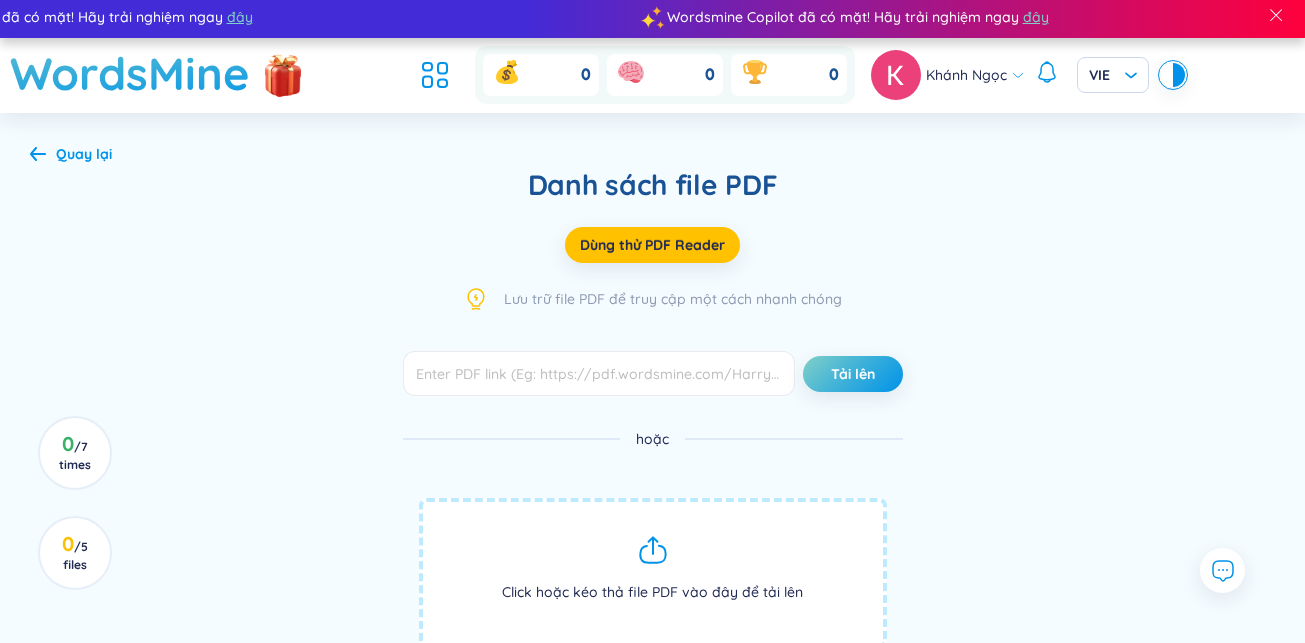 scroll, scrollTop: 0, scrollLeft: 0, axis: both 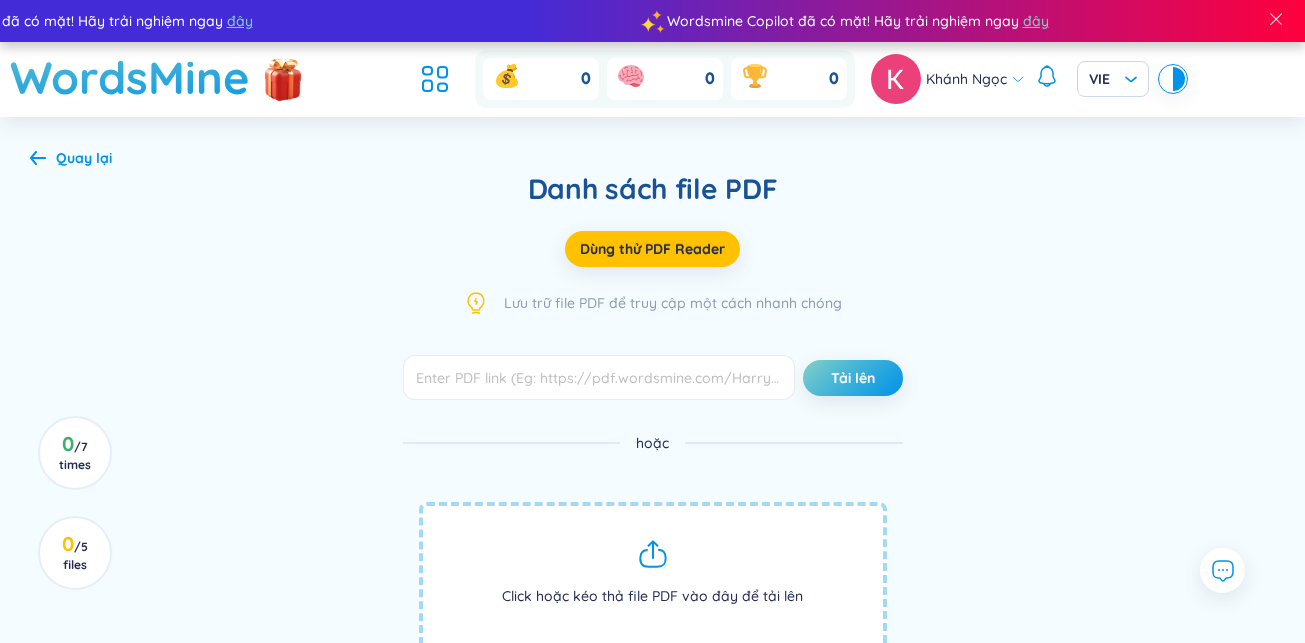 click on "Quay lại Danh sách file PDF Dùng thử PDF Reader Lưu trữ file PDF để truy cập một cách nhanh chóng Tải lên hoặc Click hoặc kéo thả file PDF vào đây để tải lên Danh sách tệp PDF: Tổng cộng :  0 Tên file Dung lượng file Ngày tạo Nguồn           No data 0 / 7   times X 0  of  7   words  have been created Upgrade to WordsMine Premium to go unlimited and unlock more features! View Plans 0 / 5   files X 0  of  5   files  have been created Upgrade to WordsMine Premium to go unlimited and unlock more features! View Plans" at bounding box center (652, 737) 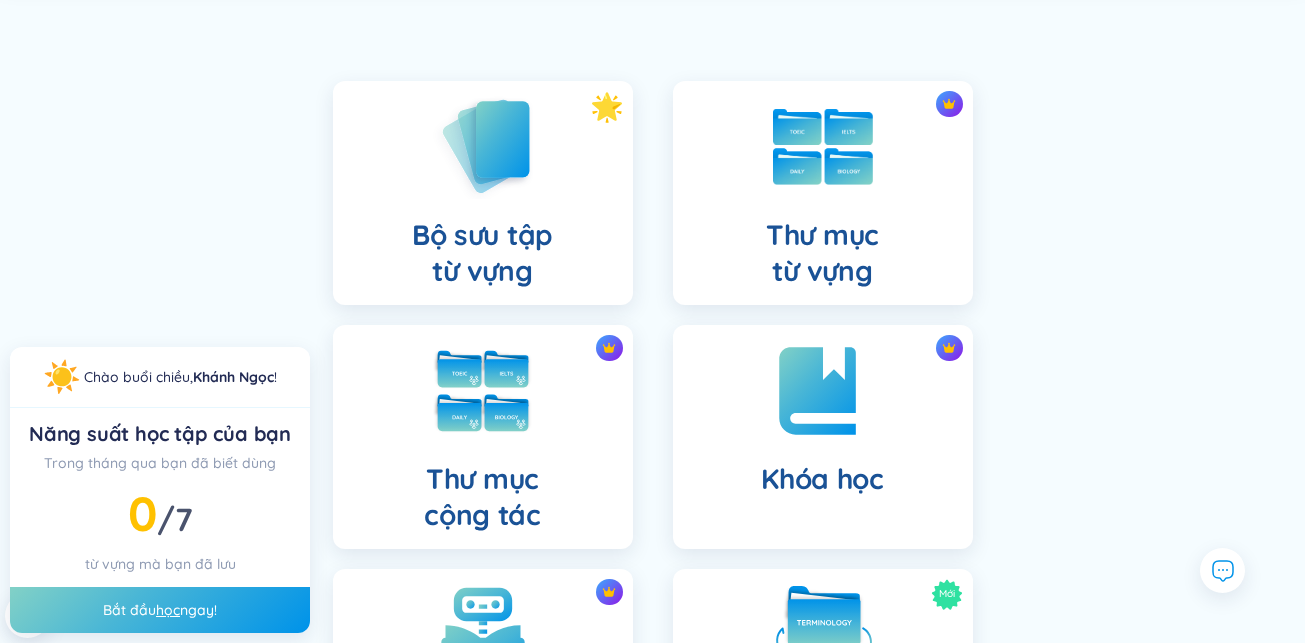scroll, scrollTop: 100, scrollLeft: 0, axis: vertical 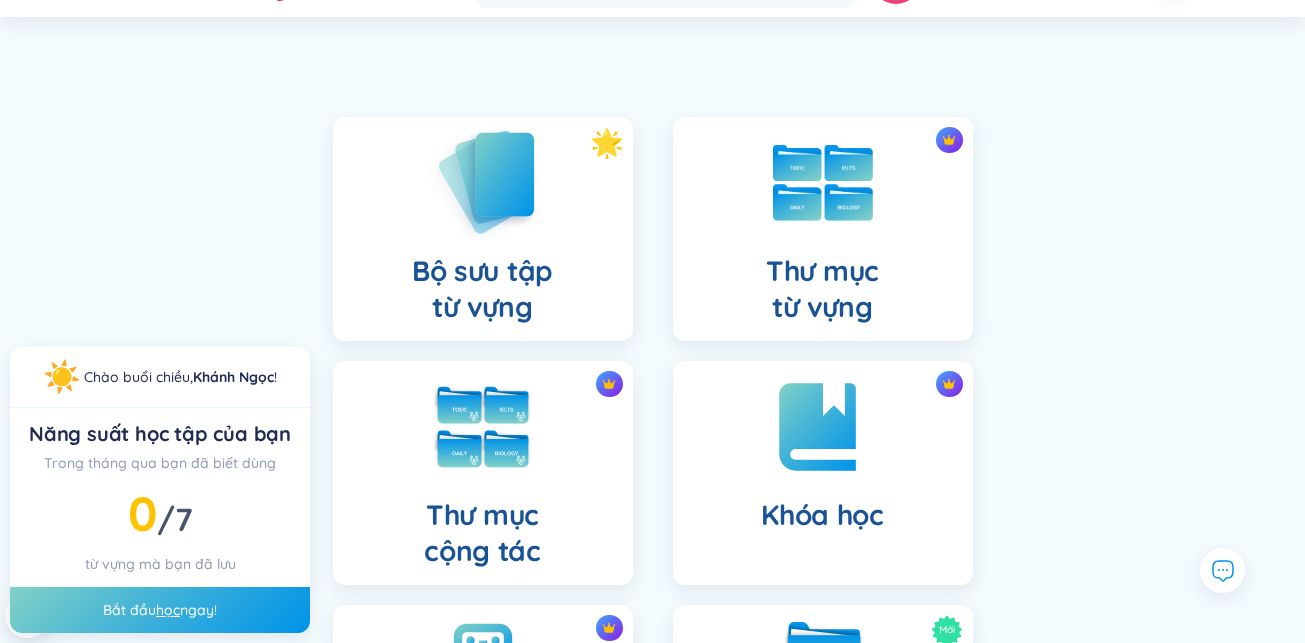 click on "Bộ sưu tập từ vựng" at bounding box center (483, 229) 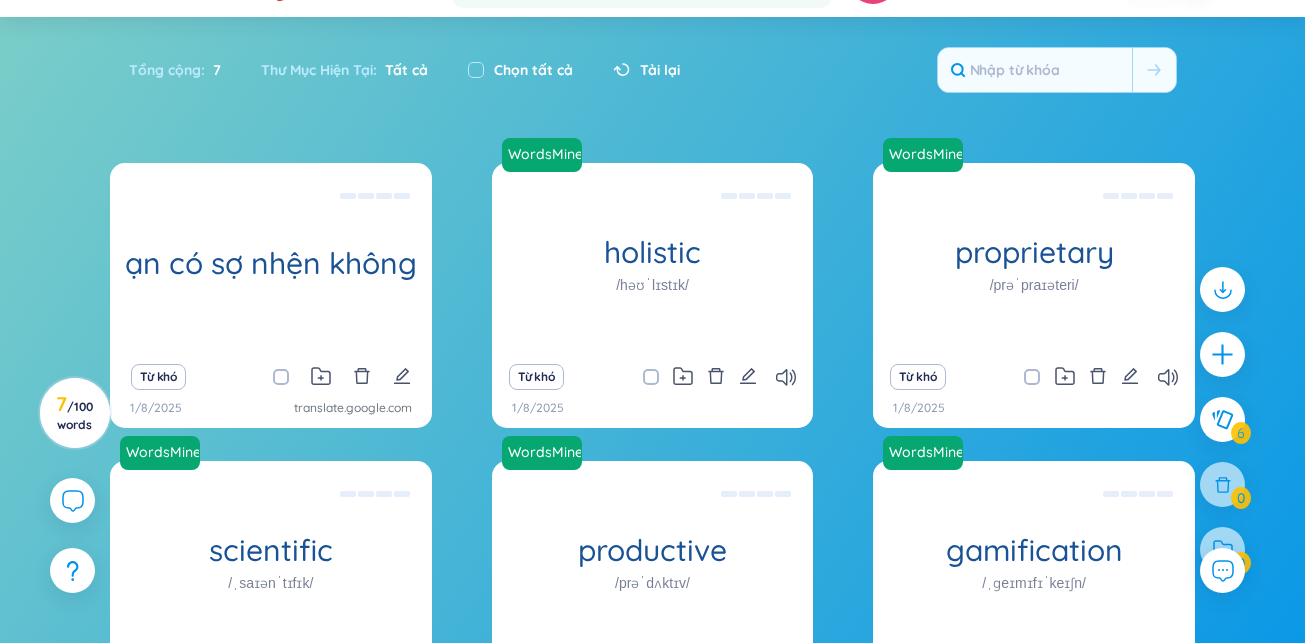 scroll, scrollTop: 0, scrollLeft: 0, axis: both 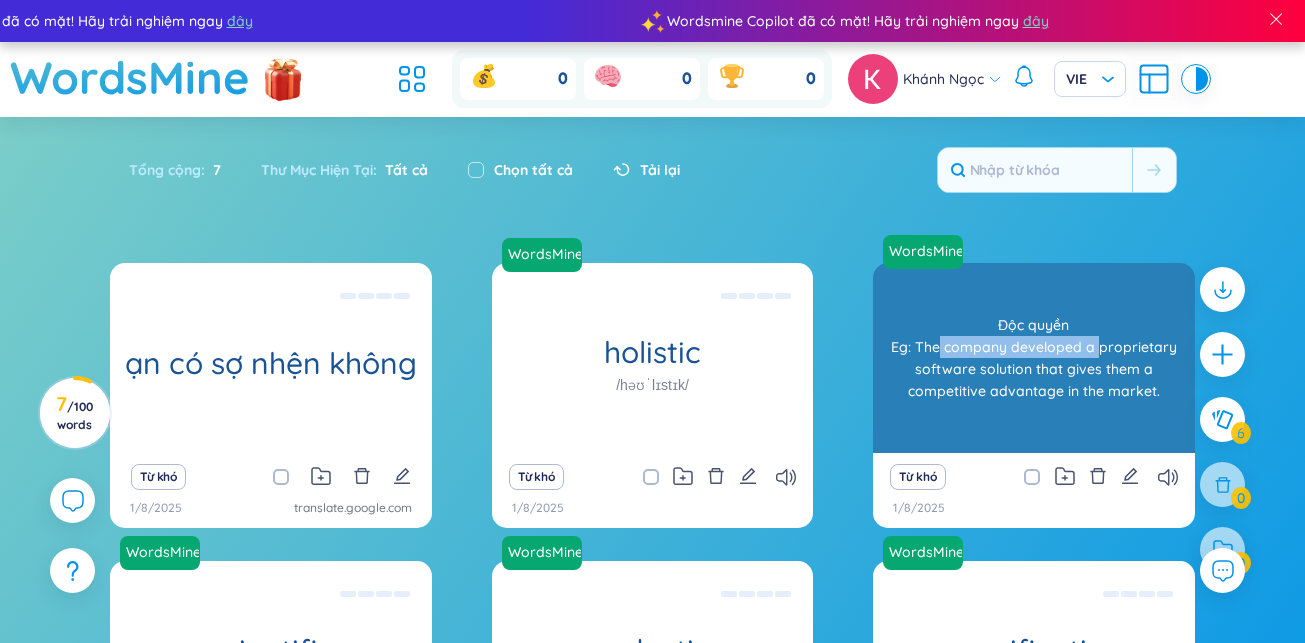 drag, startPoint x: 1099, startPoint y: 339, endPoint x: 939, endPoint y: 346, distance: 160.15305 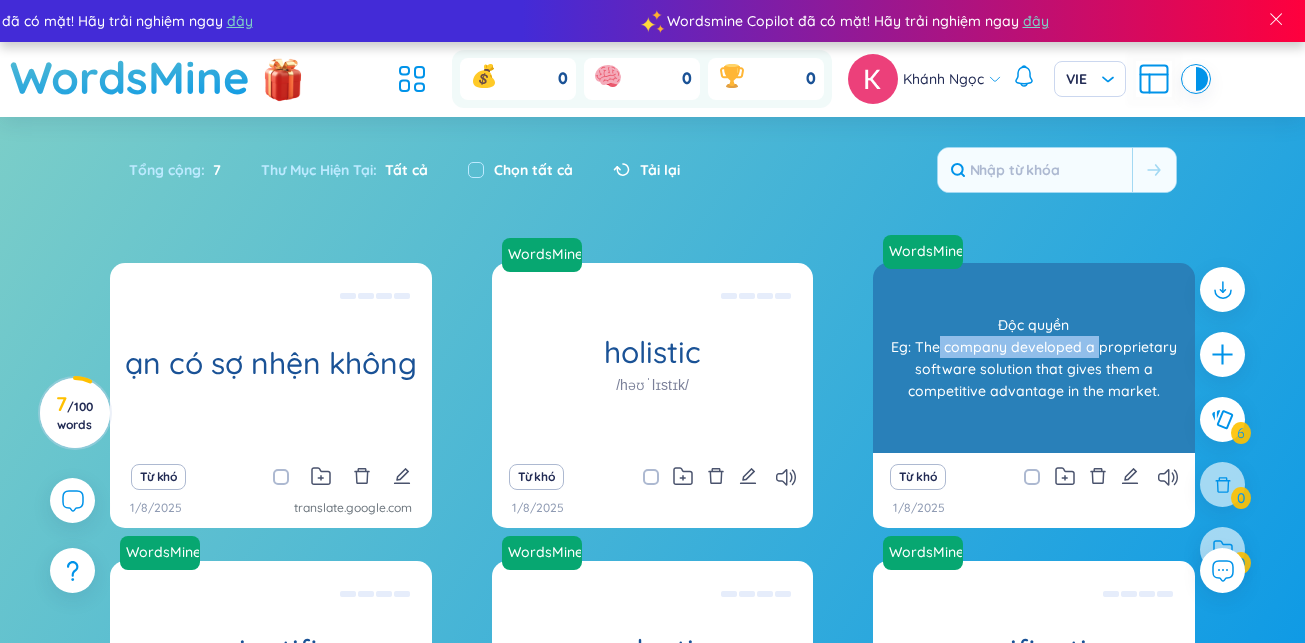 click on "Độc quyền
Eg: The company developed a proprietary software solution that gives them a competitive advantage in the market." at bounding box center [1034, 358] 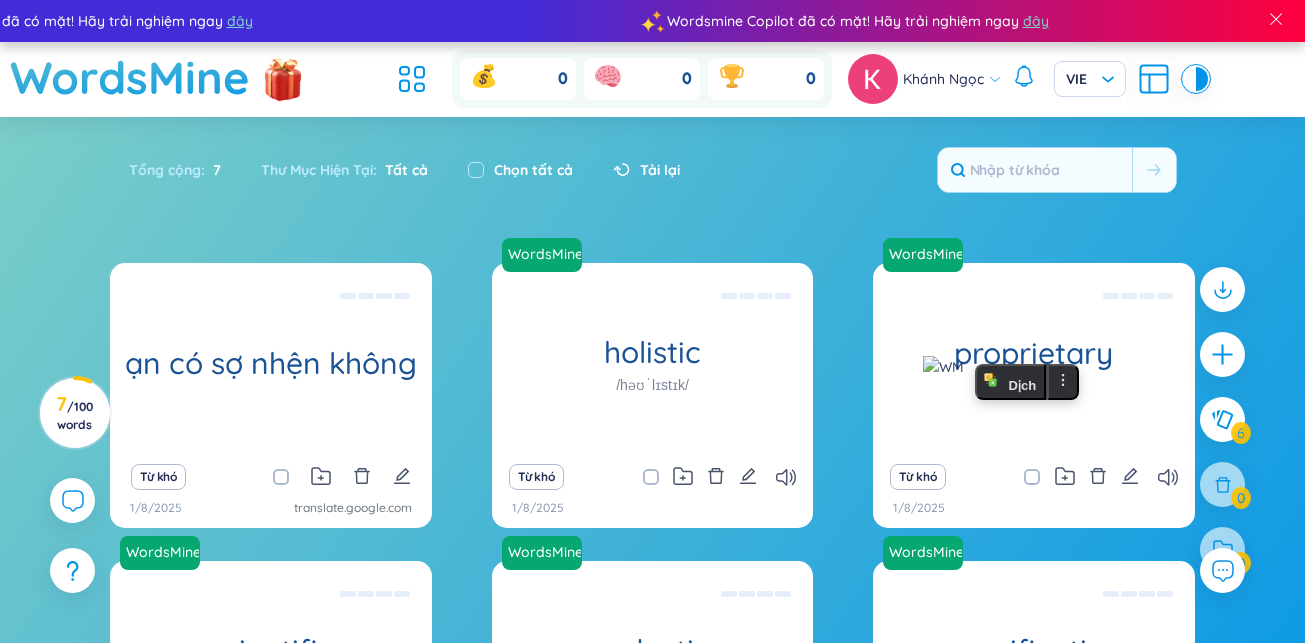 click at bounding box center [943, 367] 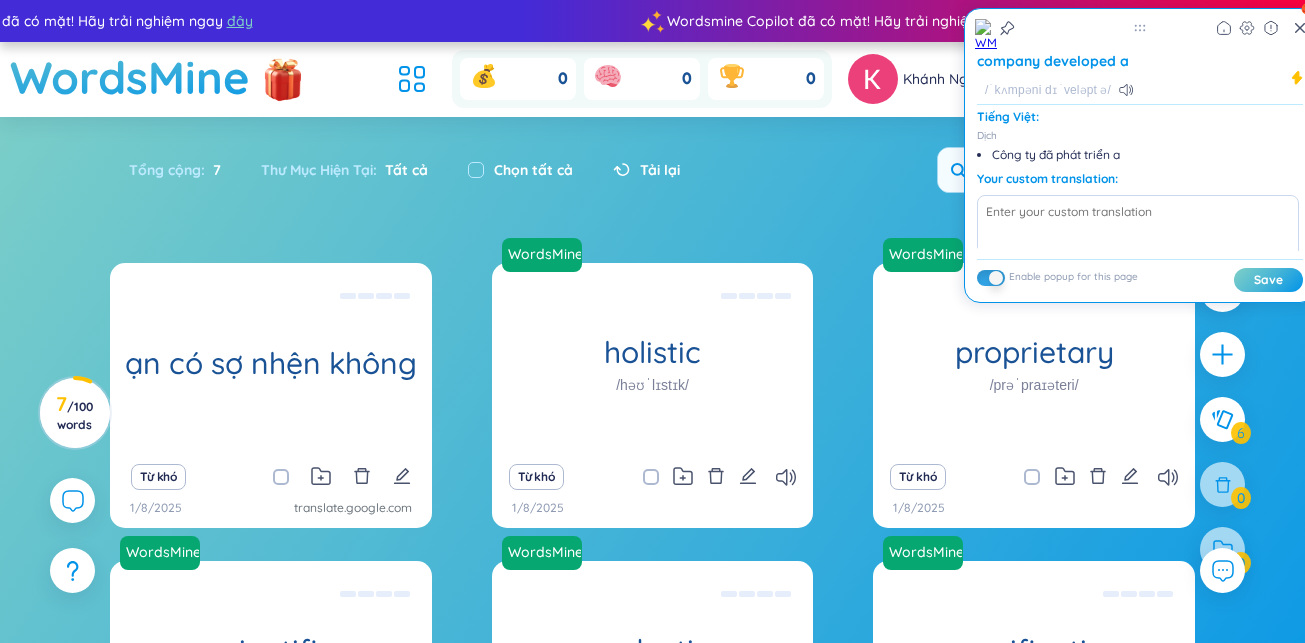 click on "Tổng cộng :       7 Thư Mục Hiện Tại :     Tất cả Chọn tất cả   Tải lại" at bounding box center [653, 180] 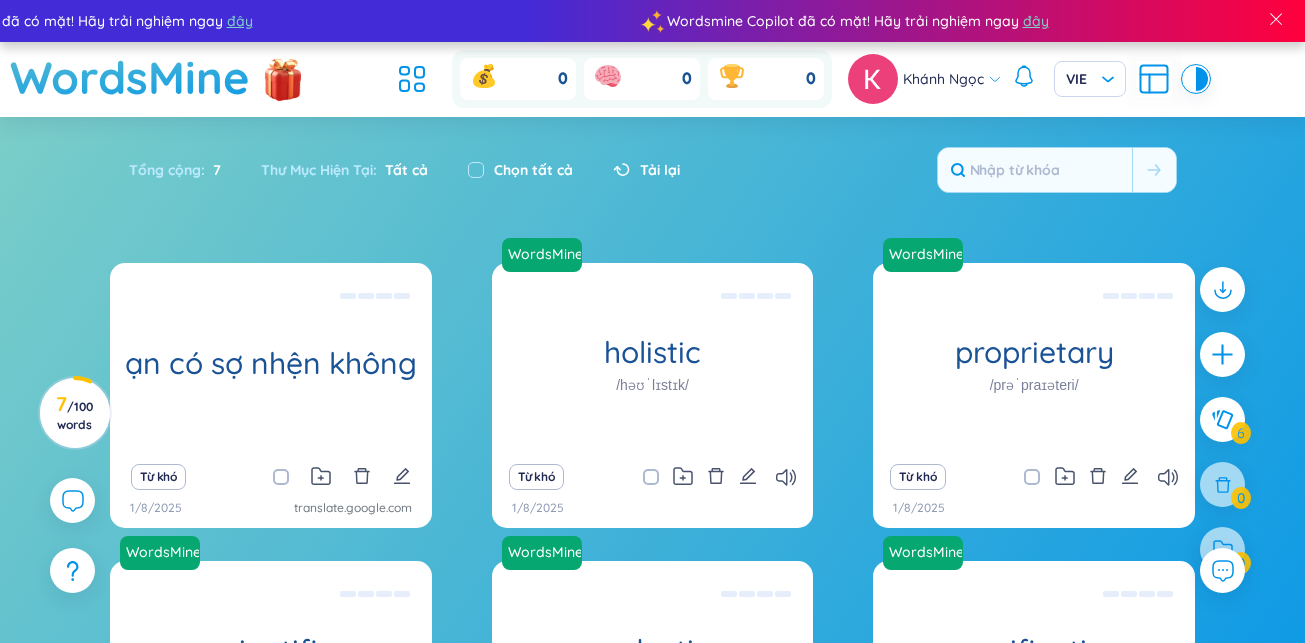 click on "Tải lại" at bounding box center [660, 170] 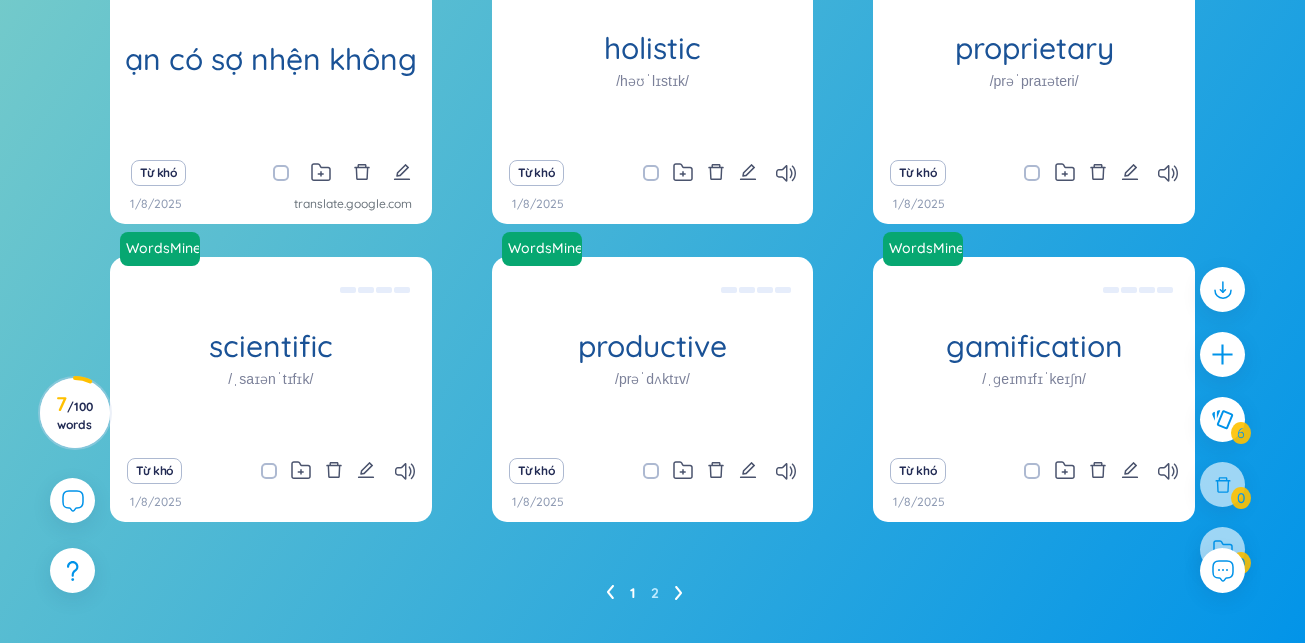 scroll, scrollTop: 350, scrollLeft: 0, axis: vertical 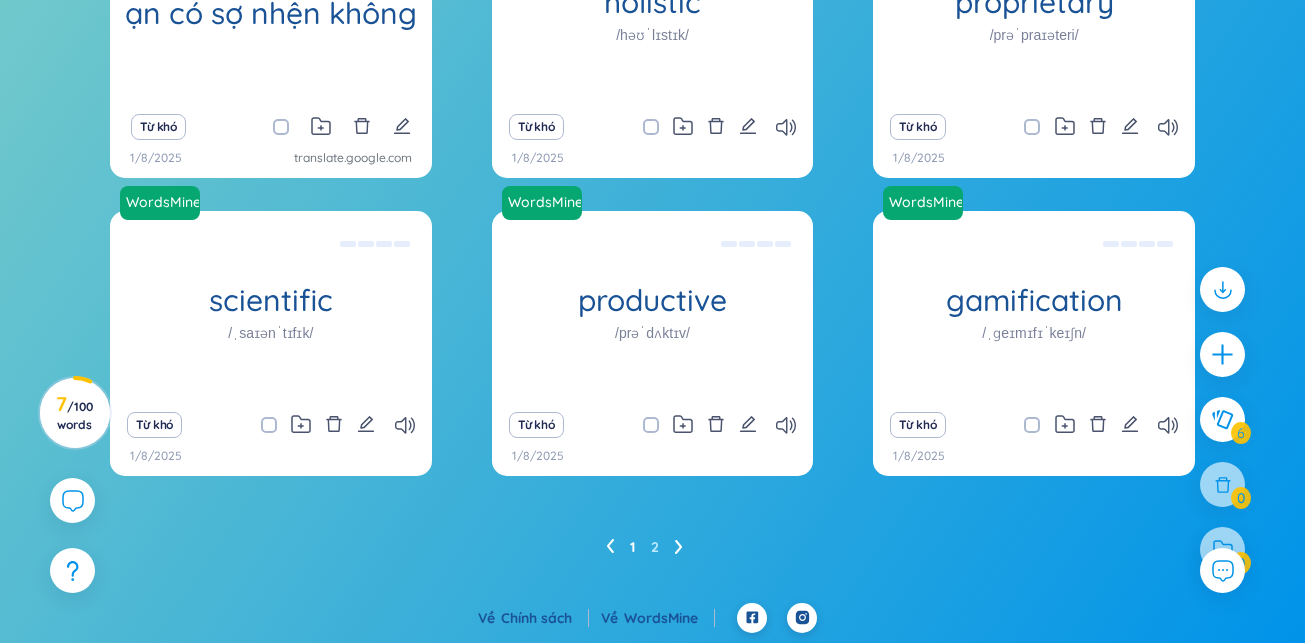 click at bounding box center [679, 547] 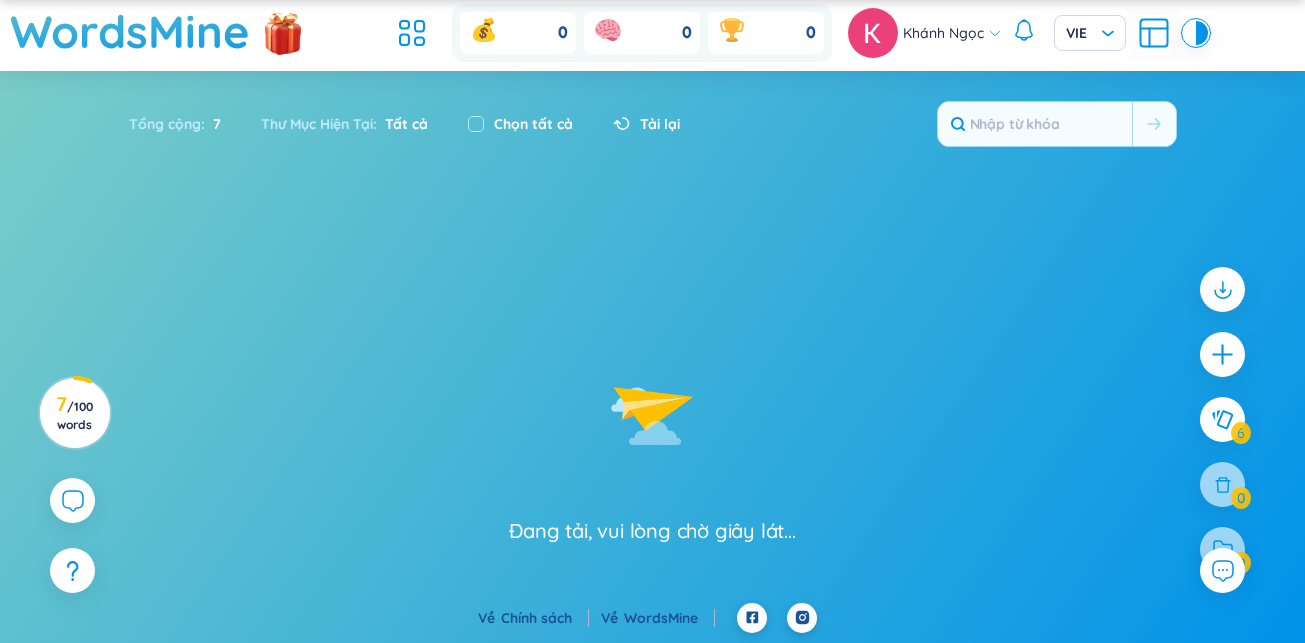 scroll, scrollTop: 52, scrollLeft: 0, axis: vertical 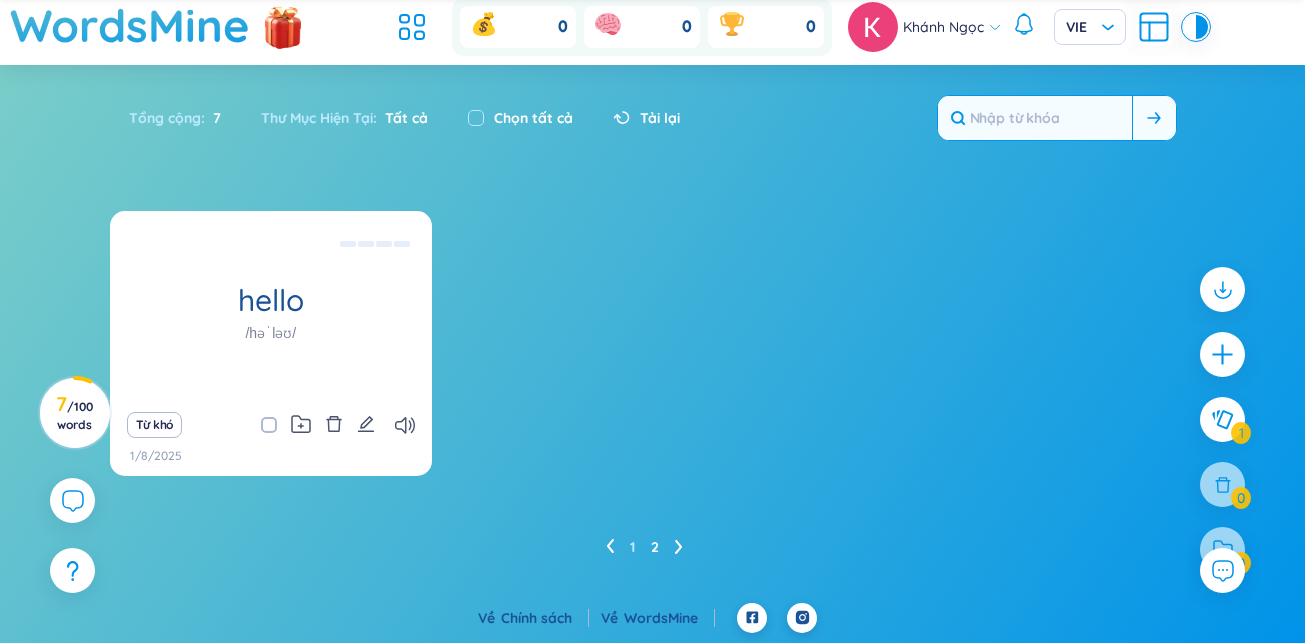click at bounding box center [1035, 118] 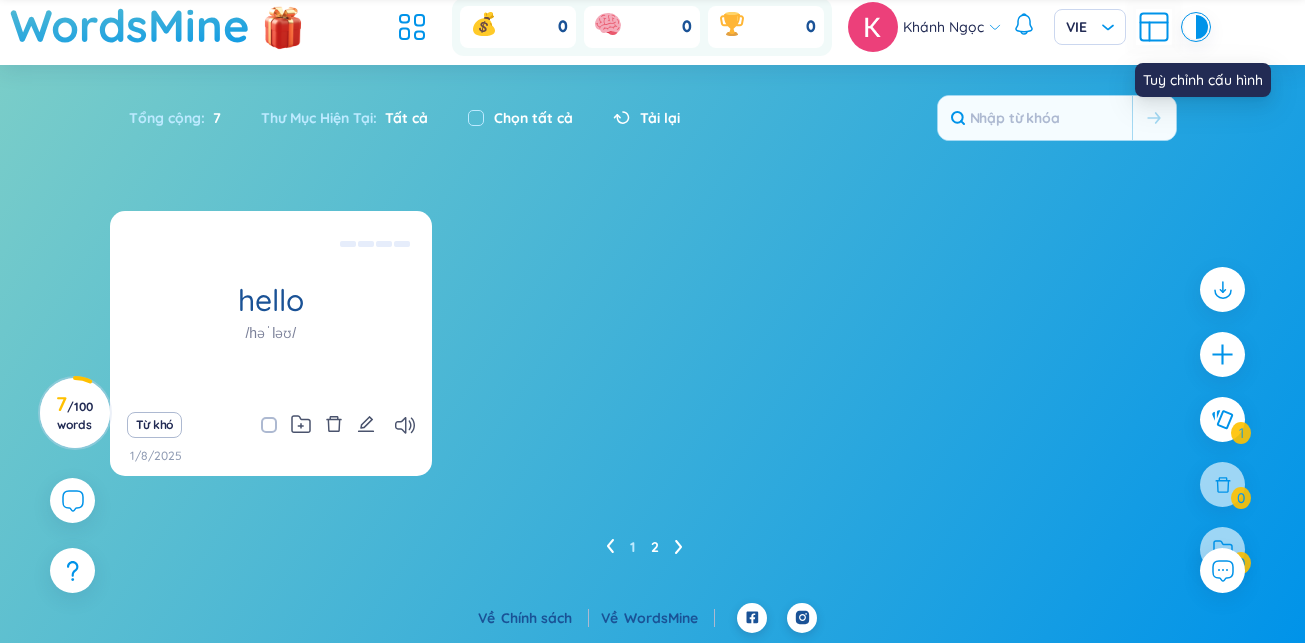 click 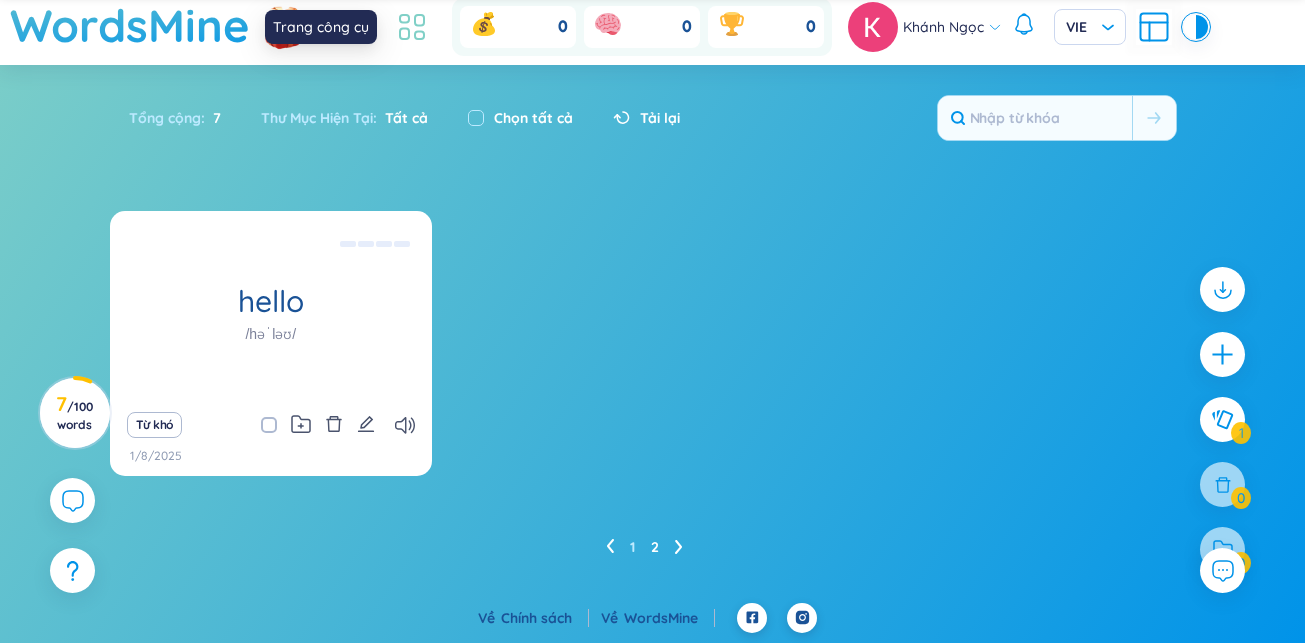 click 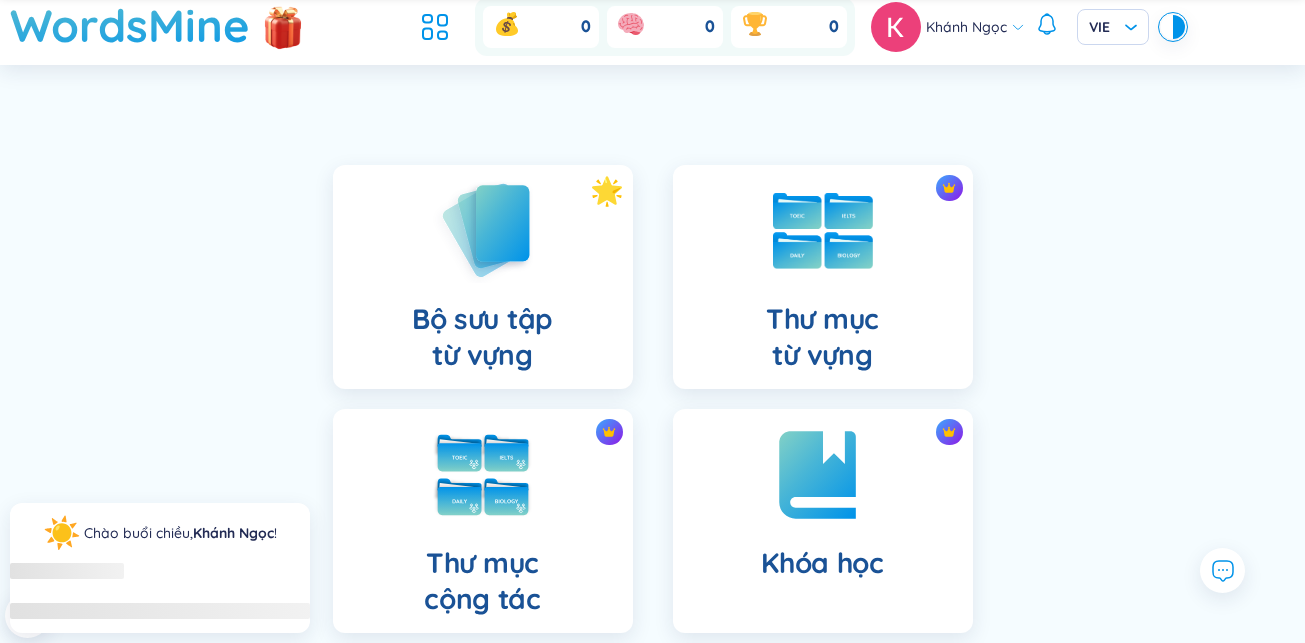 scroll, scrollTop: 0, scrollLeft: 0, axis: both 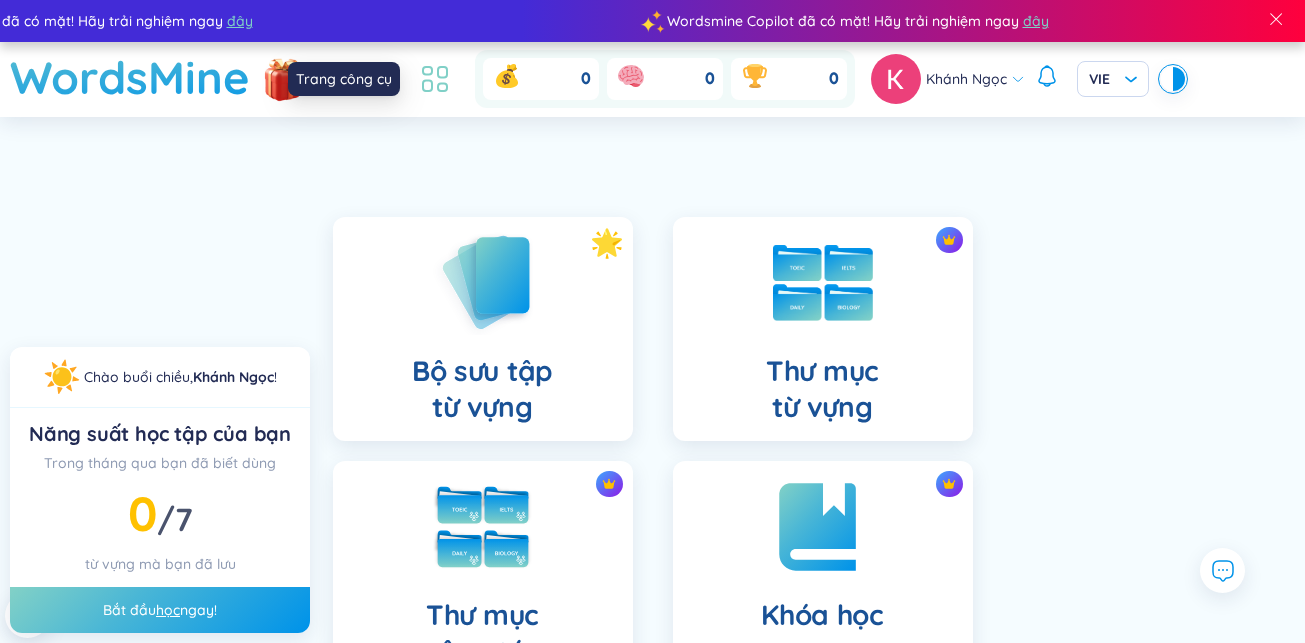 click 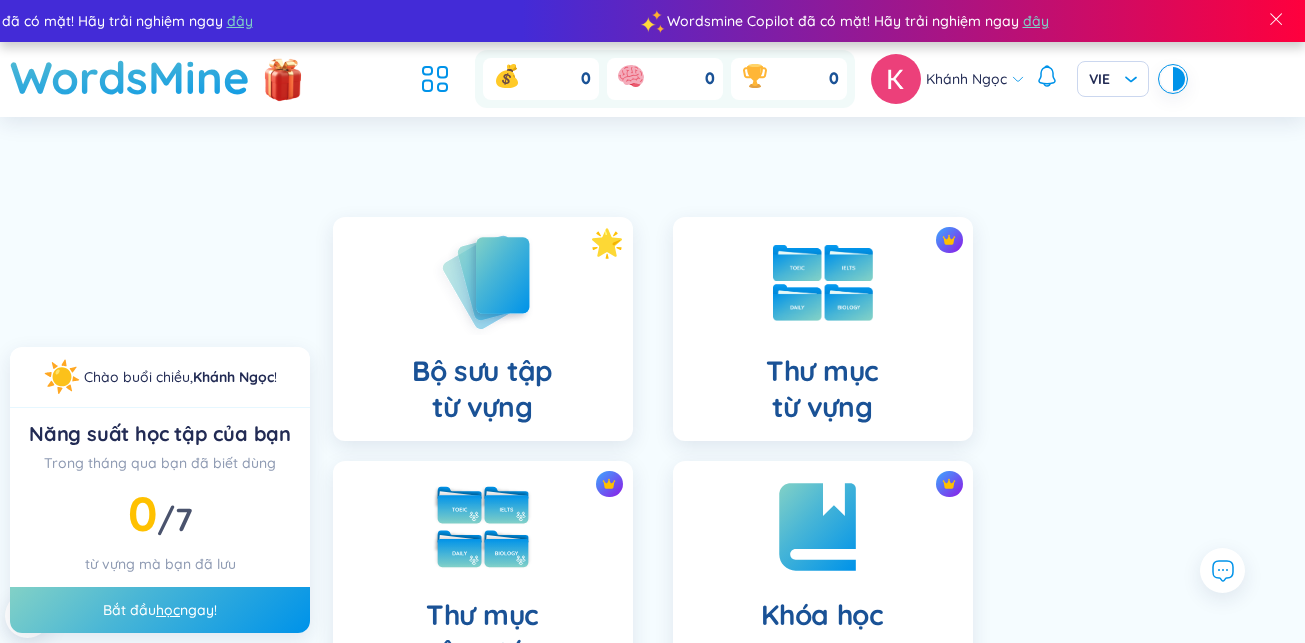 click on "Khánh Ngọc" at bounding box center [966, 79] 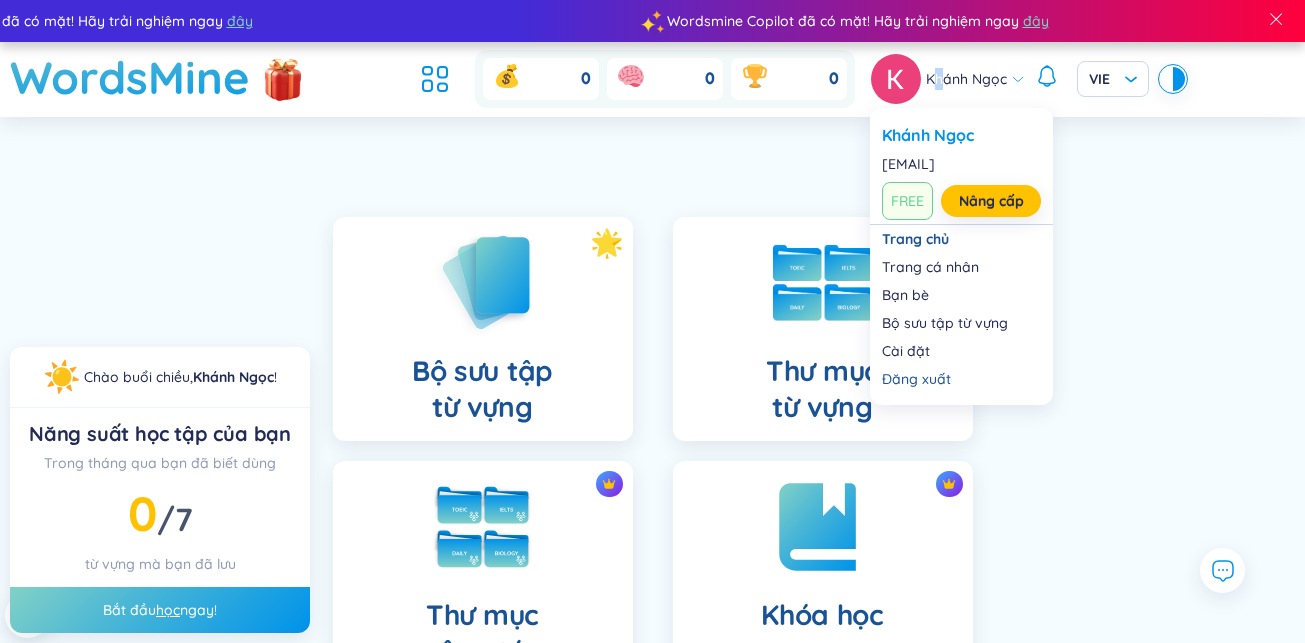 drag, startPoint x: 944, startPoint y: 71, endPoint x: 717, endPoint y: 51, distance: 227.87935 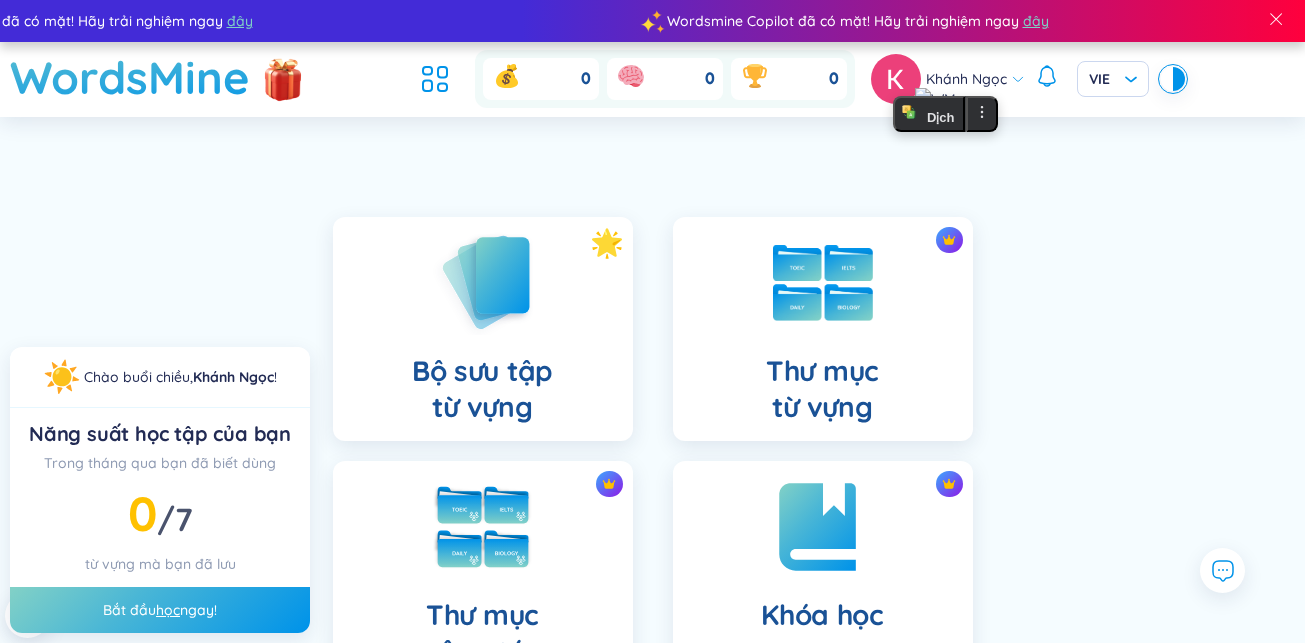 click on "Khánh Ngọc" at bounding box center (966, 79) 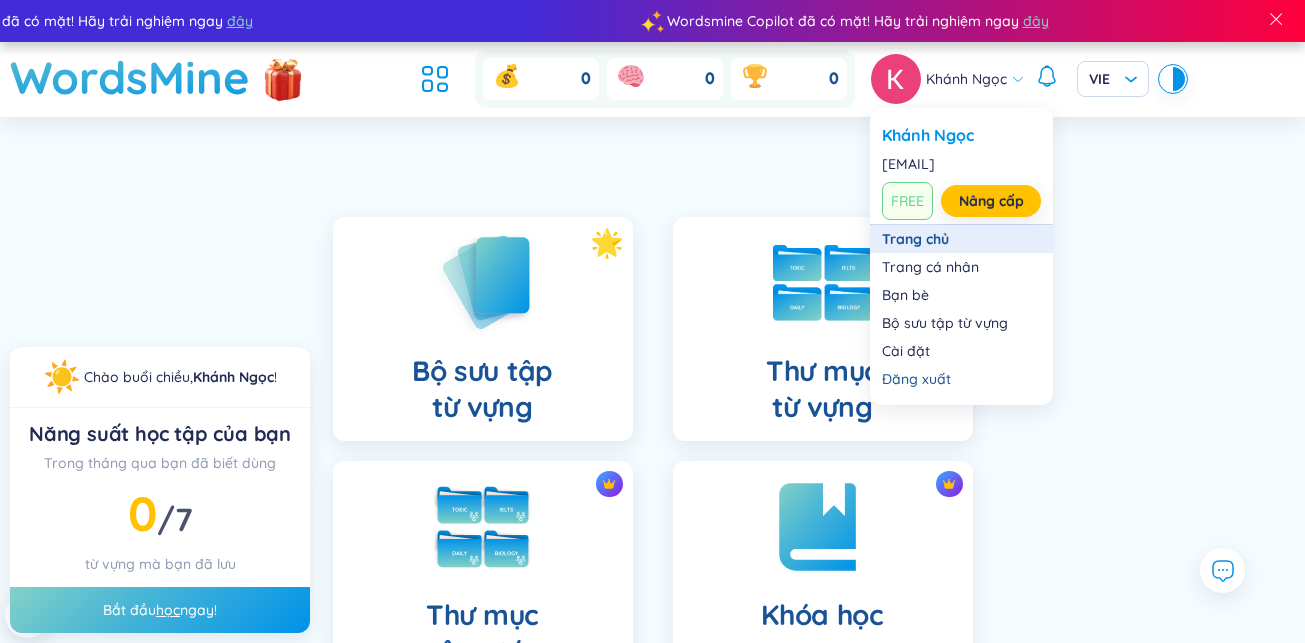 click on "Trang chủ" at bounding box center [961, 239] 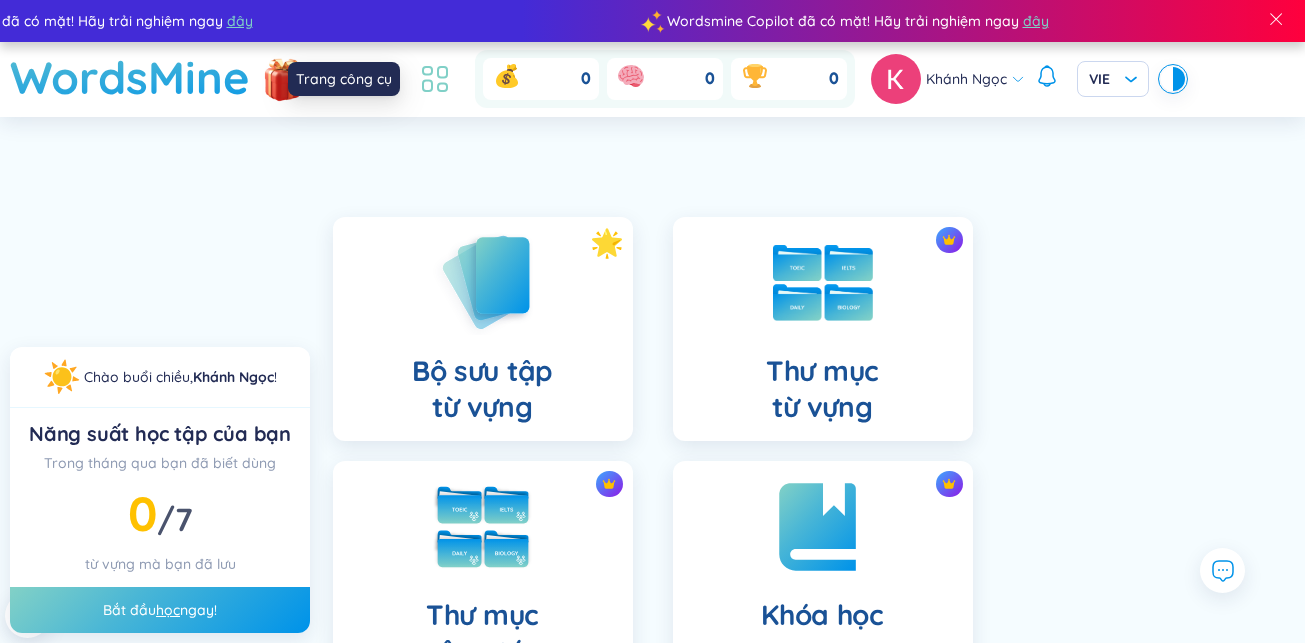 click 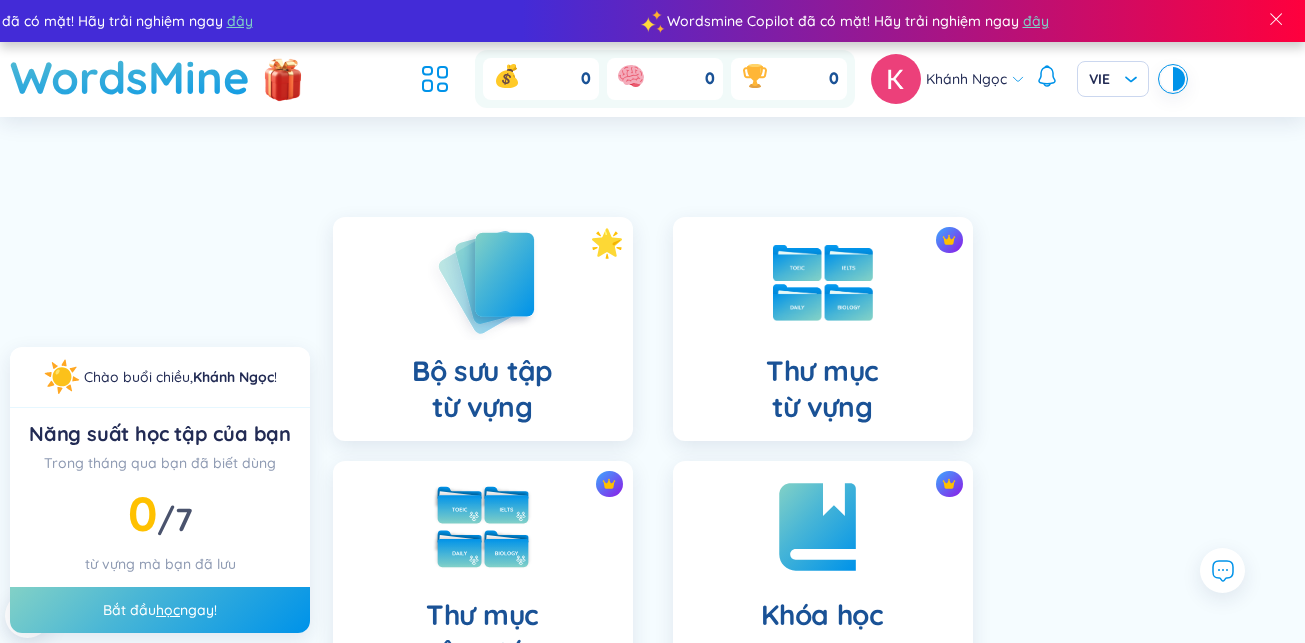 click at bounding box center [483, 282] 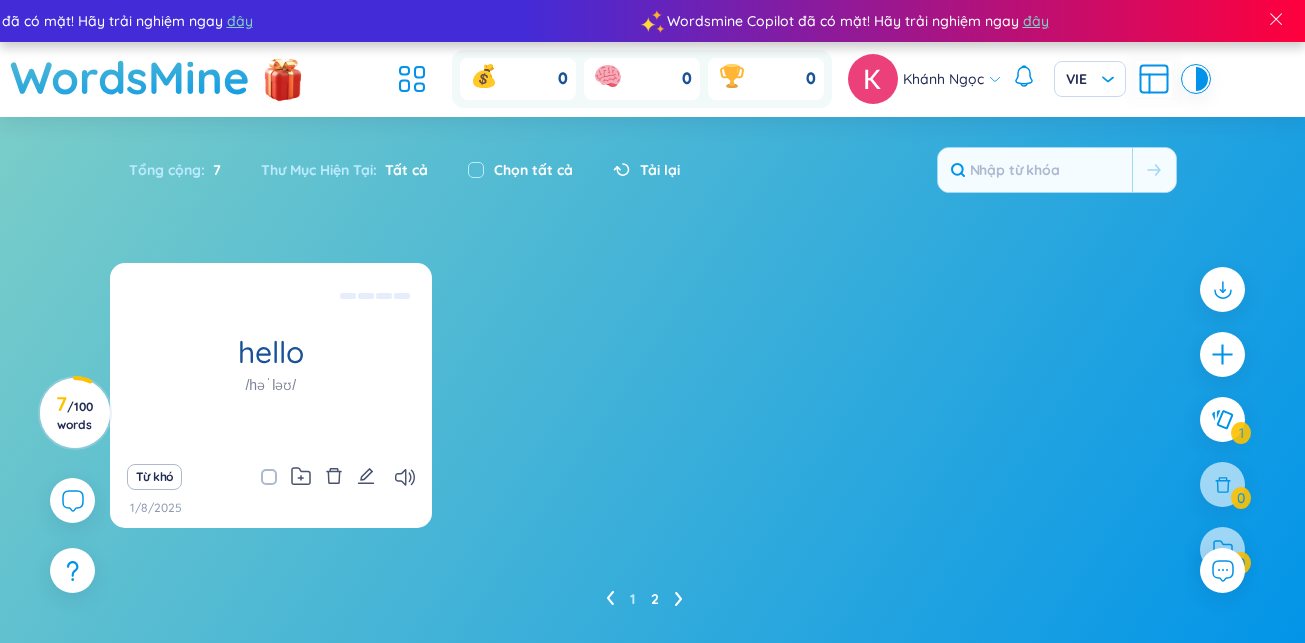 drag, startPoint x: 59, startPoint y: 499, endPoint x: 106, endPoint y: 485, distance: 49.0408 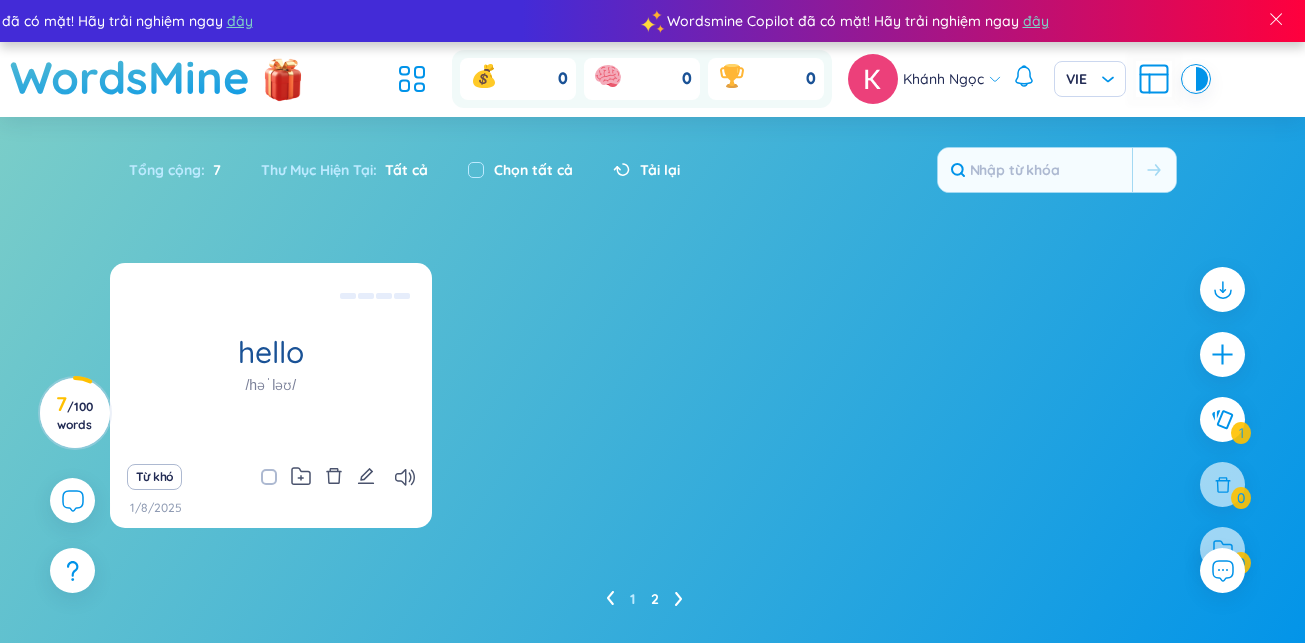 click at bounding box center (72, 500) 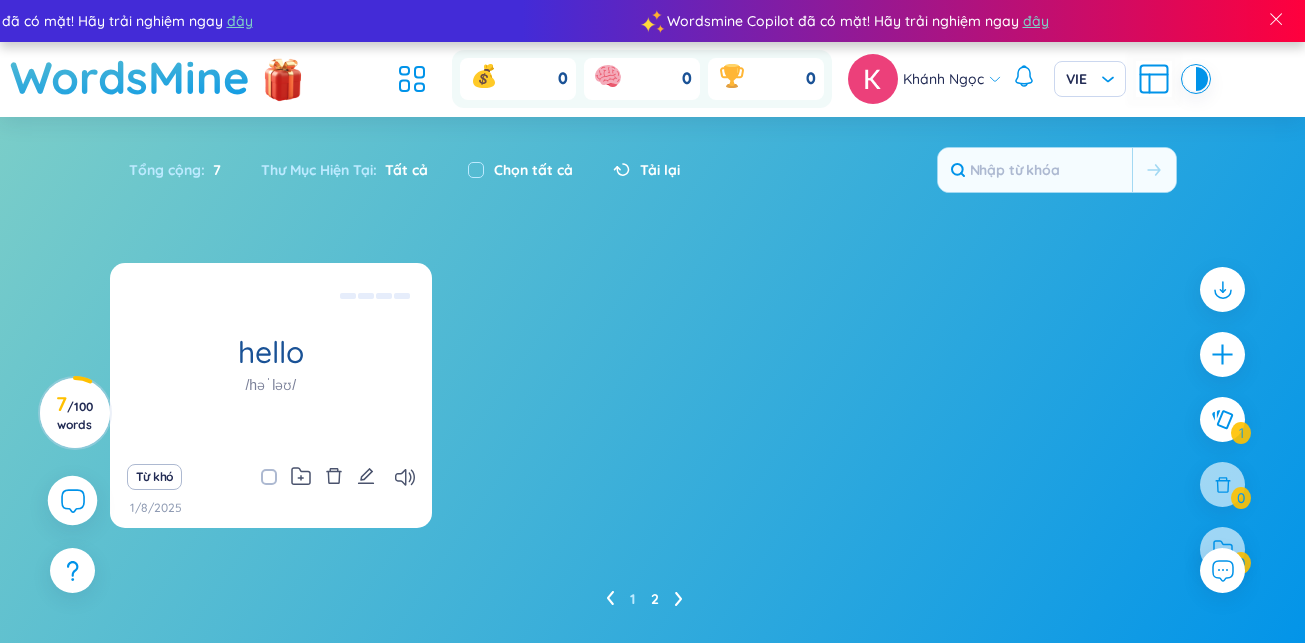 click 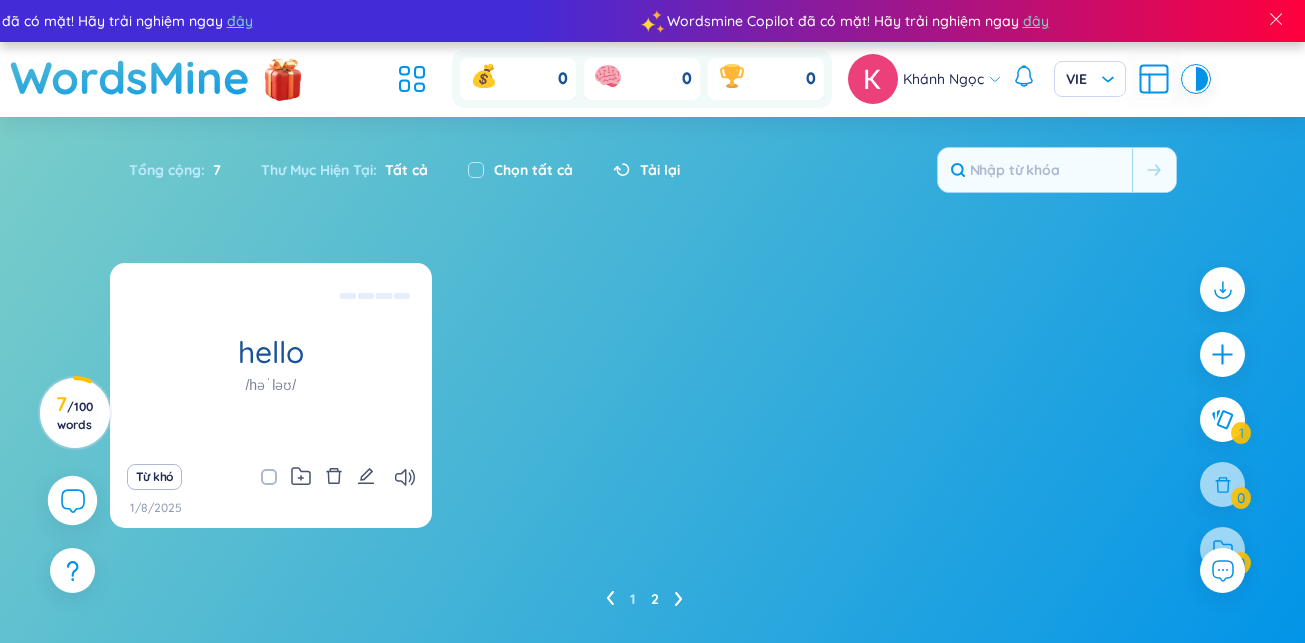 scroll, scrollTop: 22984, scrollLeft: 0, axis: vertical 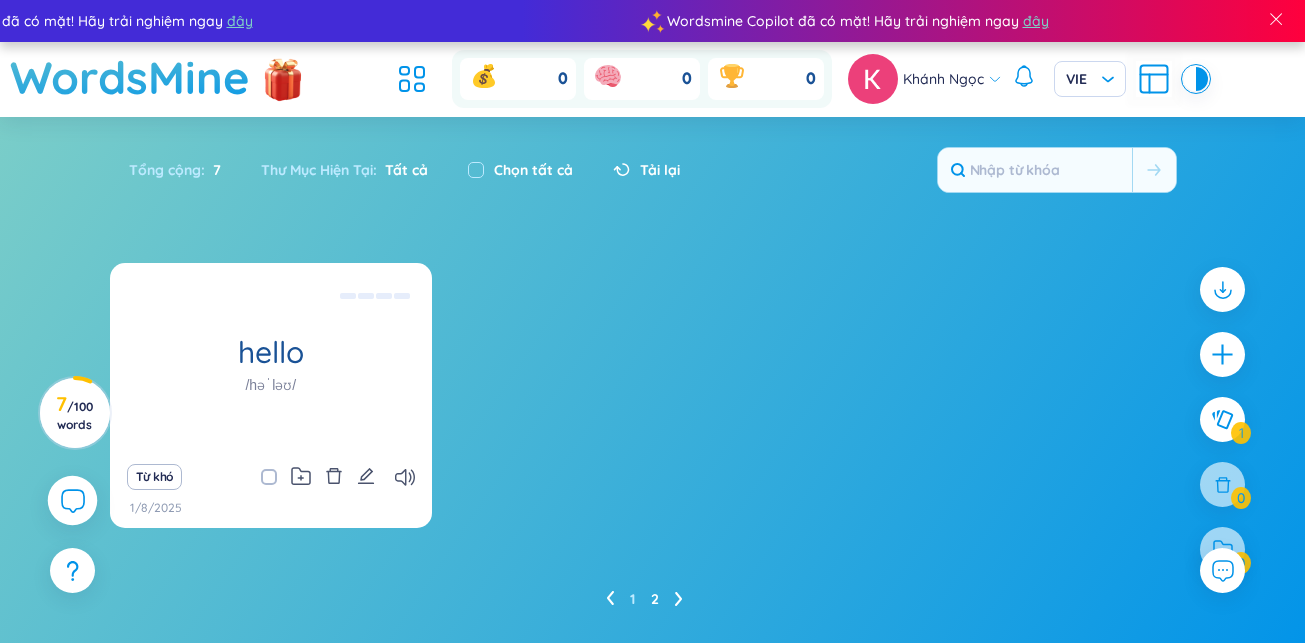 click at bounding box center [73, 501] 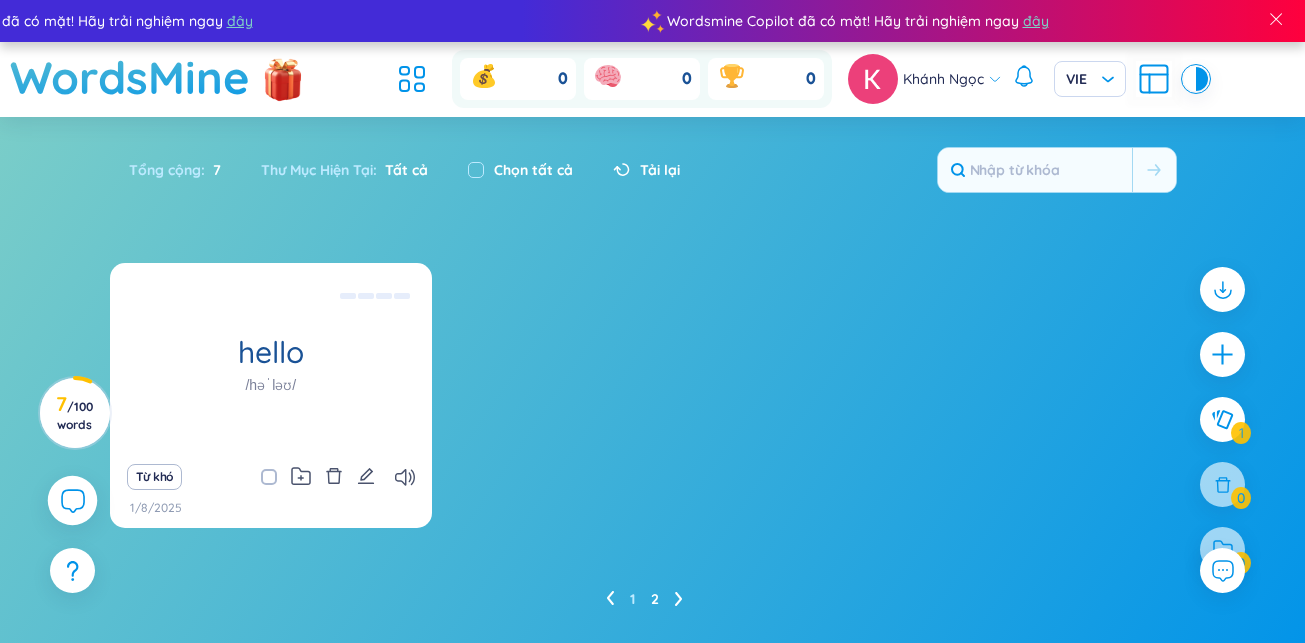 click at bounding box center [73, 501] 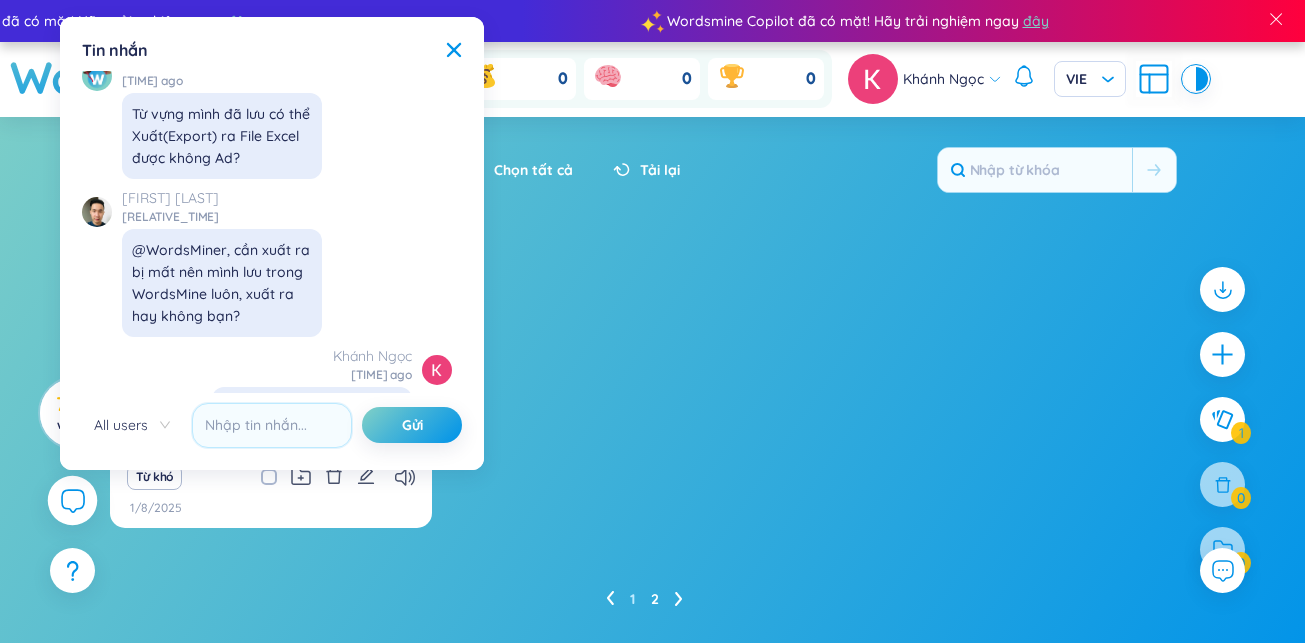click at bounding box center [73, 501] 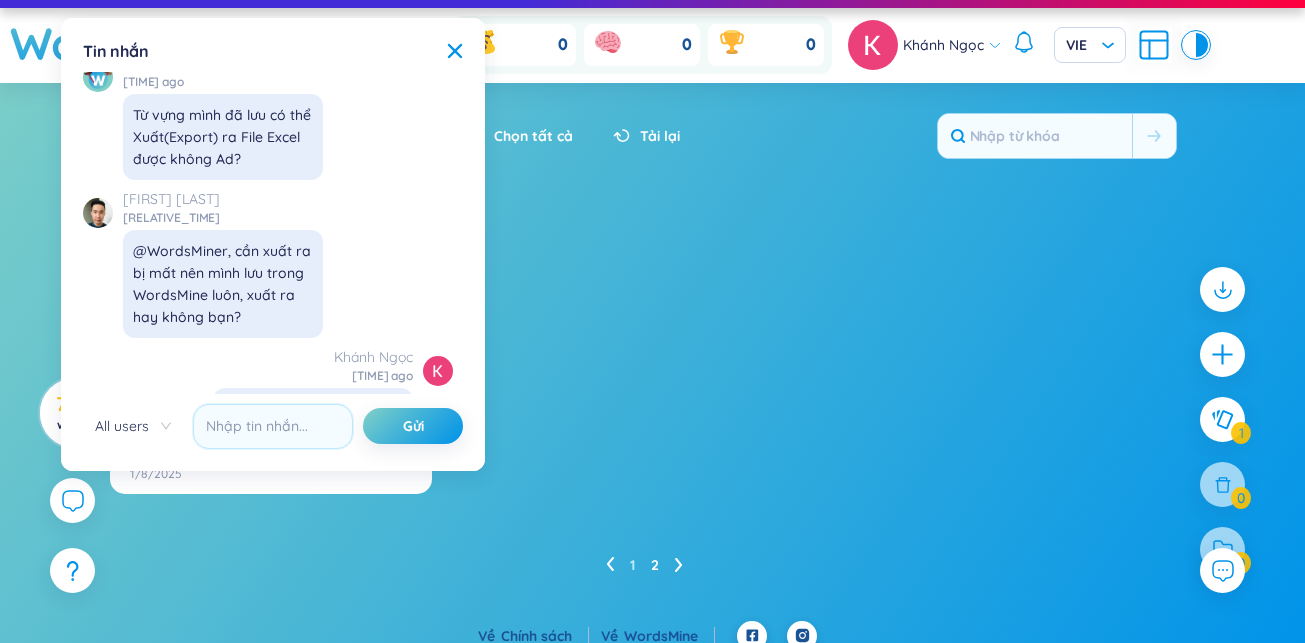 scroll, scrollTop: 52, scrollLeft: 0, axis: vertical 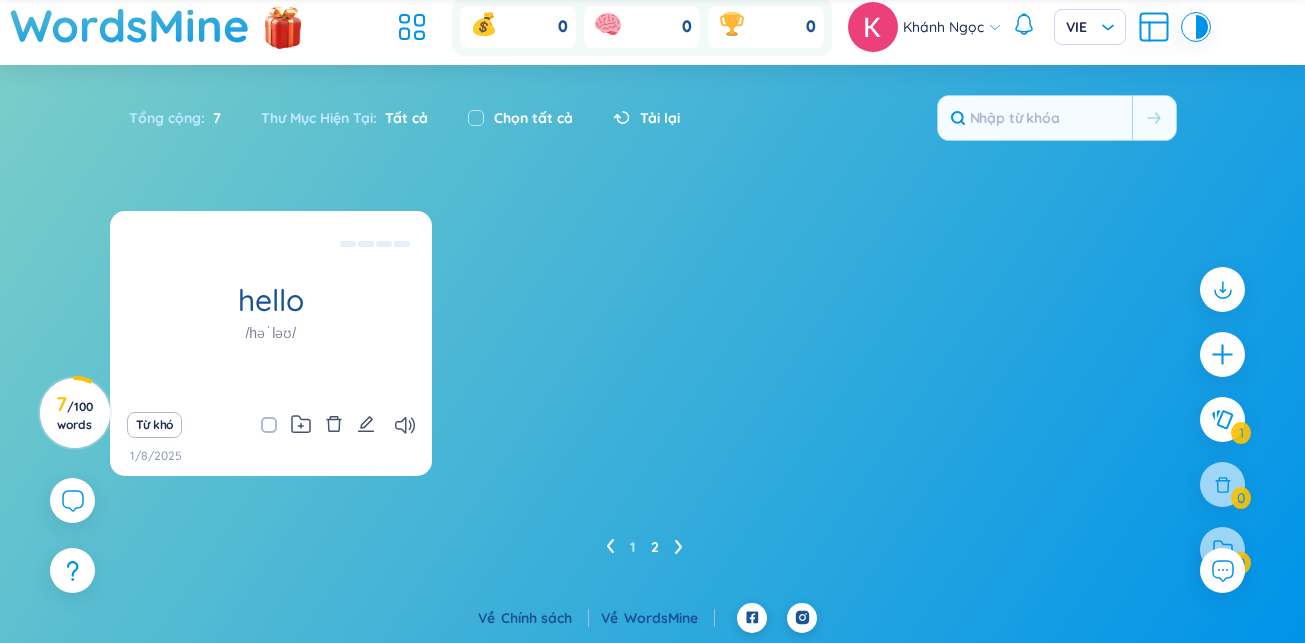 click on "hello /həˈləʊ/ Xin chào
Eg: Hello how are you? (Xin chào, bạn có khỏe không?)
Used as a greeting or to begin a phone conversation.
Eg: hello there, Katie! Từ khó 1/8/2025" at bounding box center (652, 356) 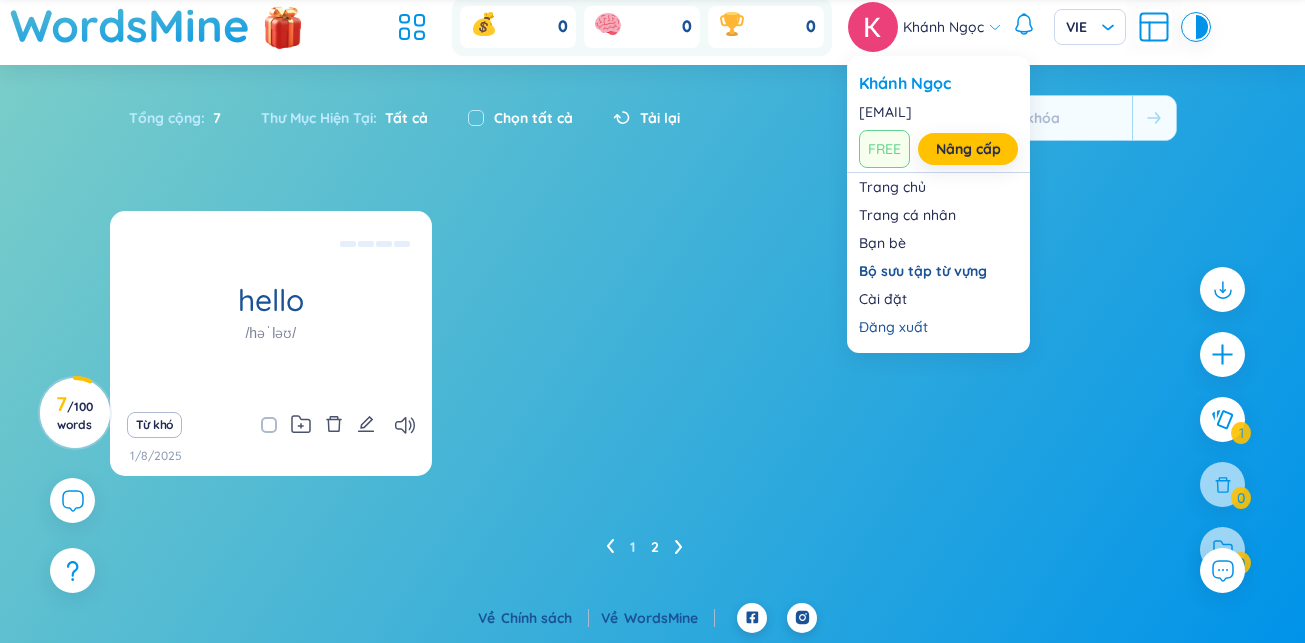 click on "Khánh Ngọc" at bounding box center (943, 27) 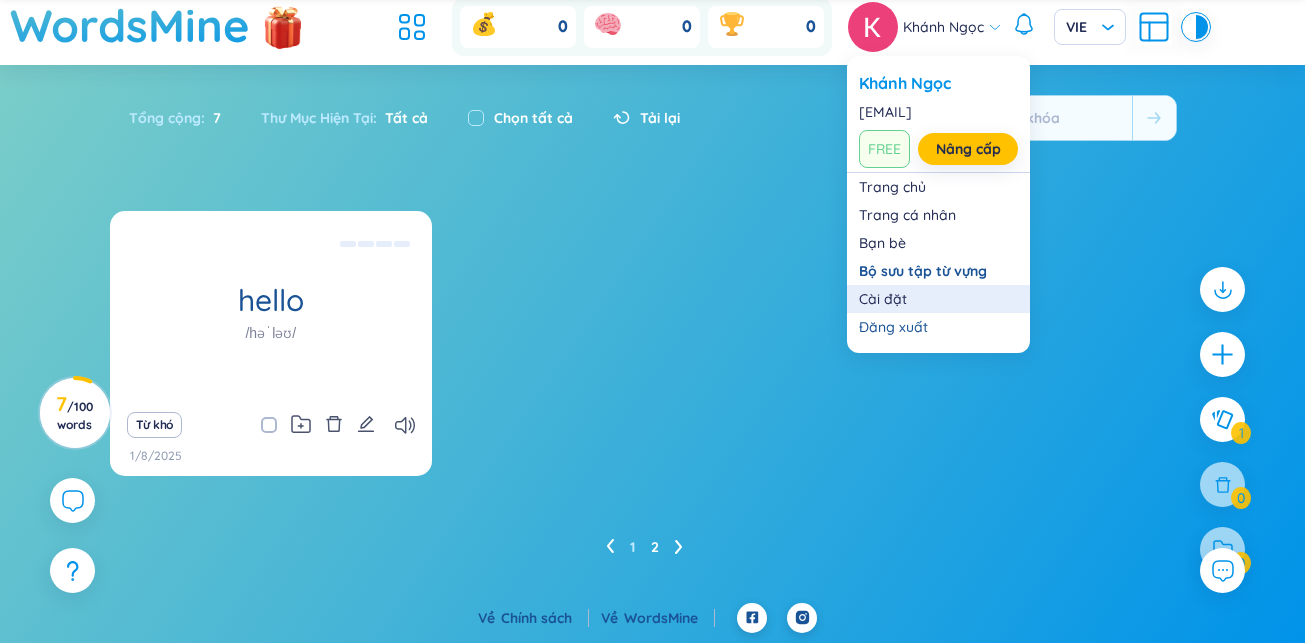 click on "Cài đặt" at bounding box center [938, 299] 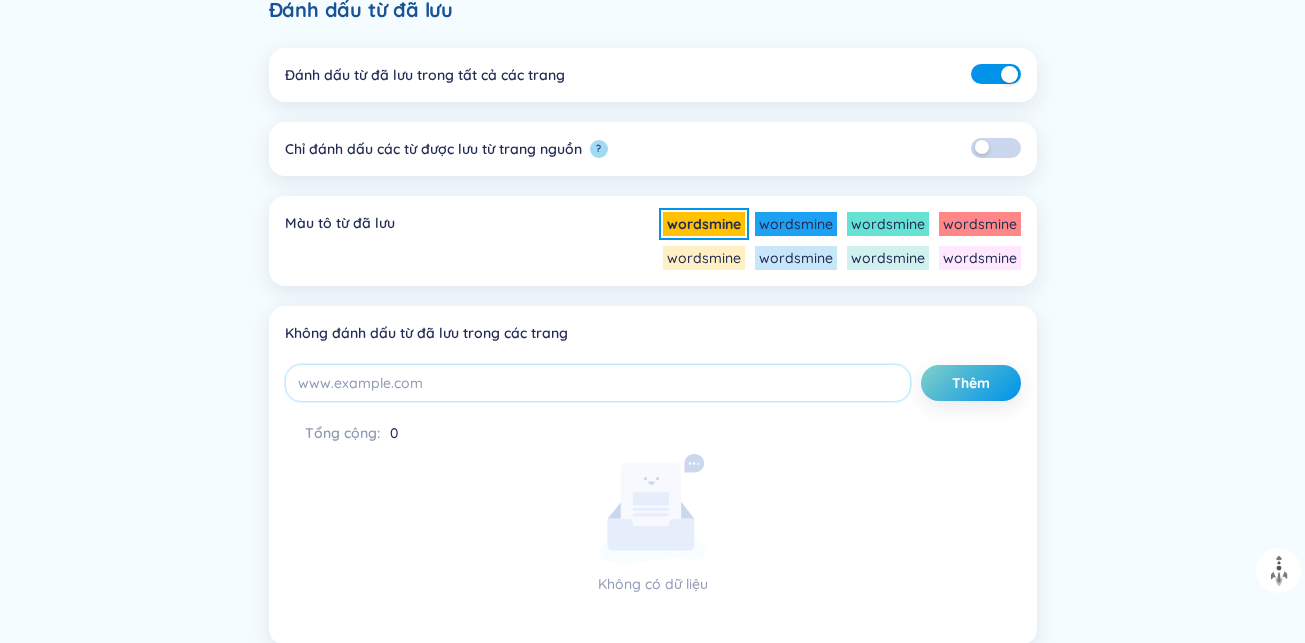 scroll, scrollTop: 1100, scrollLeft: 0, axis: vertical 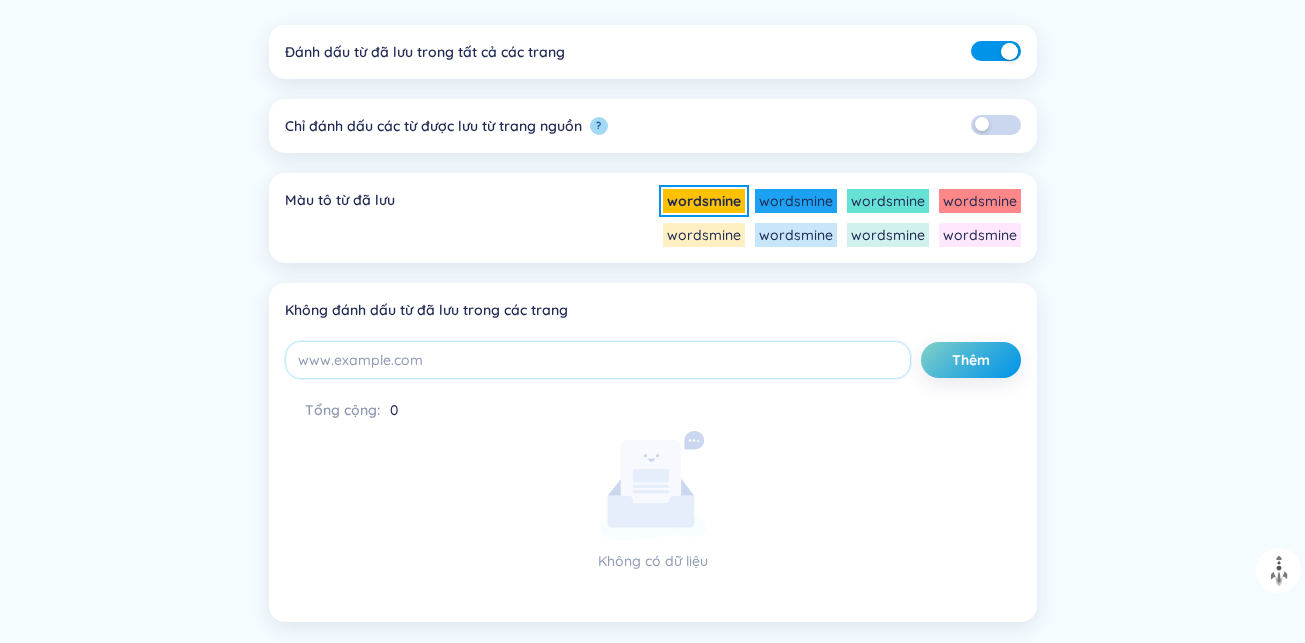 click on "Đánh dấu từ đã lưu trong tất cả các trang" at bounding box center (653, 52) 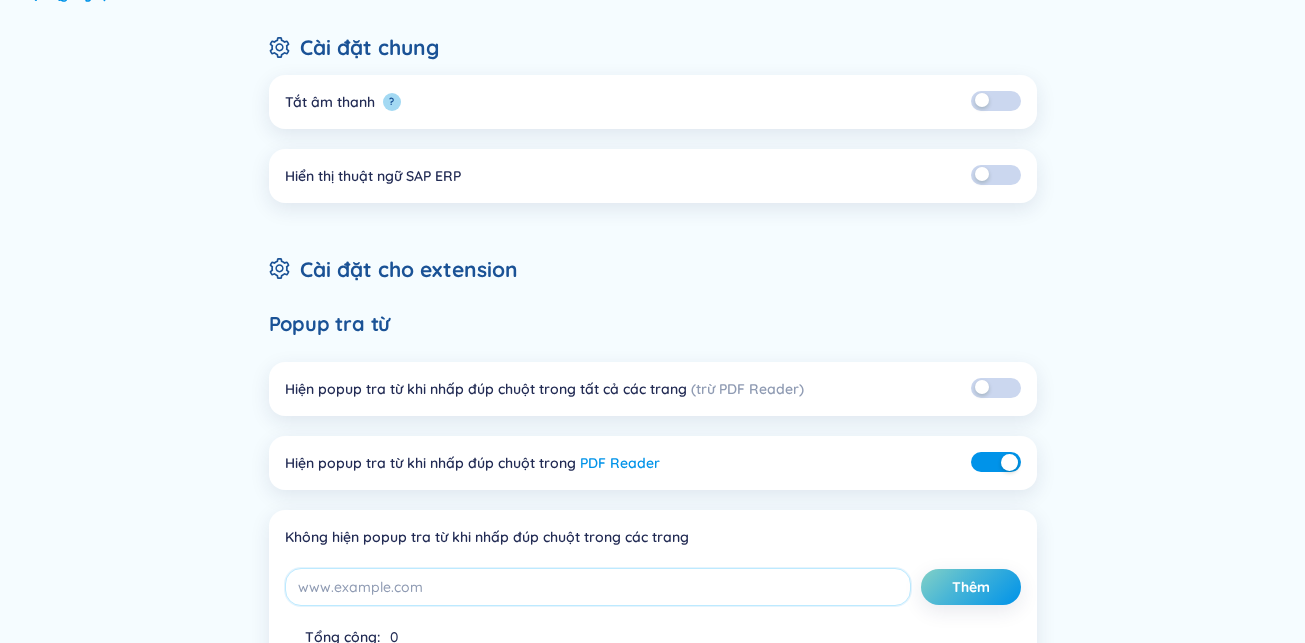 scroll, scrollTop: 200, scrollLeft: 0, axis: vertical 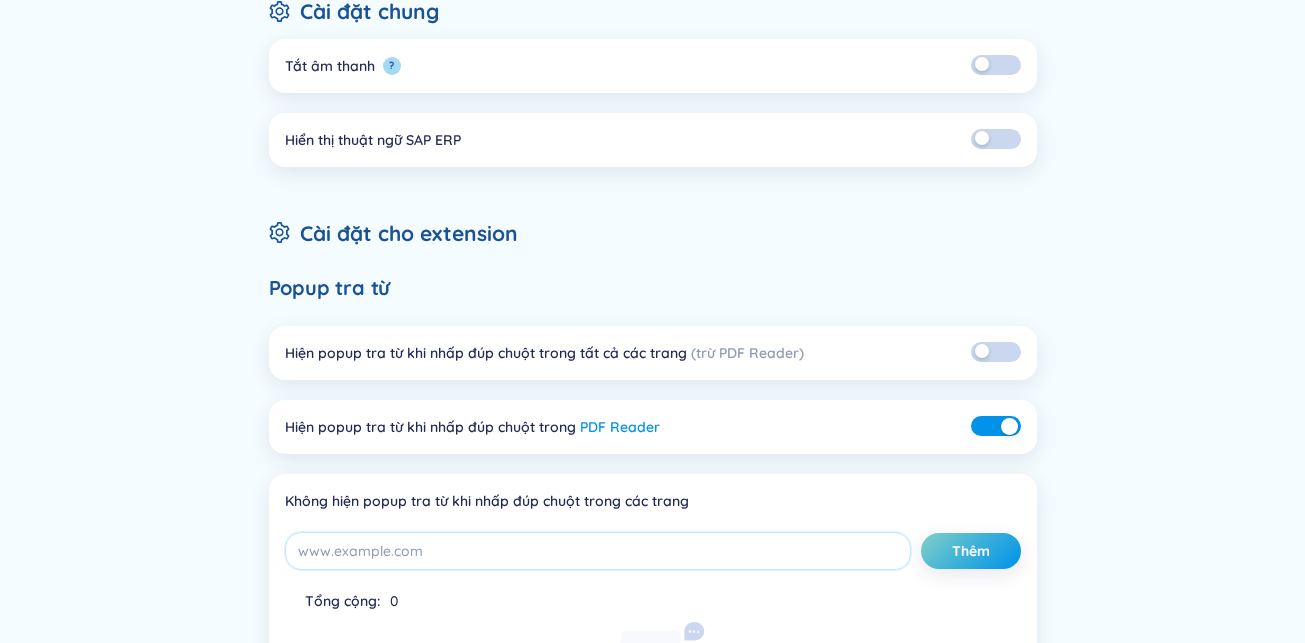 drag, startPoint x: 435, startPoint y: 238, endPoint x: 422, endPoint y: 234, distance: 13.601471 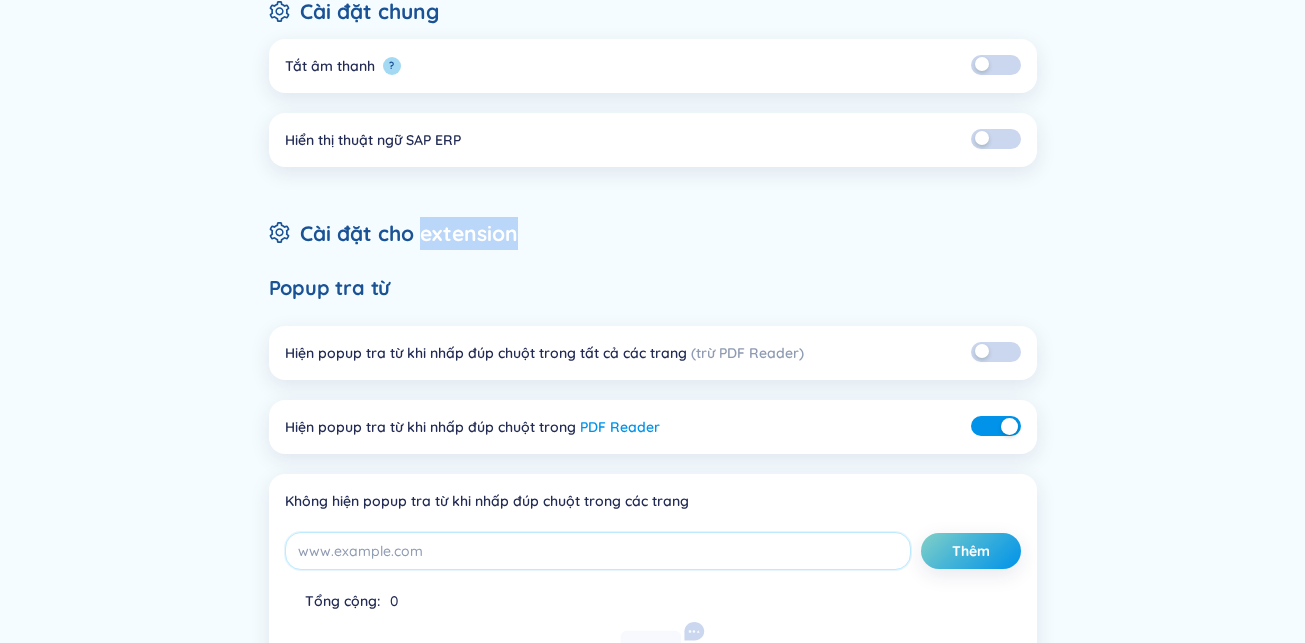 drag, startPoint x: 422, startPoint y: 234, endPoint x: 528, endPoint y: 245, distance: 106.56923 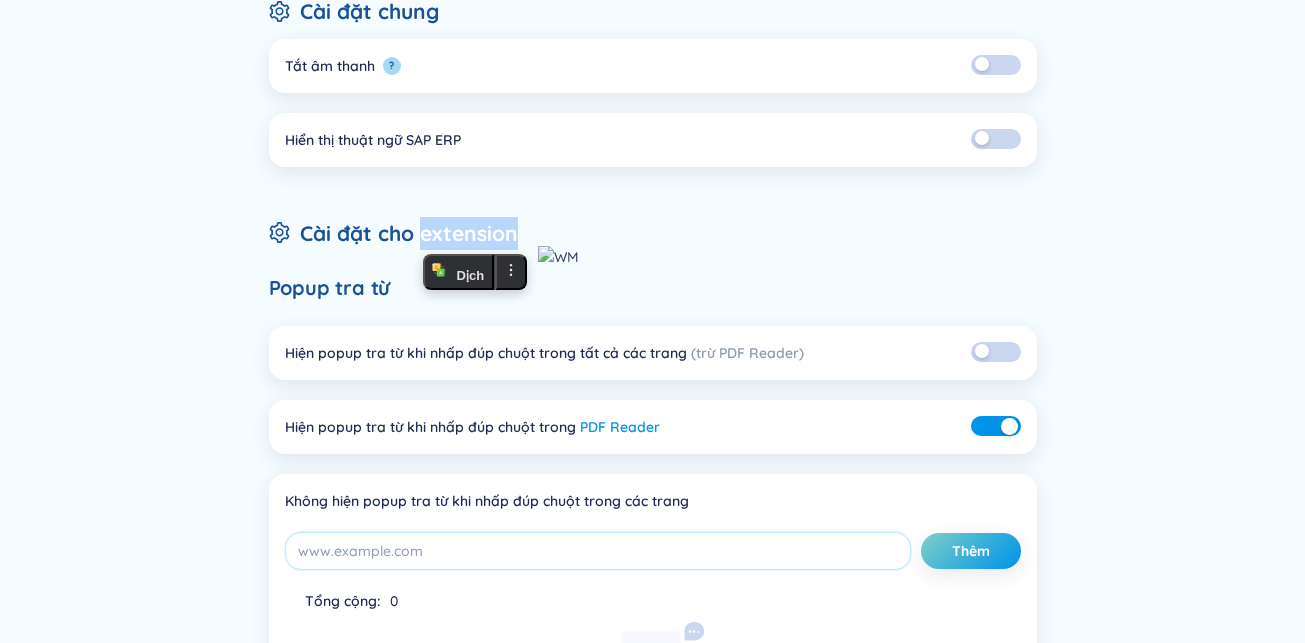 click at bounding box center (558, 257) 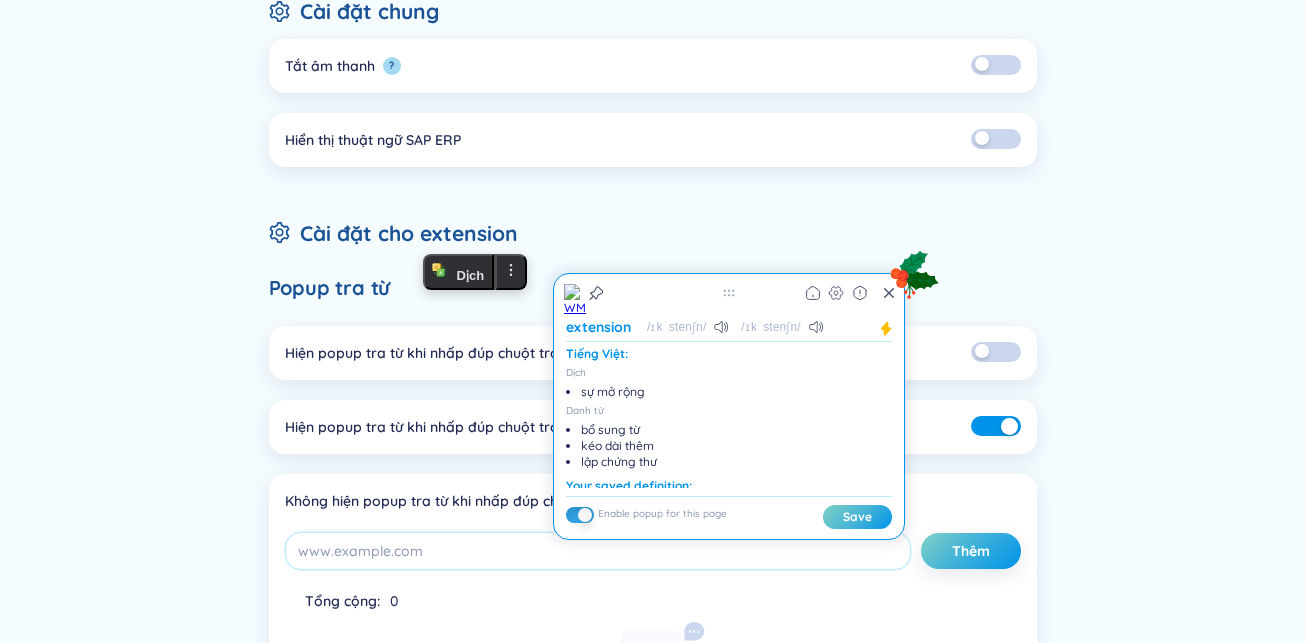click on "Cài đặt cho extension Popup tra từ Hiện popup tra từ khi nhấp đúp chuột trong tất cả các trang   (trừ PDF Reader) Hiện popup tra từ khi nhấp đúp chuột trong   PDF Reader Không hiện popup tra từ khi nhấp đúp chuột trong các trang Thêm Tổng cộng : 0 Không có dữ liệu Đánh dấu từ đã lưu Đánh dấu từ đã lưu trong tất cả các trang Chỉ đánh dấu các từ được lưu từ trang nguồn ? Màu tô từ đã lưu wordsmine wordsmine wordsmine wordsmine wordsmine wordsmine wordsmine wordsmine Không đánh dấu từ đã lưu trong các trang Thêm Tổng cộng : 0 Không có dữ liệu" at bounding box center [653, 869] 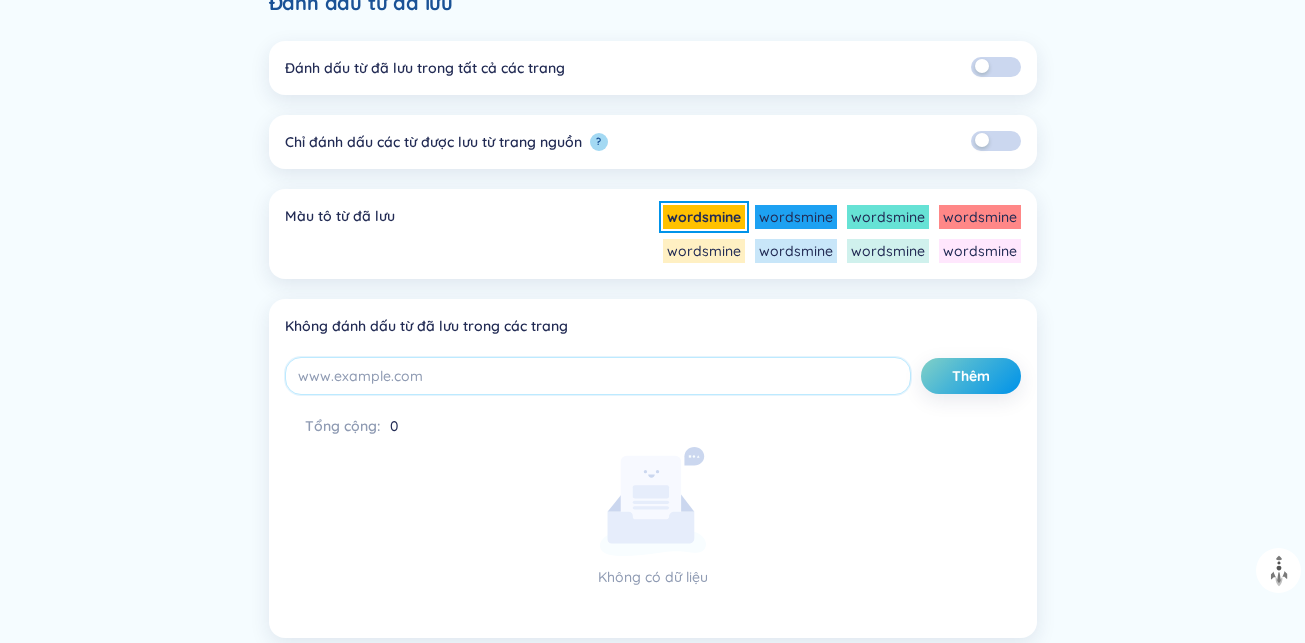 scroll, scrollTop: 1199, scrollLeft: 0, axis: vertical 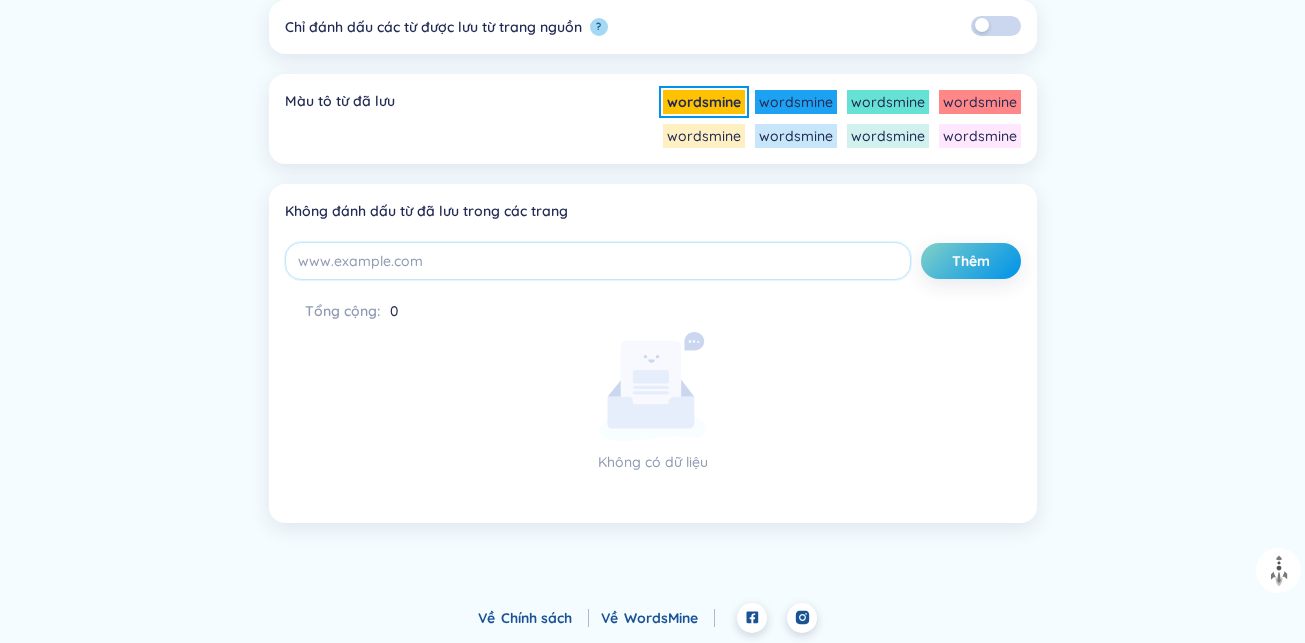 click on "WordsMine" at bounding box center [669, 618] 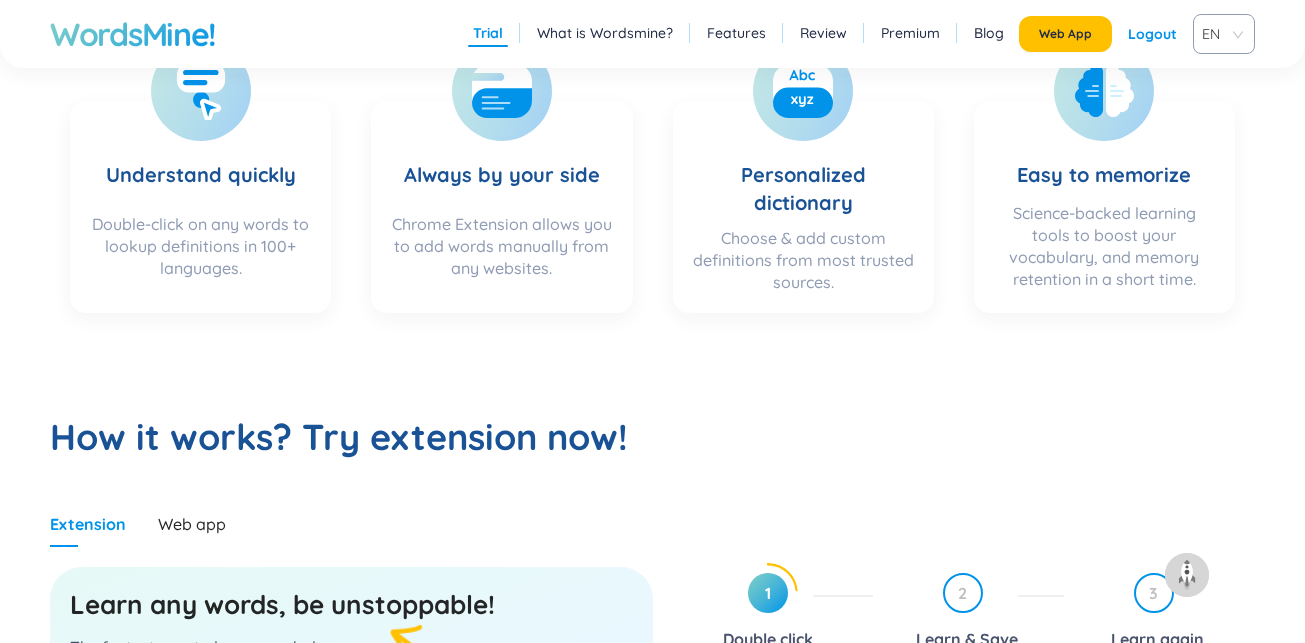 scroll, scrollTop: 703, scrollLeft: 0, axis: vertical 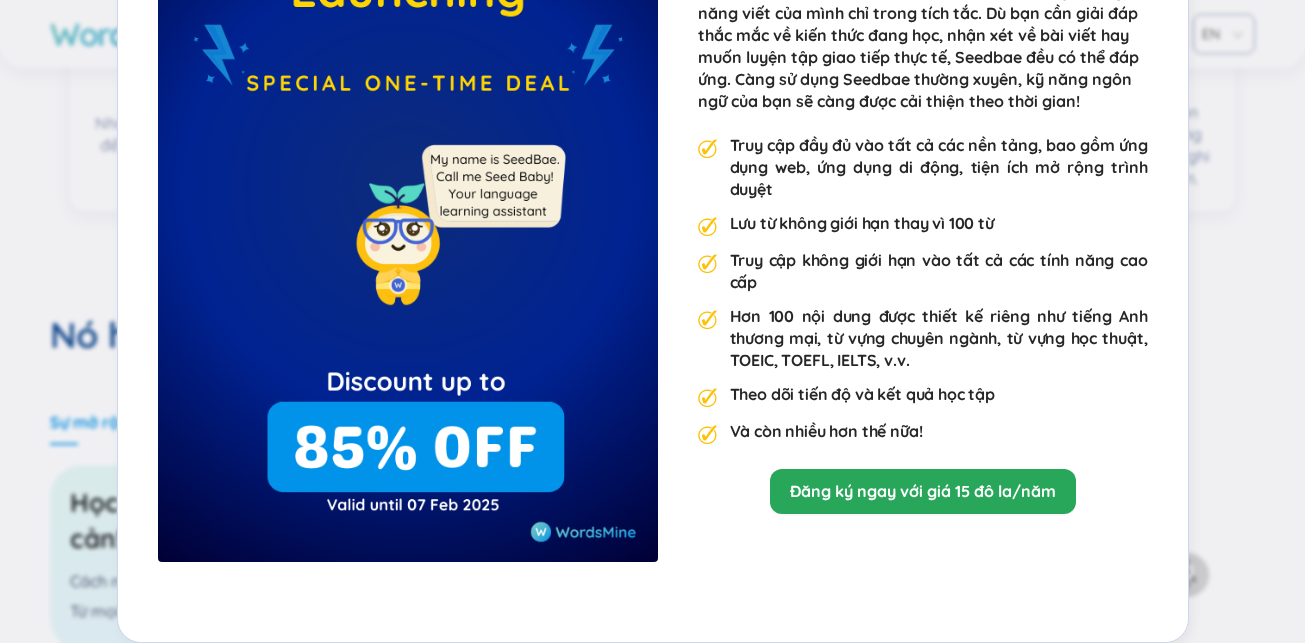 click on "Chúc mừng năm mới âm lịch 2025 WordsMine Copilot - Seedbae AI Seedbae AI là người bạn đồng hành ngôn ngữ ảo hoàn toàn mới của bạn. Với Seedbae, bạn có thể nâng cao kỹ năng viết của mình chỉ trong tích tắc. Dù bạn cần giải đáp thắc mắc về kiến thức đang học, nhận xét về bài viết hay muốn luyện tập giao tiếp thực tế, Seedbae đều có thể đáp ứng. Càng sử dụng Seedbae thường xuyên, kỹ năng ngôn ngữ của bạn sẽ càng được cải thiện theo thời gian! Truy cập đầy đủ vào tất cả các nền tảng, bao gồm ứng dụng web, ứng dụng di động, tiện ích mở rộng trình duyệt Lưu từ không giới hạn thay vì 100 từ Truy cập không giới hạn vào tất cả các tính năng cao cấp Hơn 100 nội dung được thiết kế riêng như tiếng Anh thương mại, từ vựng chuyên ngành, từ vựng học thuật, TOEIC, TOEFL, IELTS, v.v." at bounding box center (652, 321) 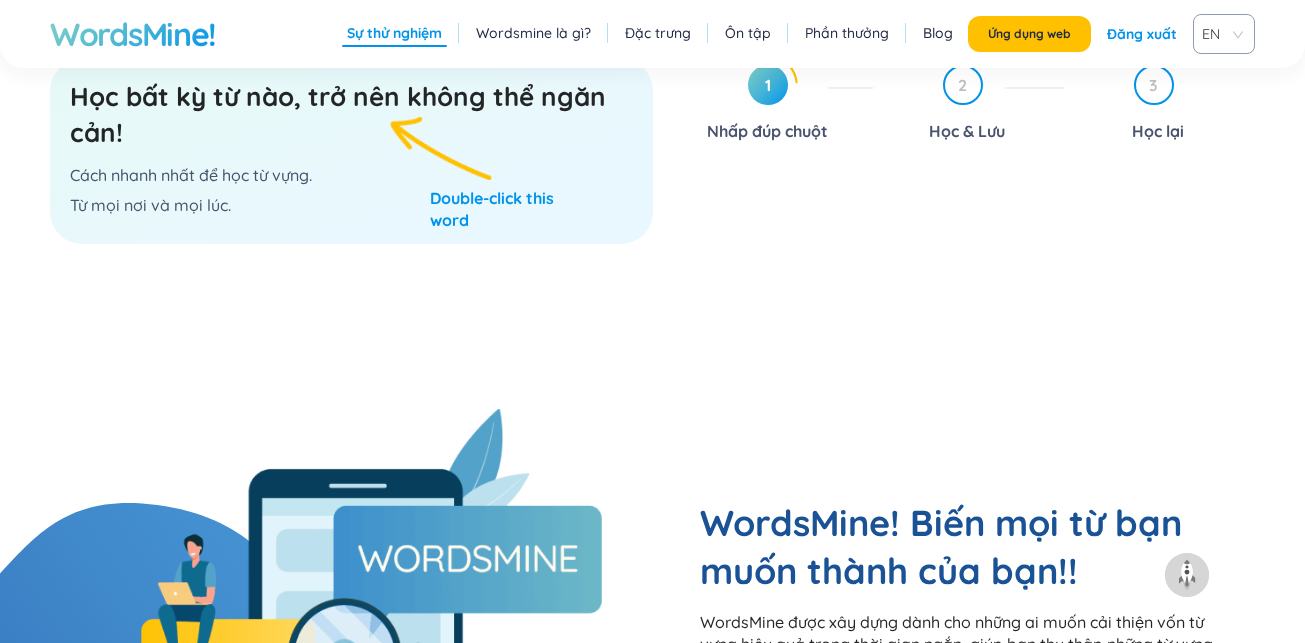 scroll, scrollTop: 1177, scrollLeft: 0, axis: vertical 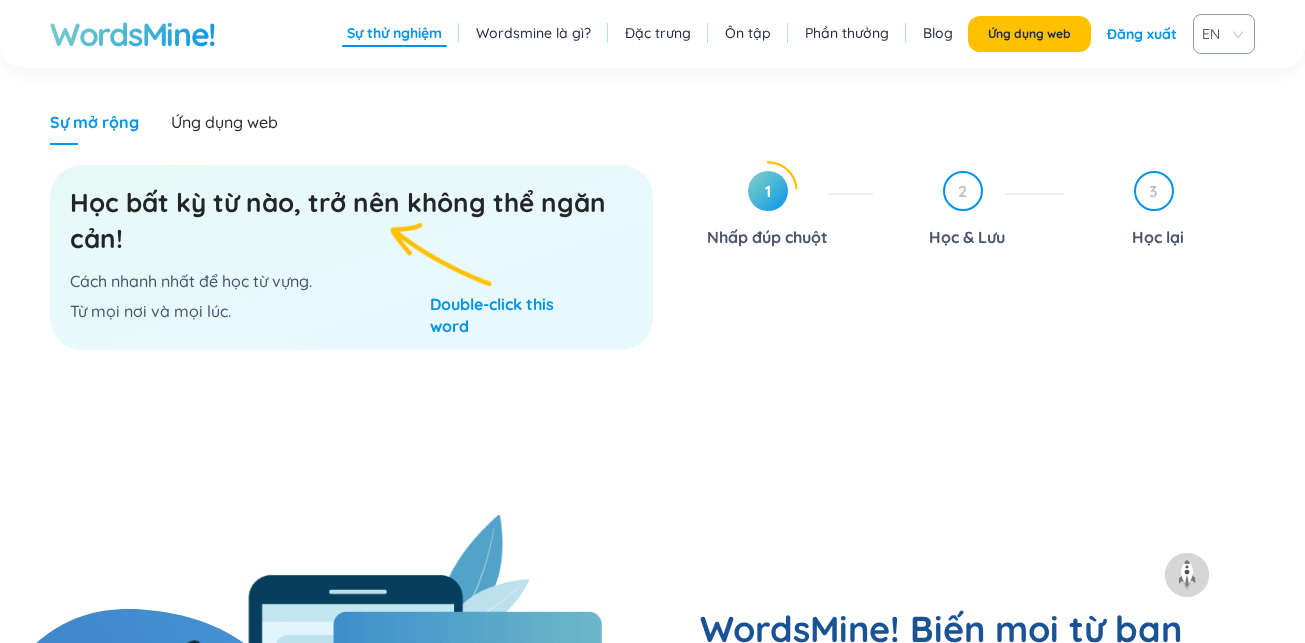 click on "Học bất kỳ từ nào, trở nên không thể ngăn cản! Cách nhanh nhất để học từ vựng. Từ mọi nơi và mọi lúc." at bounding box center (351, 257) 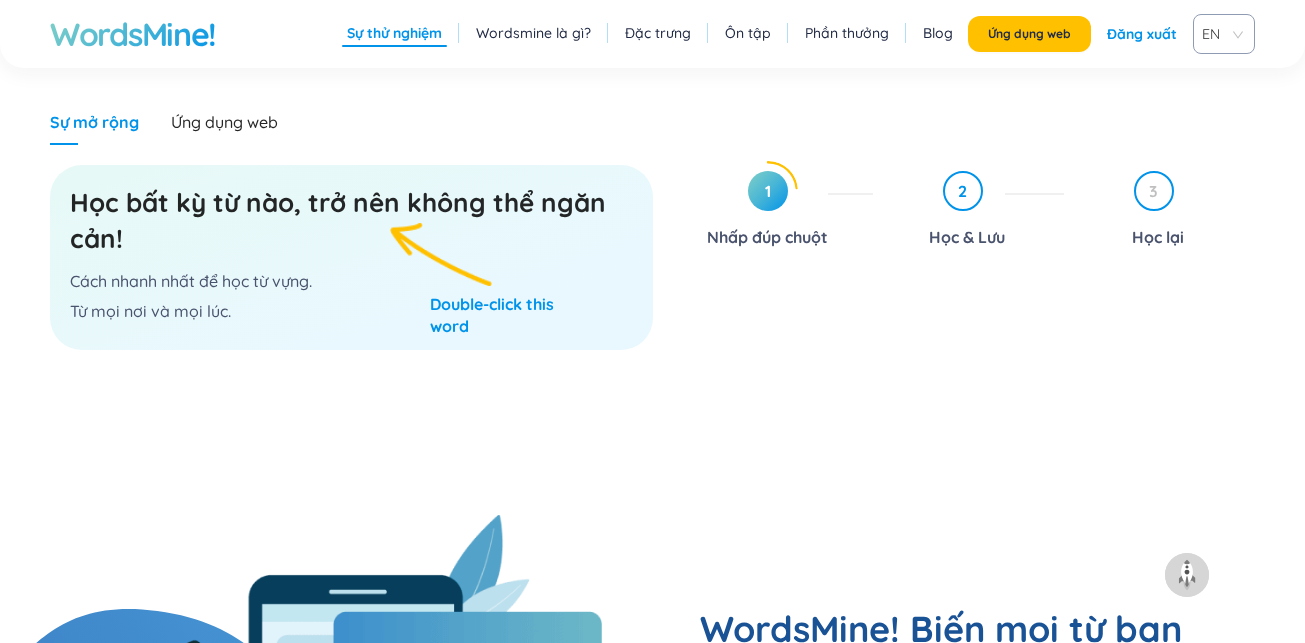 click on "2 Học & Lưu" at bounding box center (976, 212) 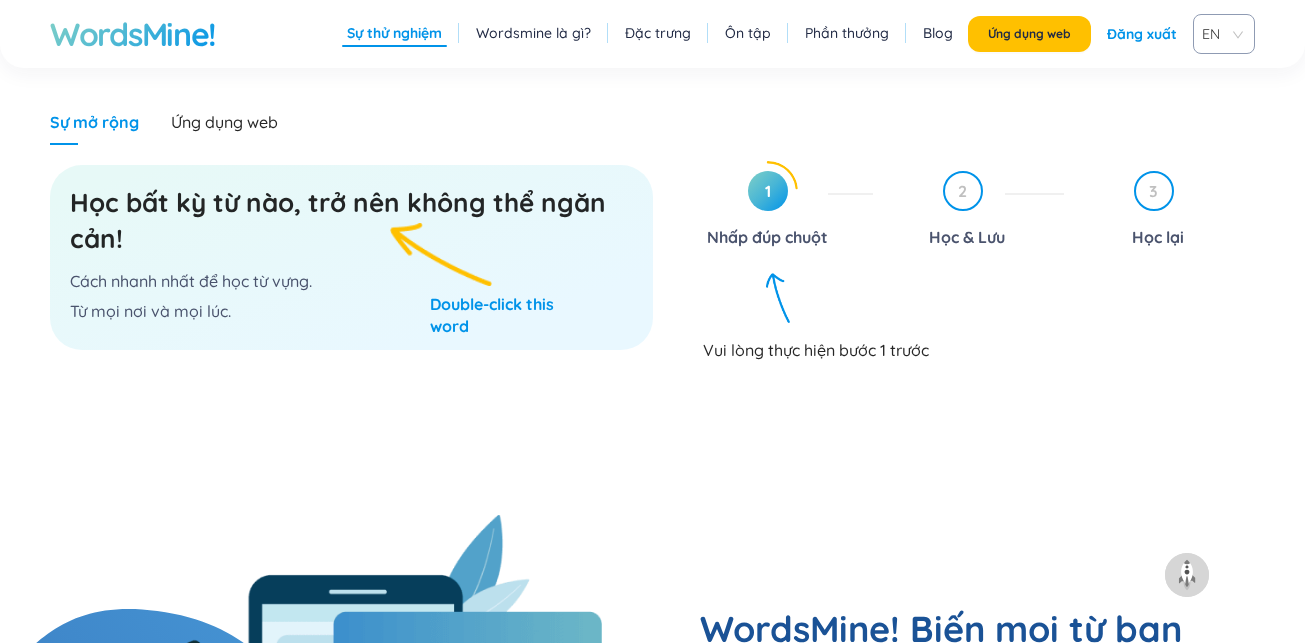 click on "1" at bounding box center (768, 191) 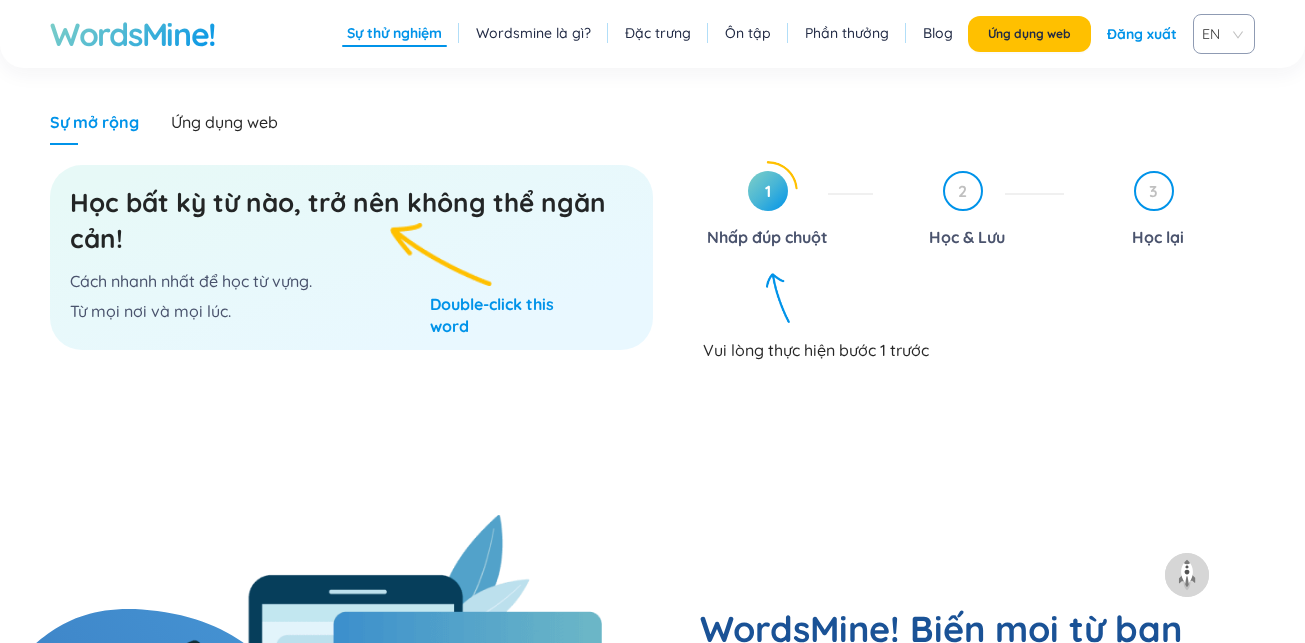 click on "1" at bounding box center (768, 191) 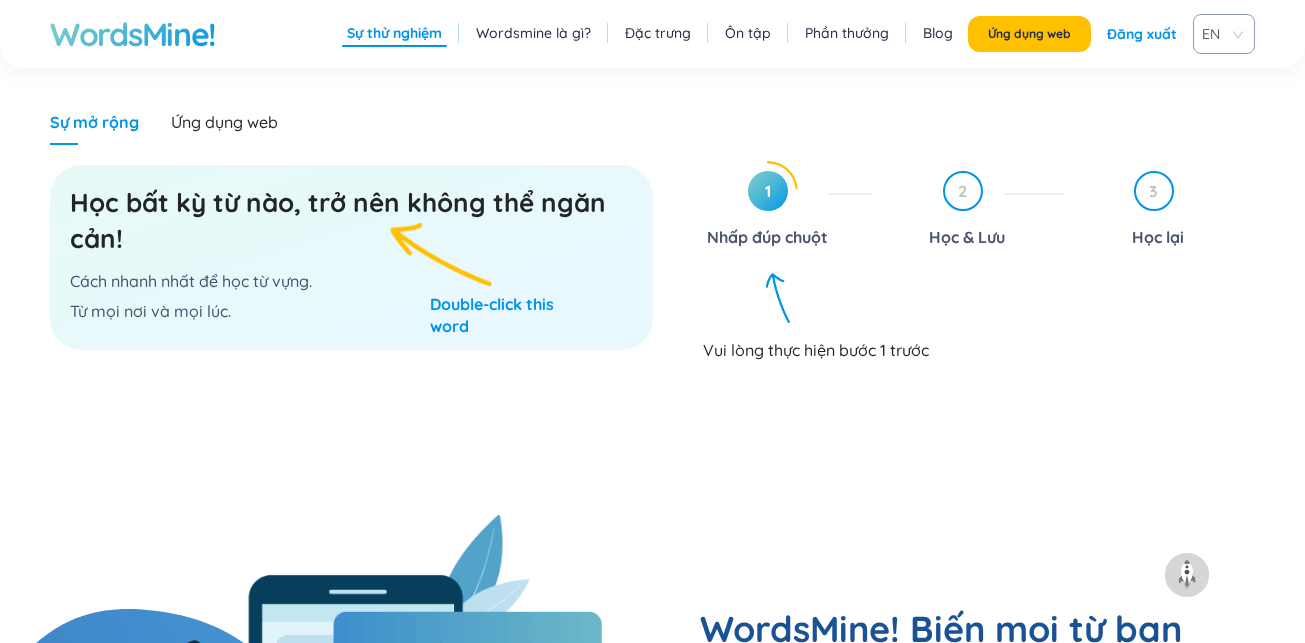 click on "Học bất kỳ từ nào, trở nên không thể ngăn cản!" at bounding box center [351, 221] 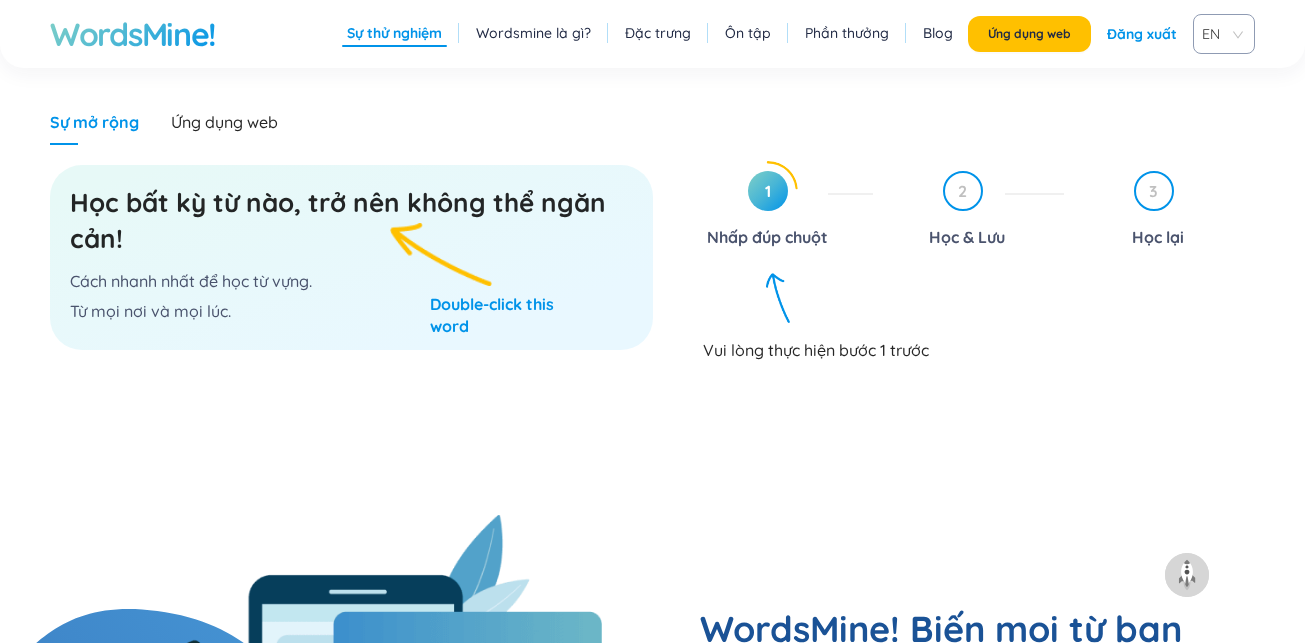 click on "Học bất kỳ từ nào, trở nên không thể ngăn cản! Cách nhanh nhất để học từ vựng. Từ mọi nơi và mọi lúc." at bounding box center [351, 257] 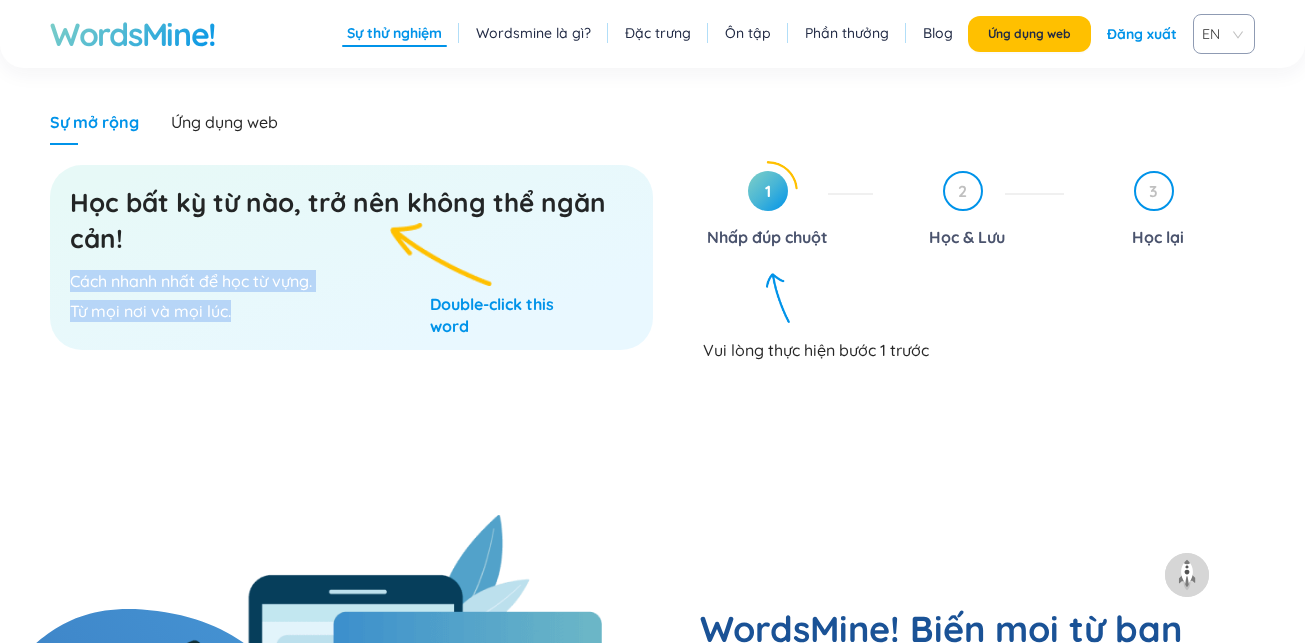 click on "Học bất kỳ từ nào, trở nên không thể ngăn cản! Cách nhanh nhất để học từ vựng. Từ mọi nơi và mọi lúc." at bounding box center [351, 257] 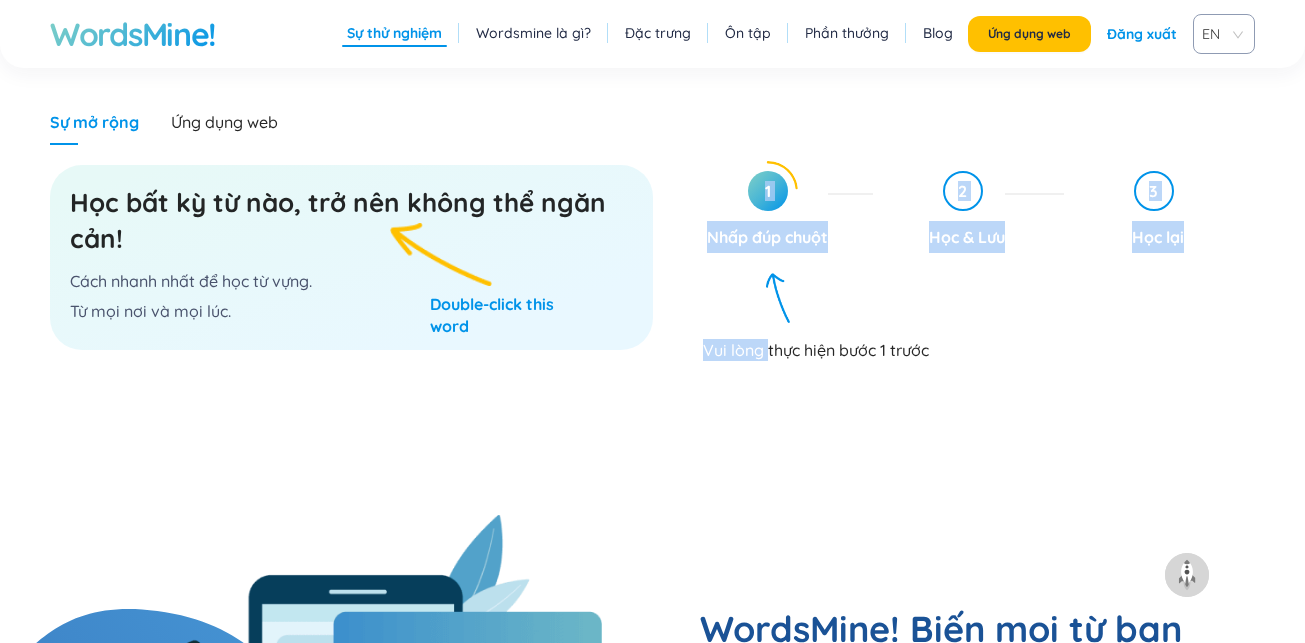 drag, startPoint x: 769, startPoint y: 347, endPoint x: 757, endPoint y: 153, distance: 194.37077 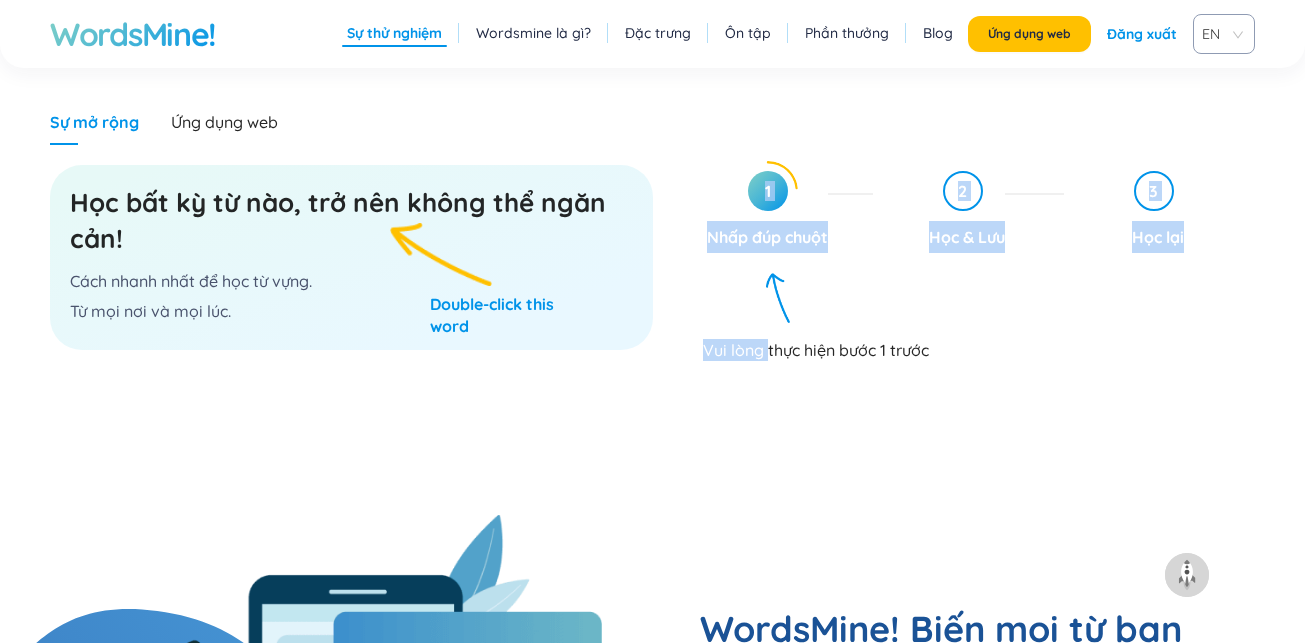 click on "Sự mở rộng Ứng dụng web Học bất kỳ từ nào, trở nên không thể ngăn cản! Cách nhanh nhất để học từ vựng. Từ mọi nơi và mọi lúc. 1 Nhấp đúp chuột 2 Học & Lưu 3 Học lại Vui lòng thực hiện bước 1 trước" at bounding box center [652, 307] 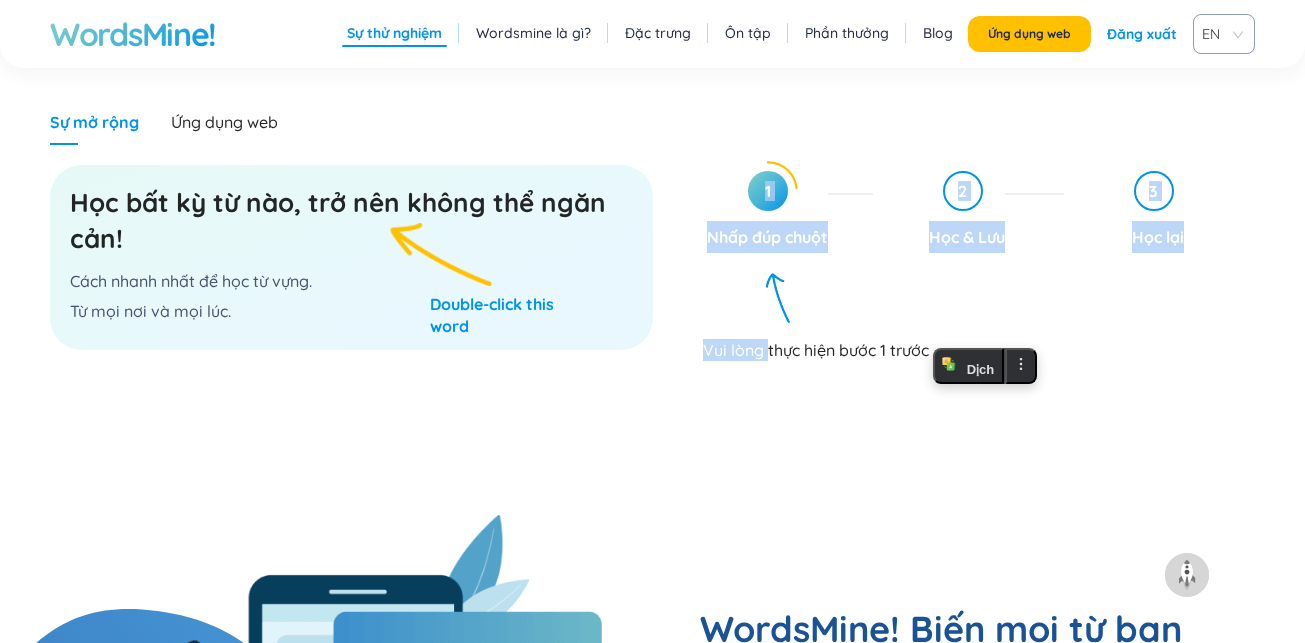 click on "1" at bounding box center (768, 191) 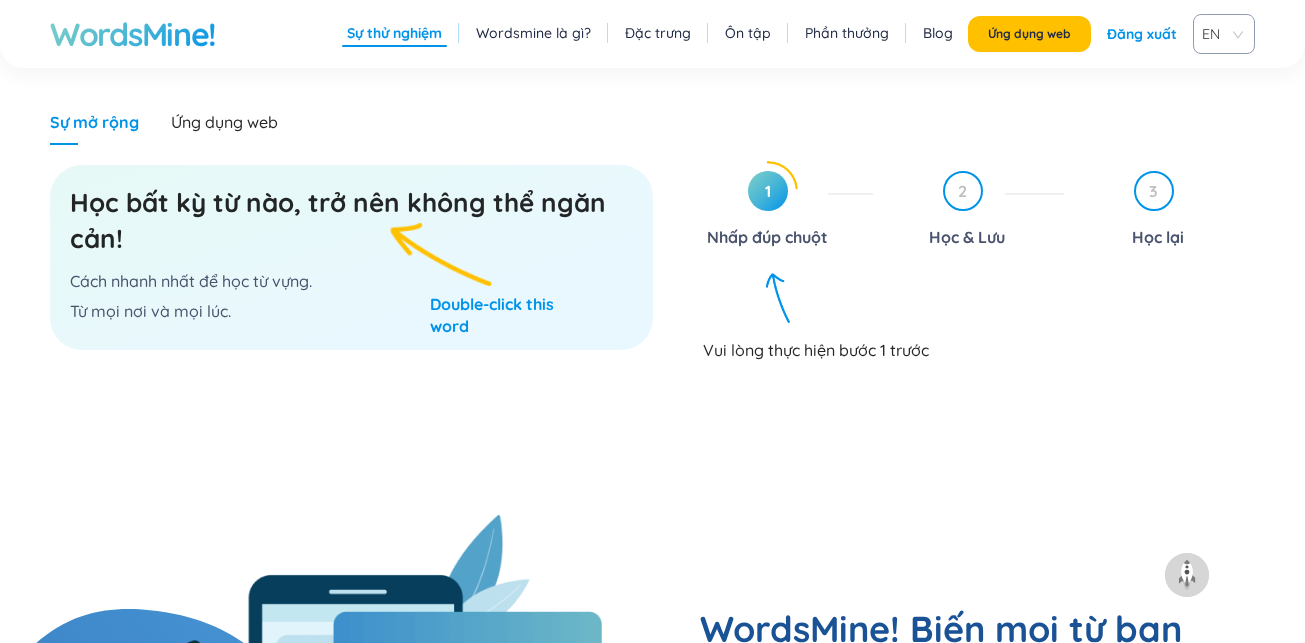 click on "1" at bounding box center [768, 191] 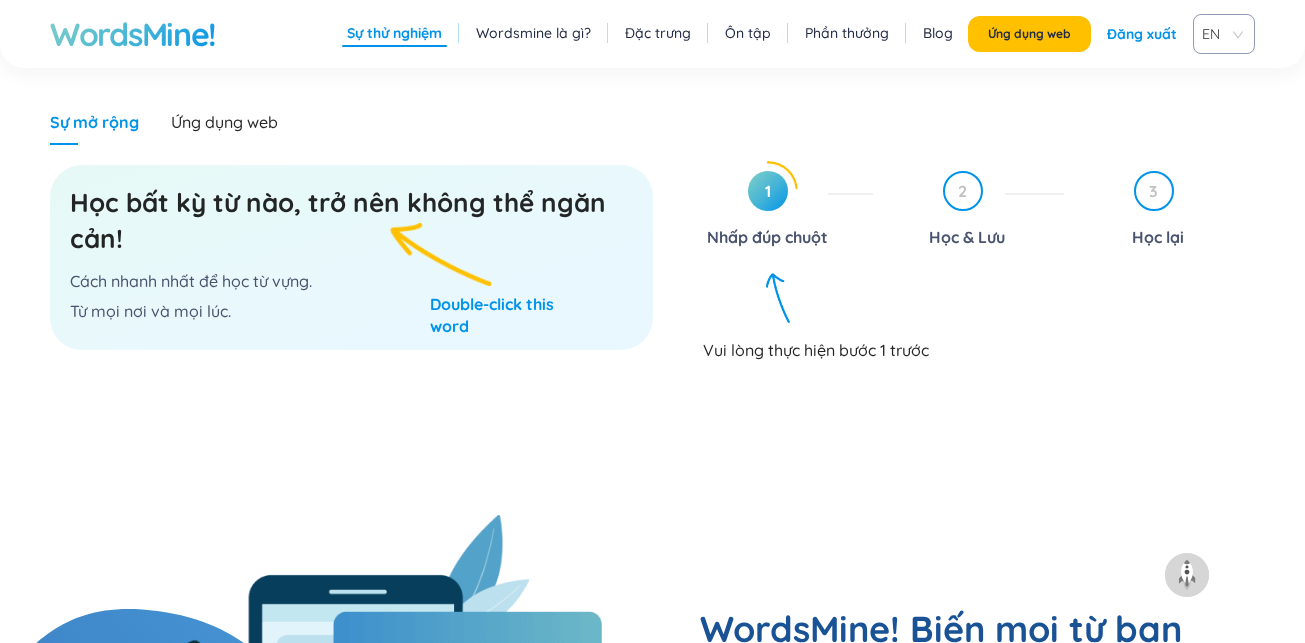click on "Vui lòng thực hiện bước 1 trước" at bounding box center (816, 350) 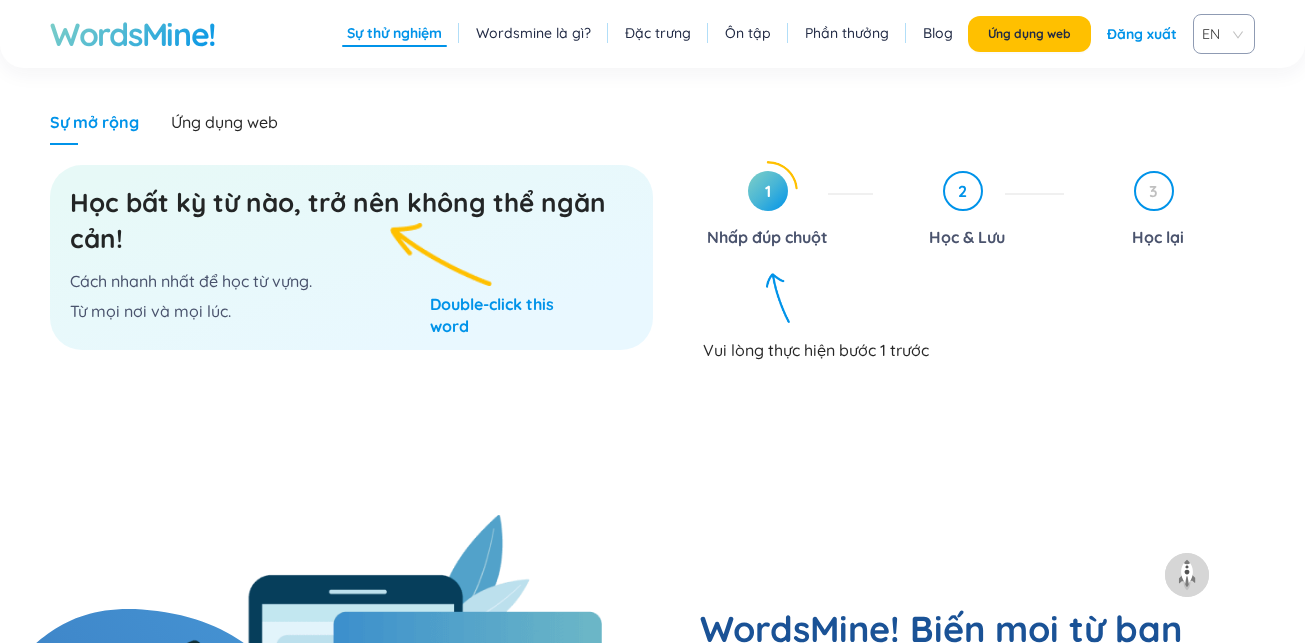 click on "2" at bounding box center (962, 191) 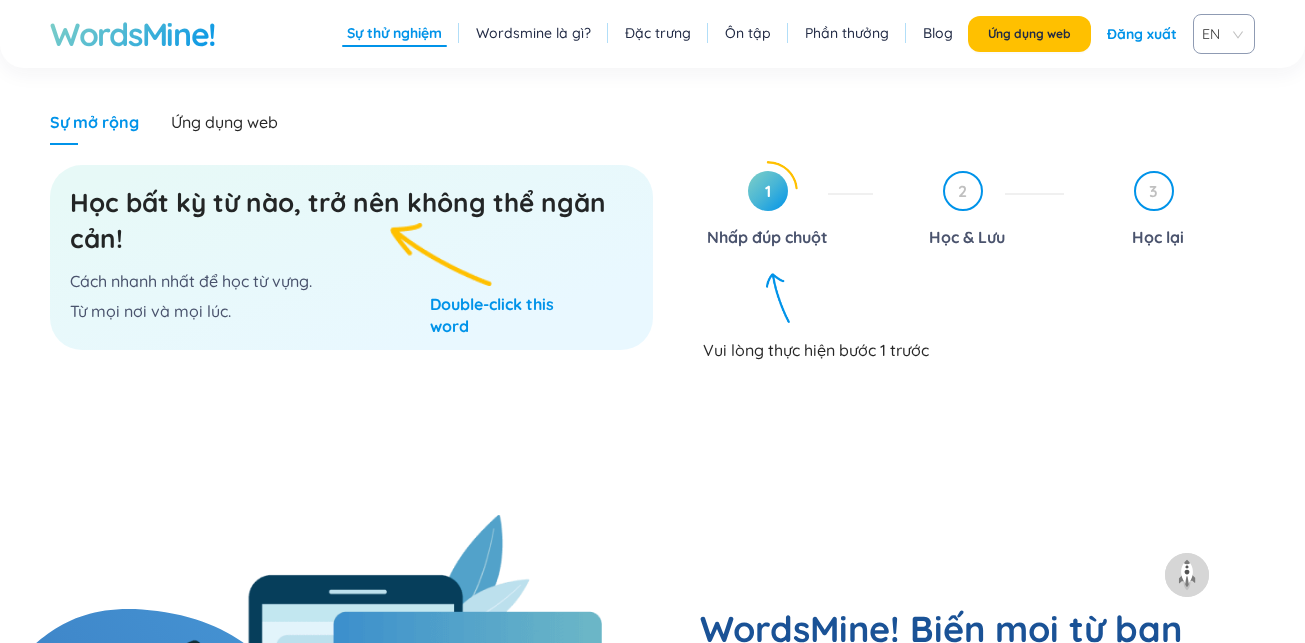 click on "1" at bounding box center [768, 191] 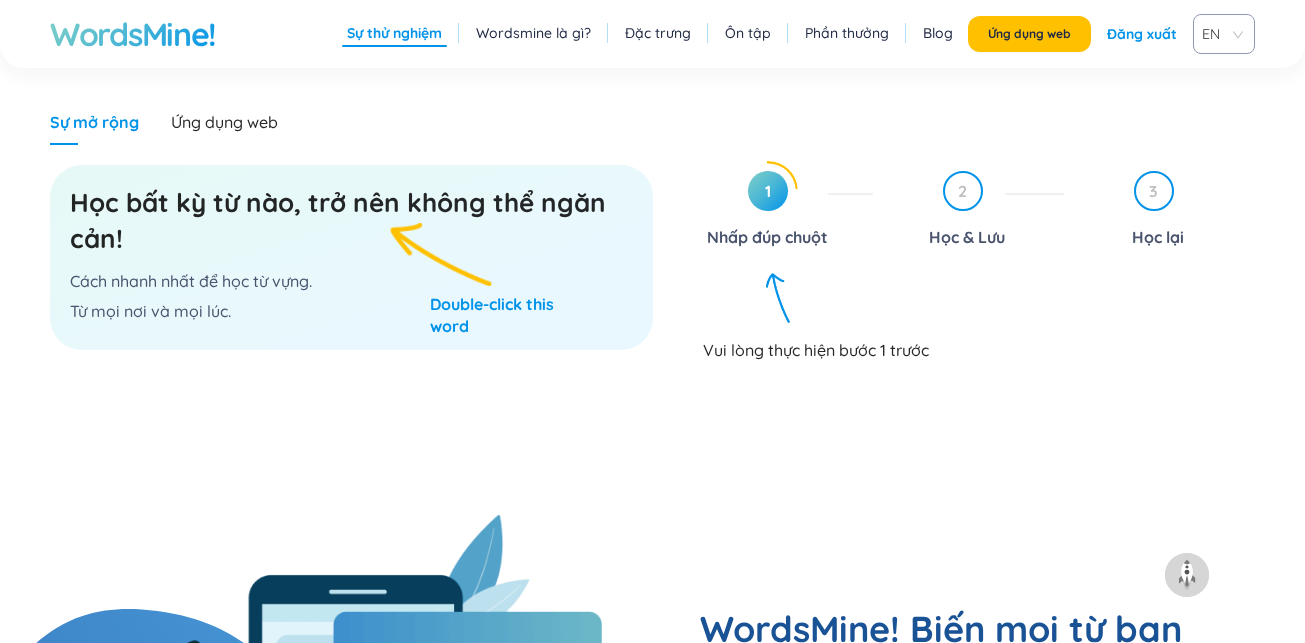 click on "Sự mở rộng Ứng dụng web Học bất kỳ từ nào, trở nên không thể ngăn cản! Cách nhanh nhất để học từ vựng. Từ mọi nơi và mọi lúc. 1 Nhấp đúp chuột 2 Học & Lưu 3 Học lại Vui lòng thực hiện bước 1 trước" at bounding box center (652, 307) 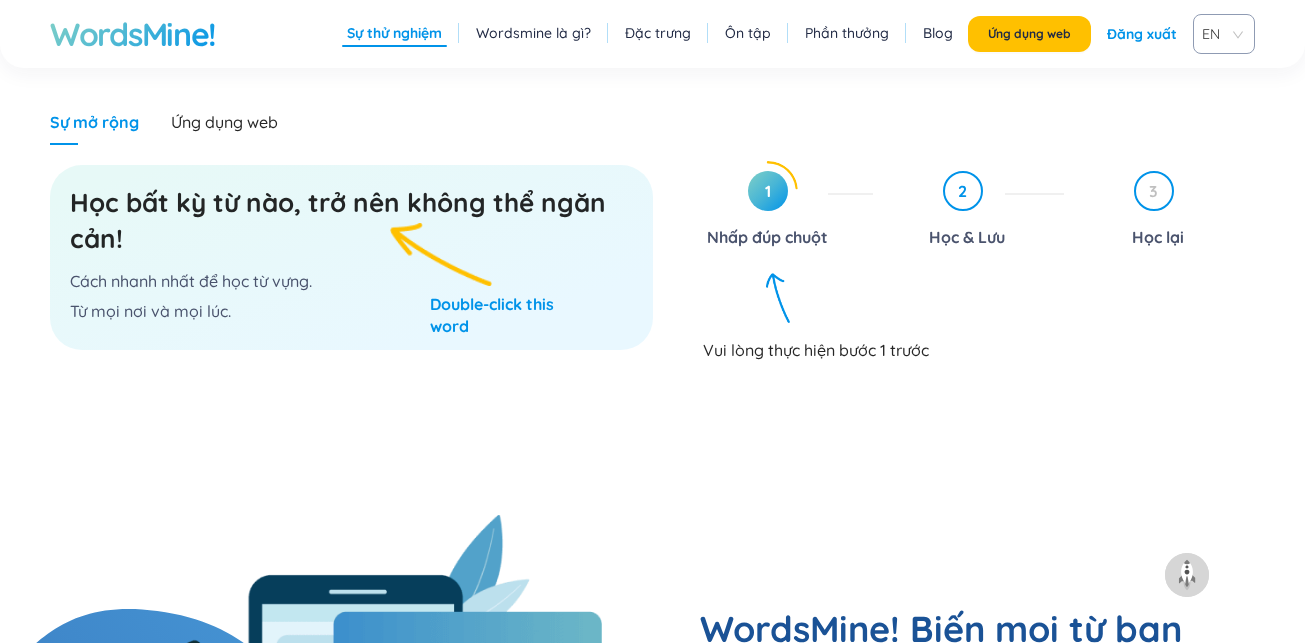 drag, startPoint x: 954, startPoint y: 191, endPoint x: 906, endPoint y: 239, distance: 67.88225 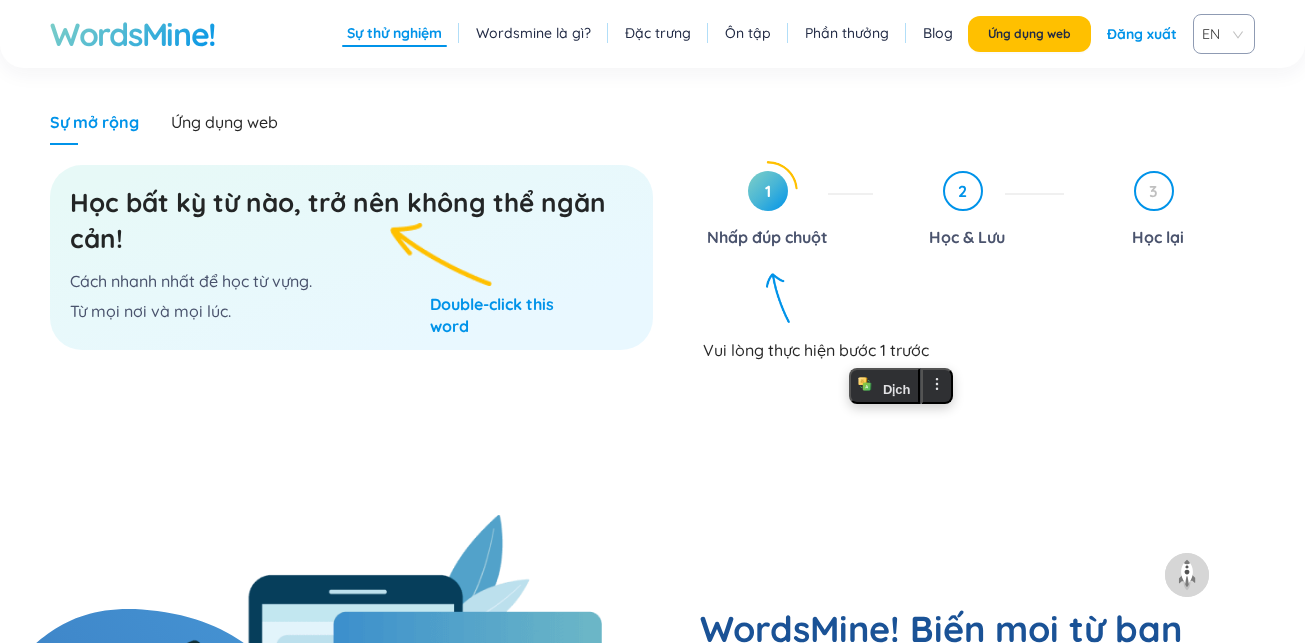 click on "2" at bounding box center (963, 191) 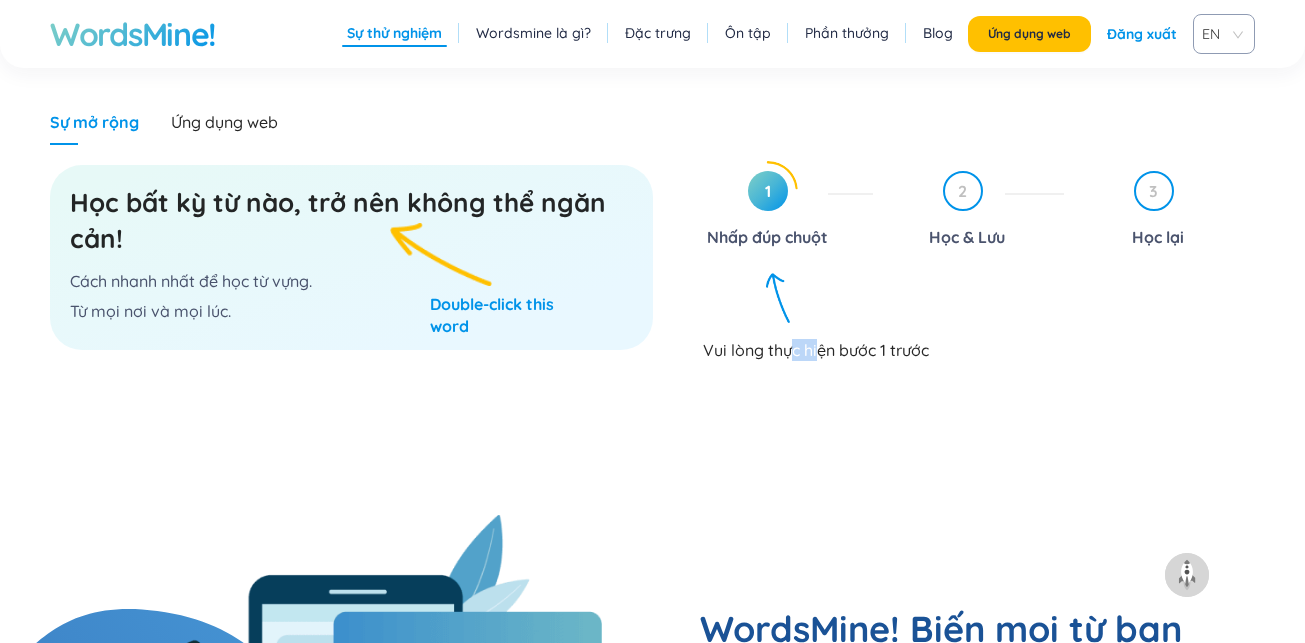 drag, startPoint x: 816, startPoint y: 341, endPoint x: 792, endPoint y: 344, distance: 24.186773 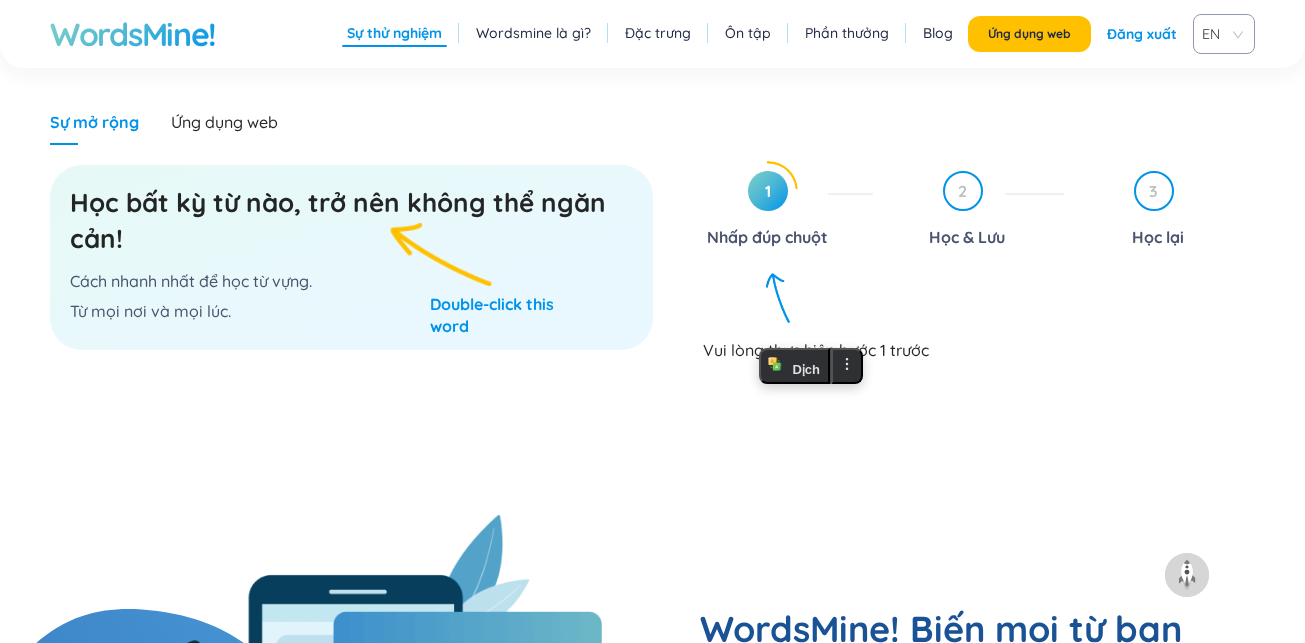 click on "1 Nhấp đúp chuột 2 Học & Lưu 3 Học lại Vui lòng thực hiện bước 1 trước" at bounding box center [969, 338] 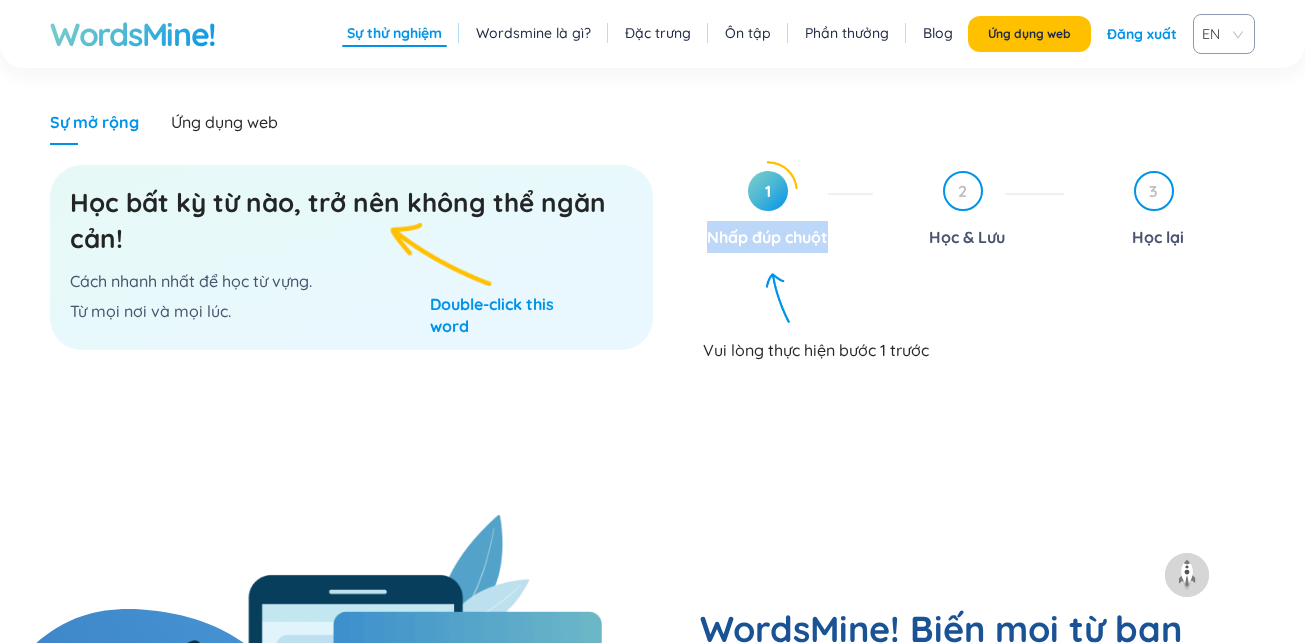 drag, startPoint x: 705, startPoint y: 240, endPoint x: 848, endPoint y: 240, distance: 143 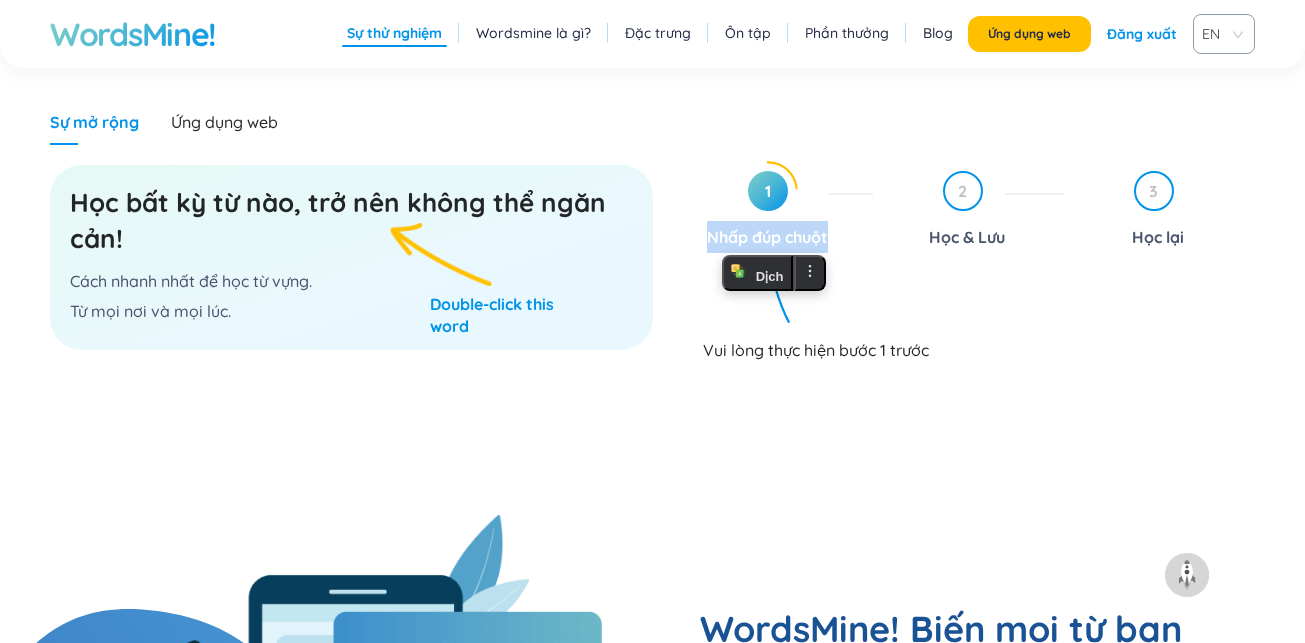click on "Nhấp đúp chuột" at bounding box center (767, 237) 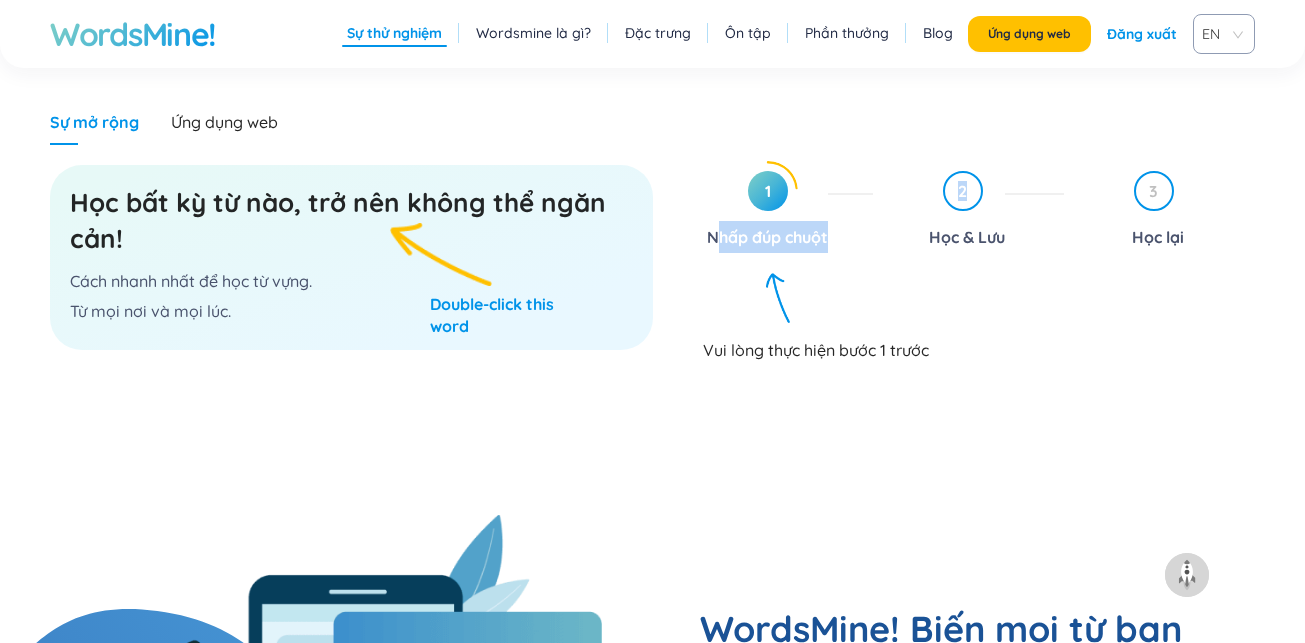 drag, startPoint x: 716, startPoint y: 235, endPoint x: 827, endPoint y: 238, distance: 111.040535 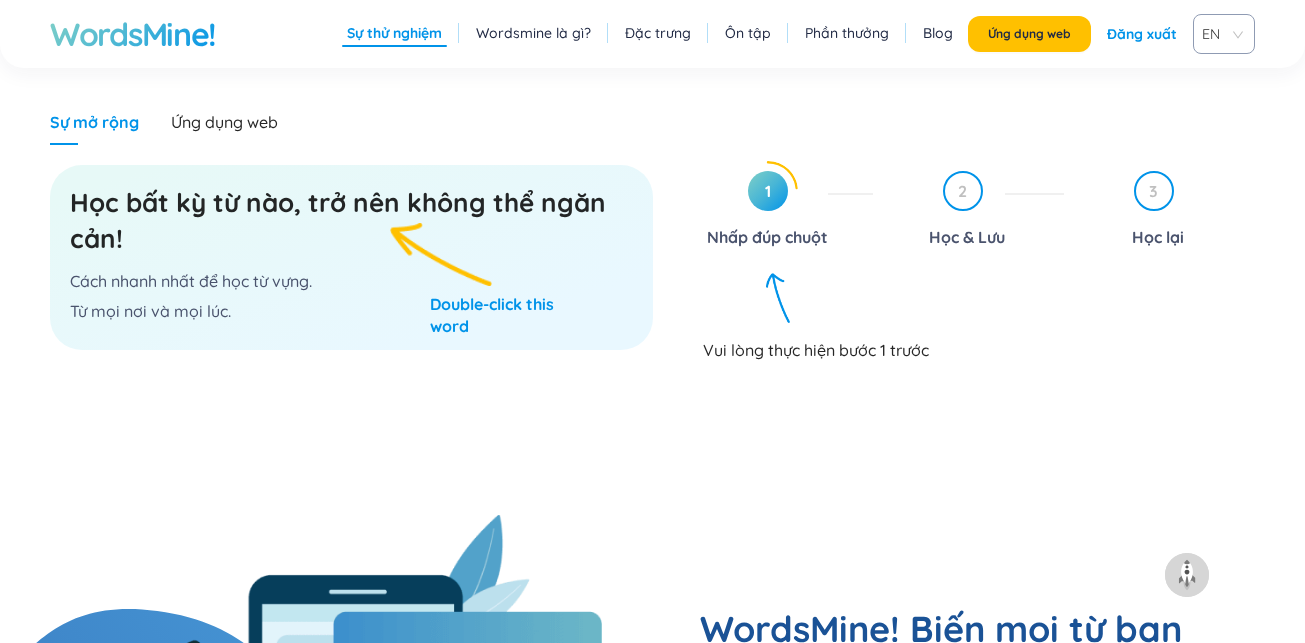 click on "Vui lòng thực hiện bước 1 trước" at bounding box center (979, 342) 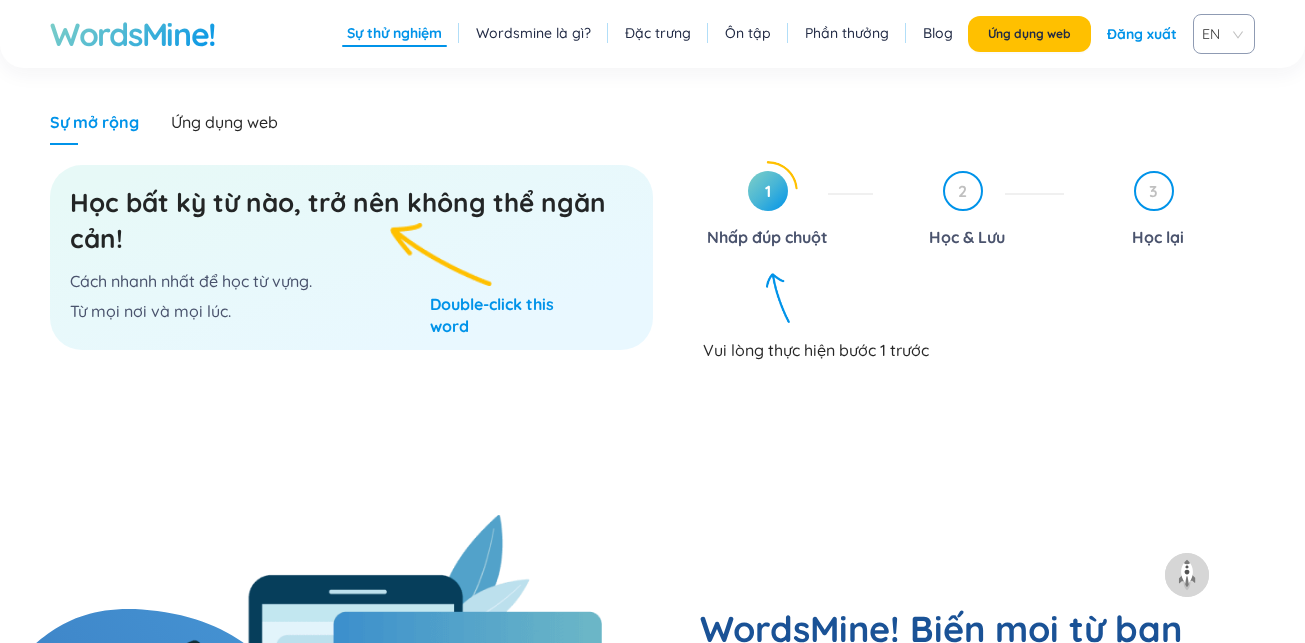 drag, startPoint x: 524, startPoint y: 358, endPoint x: 533, endPoint y: 341, distance: 19.235384 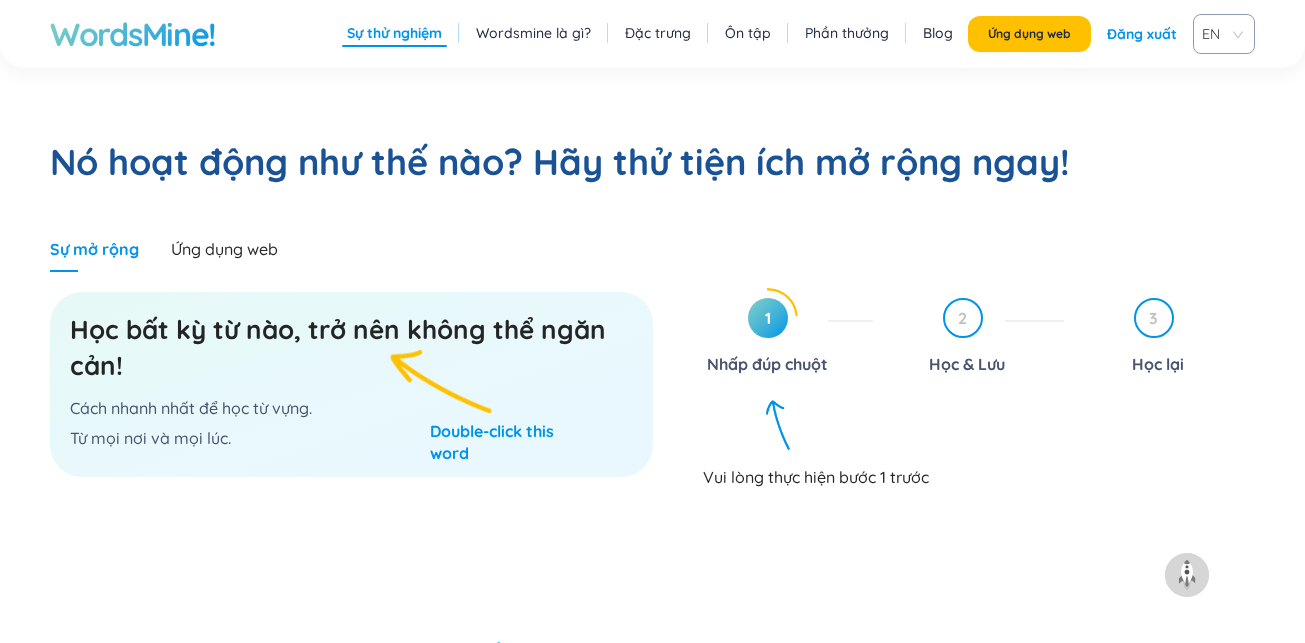 scroll, scrollTop: 1177, scrollLeft: 0, axis: vertical 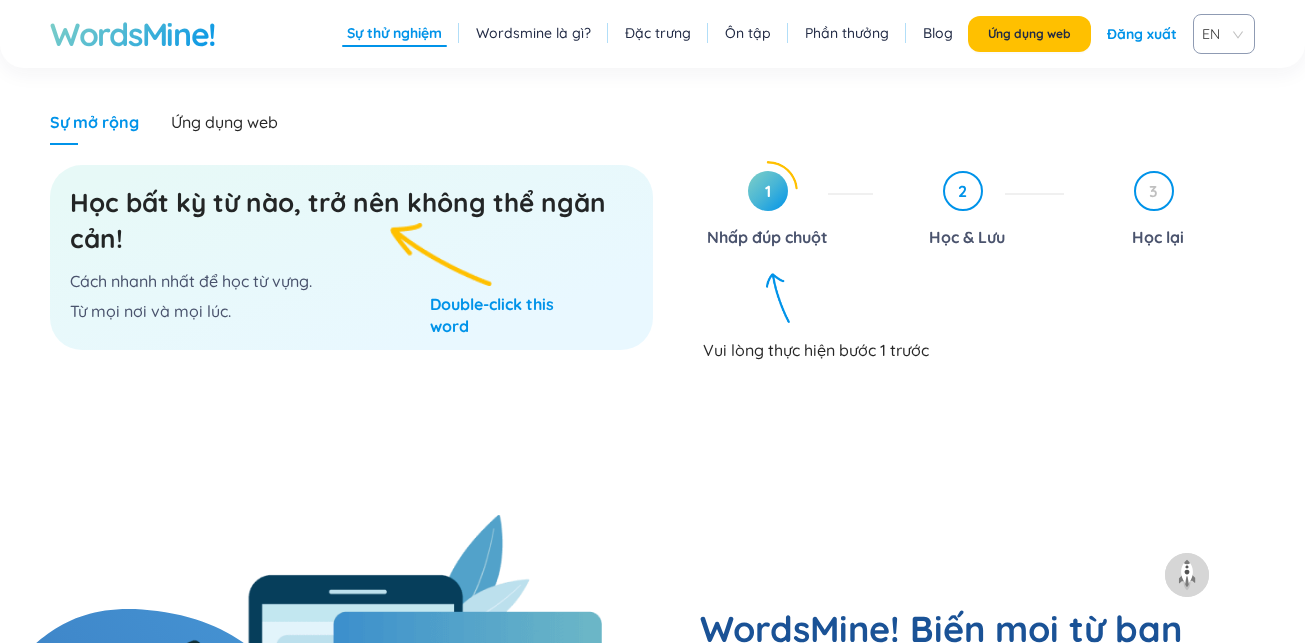 click on "2" at bounding box center [963, 191] 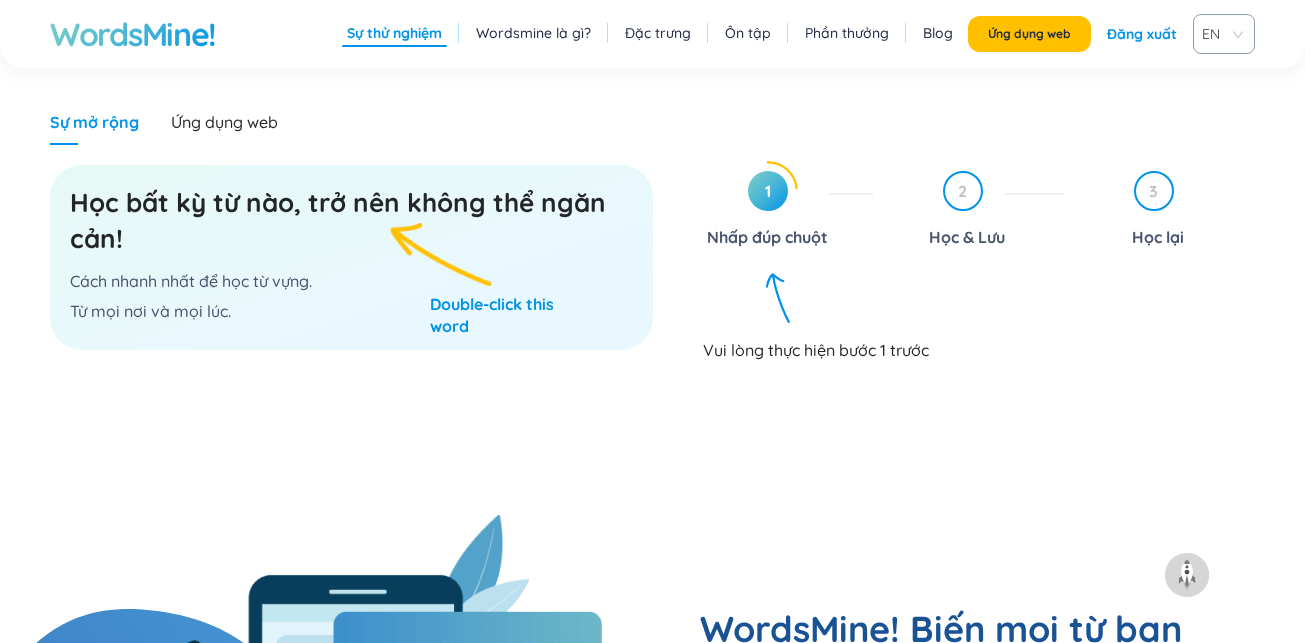 drag, startPoint x: 787, startPoint y: 211, endPoint x: 697, endPoint y: 226, distance: 91.24144 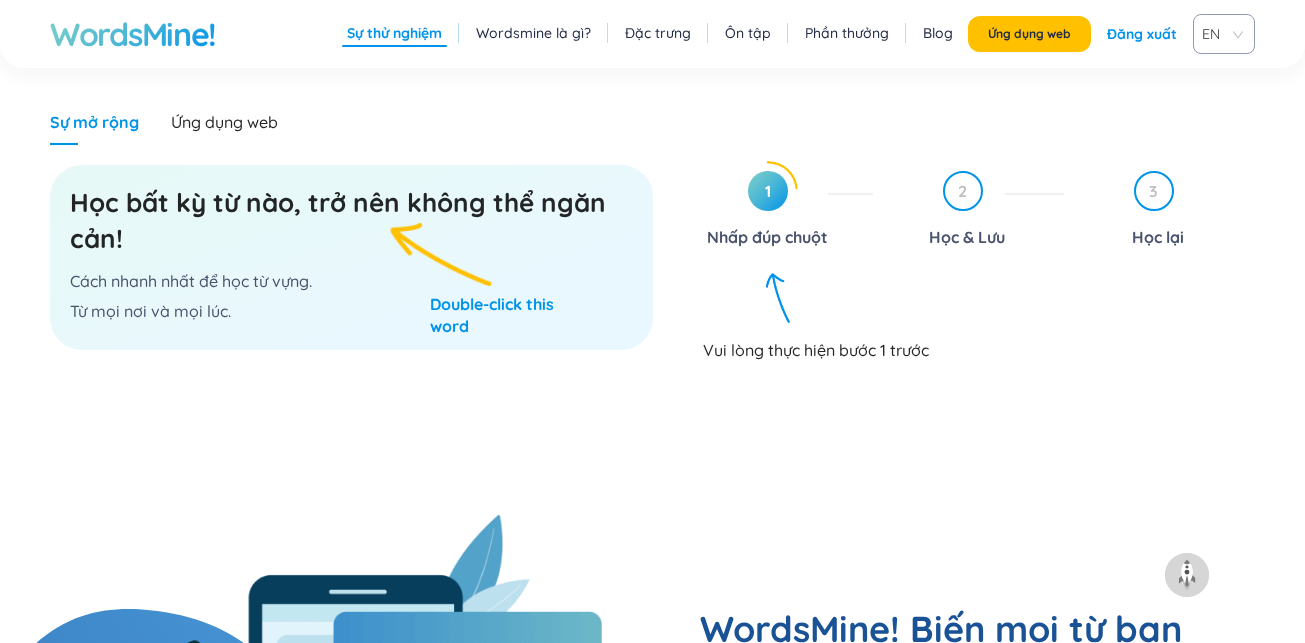 drag, startPoint x: 407, startPoint y: 321, endPoint x: 391, endPoint y: 328, distance: 17.464249 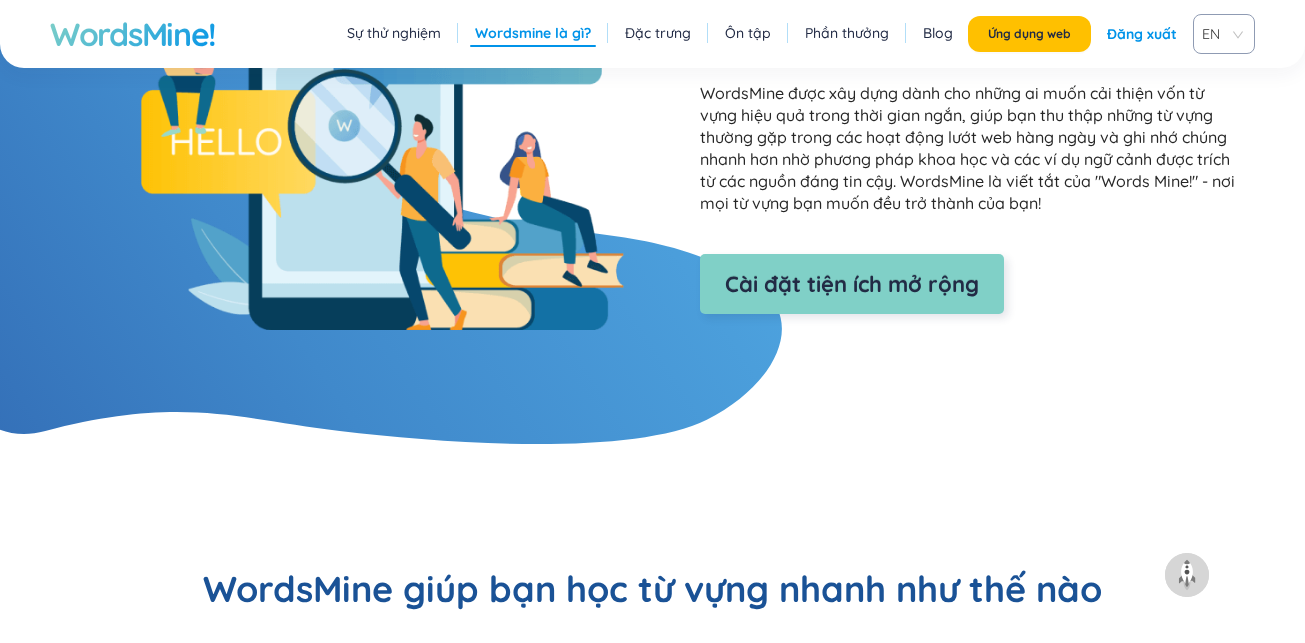 scroll, scrollTop: 1777, scrollLeft: 0, axis: vertical 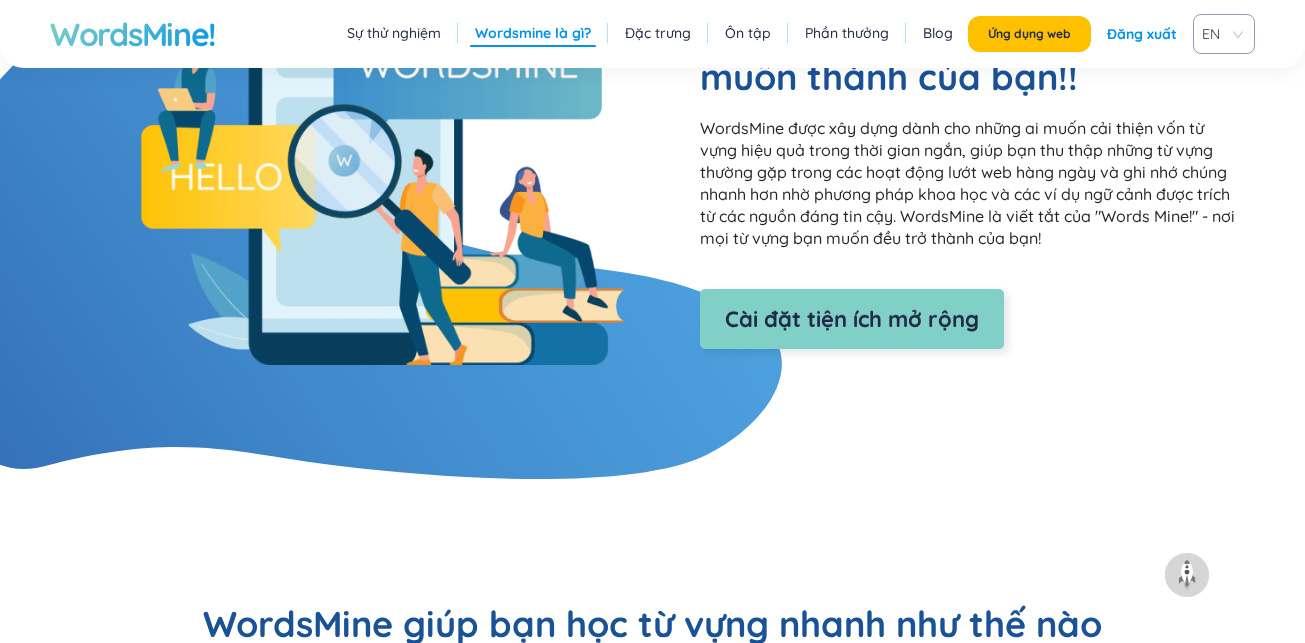 click on "Cài đặt tiện ích mở rộng" at bounding box center [852, 319] 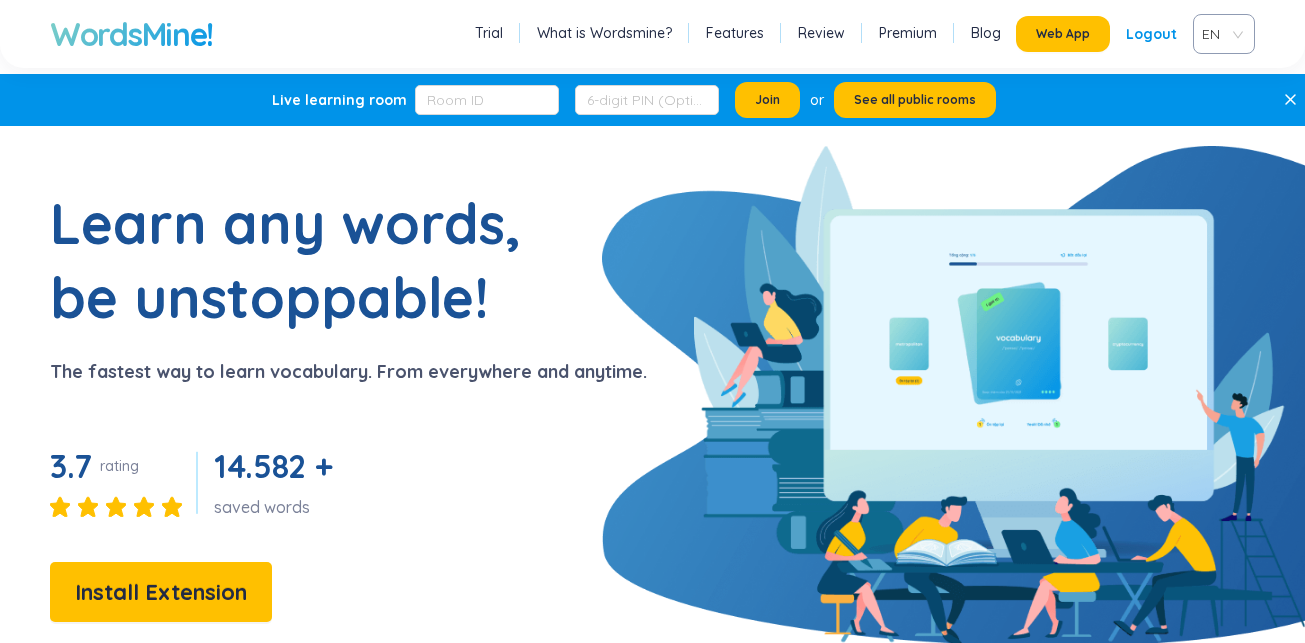 scroll, scrollTop: 0, scrollLeft: 0, axis: both 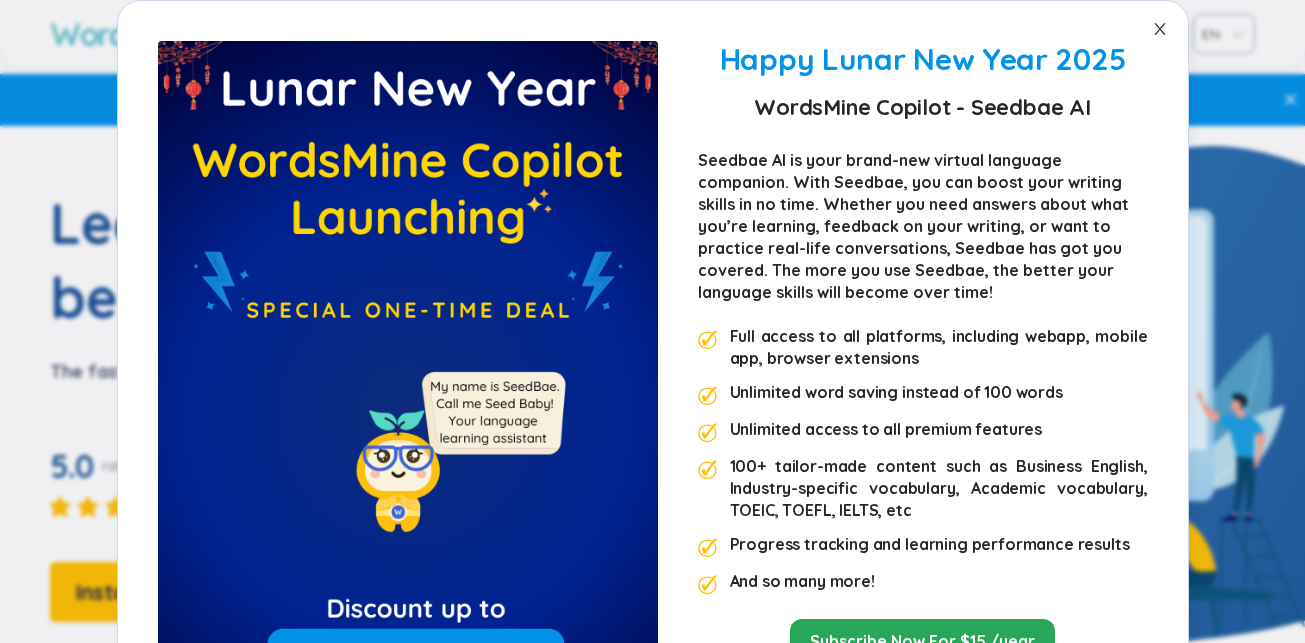 click 